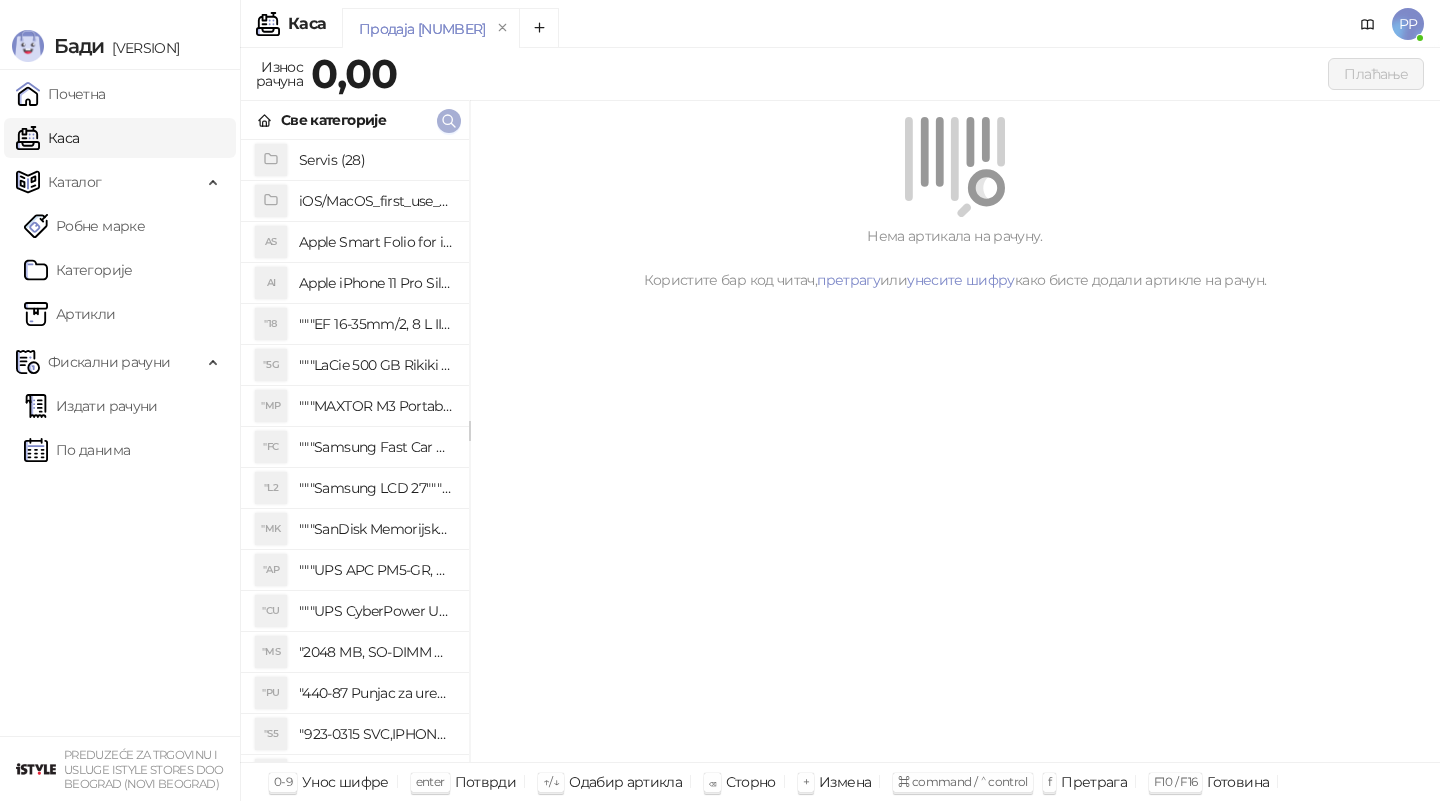 scroll, scrollTop: 0, scrollLeft: 0, axis: both 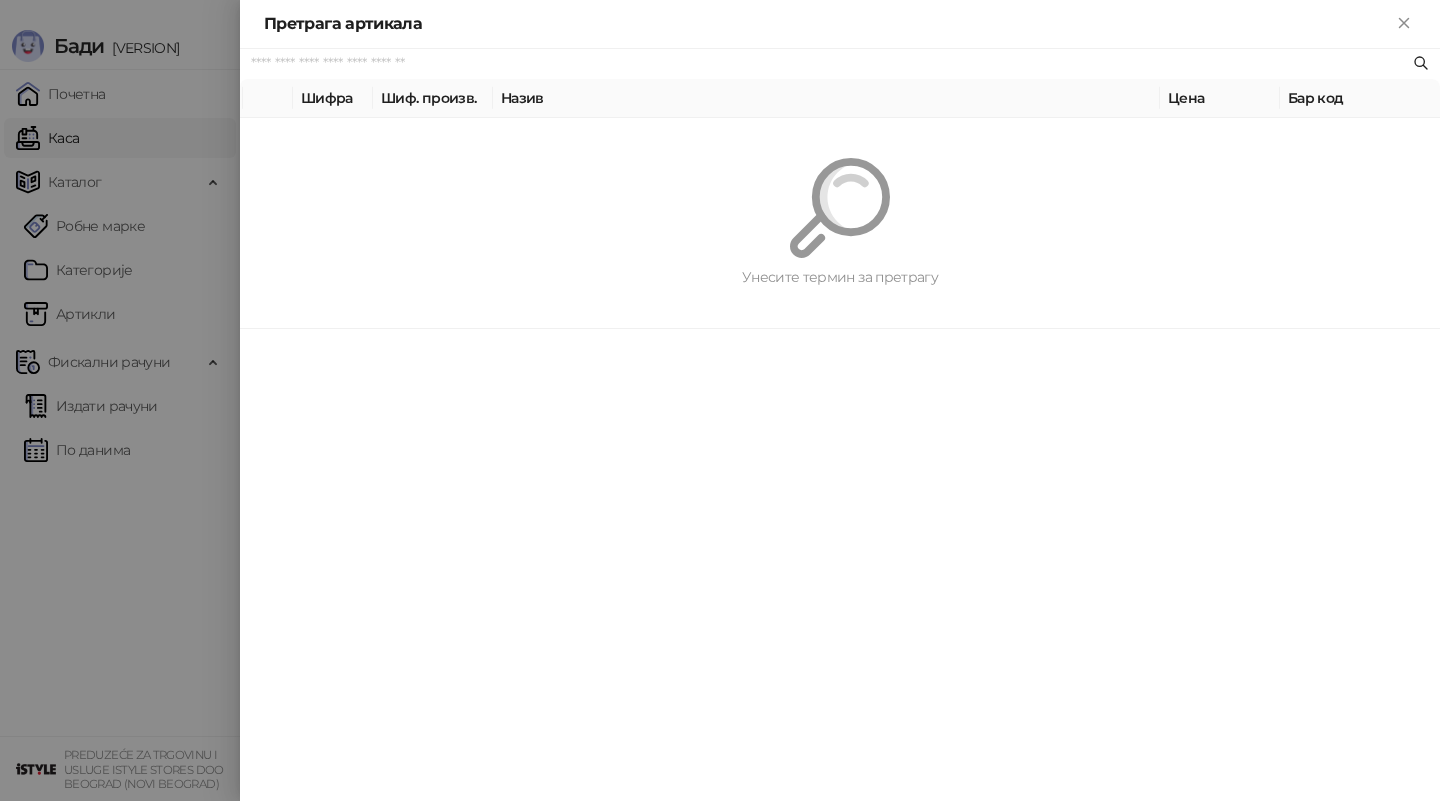paste on "*********" 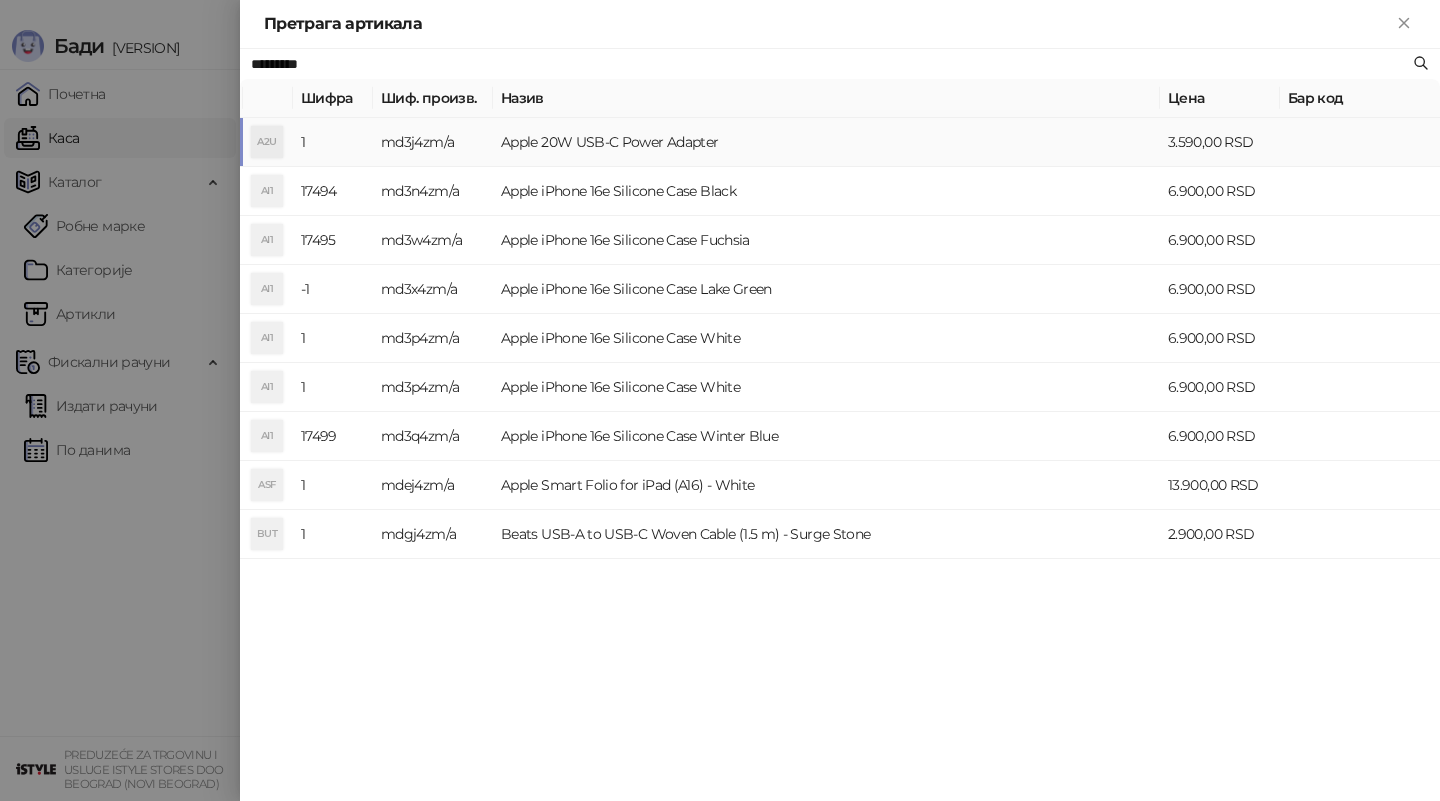 type on "*********" 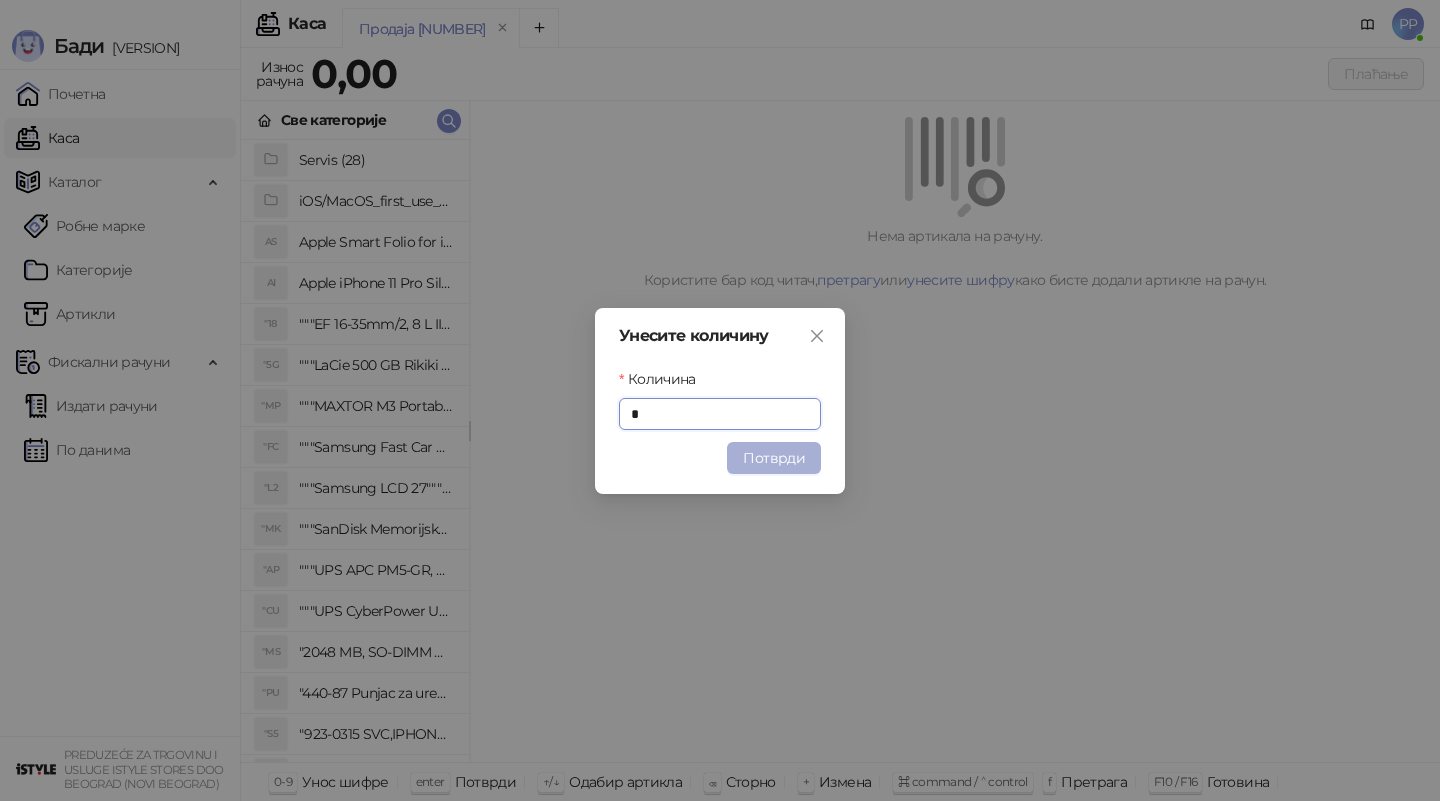 click on "Потврди" at bounding box center (774, 458) 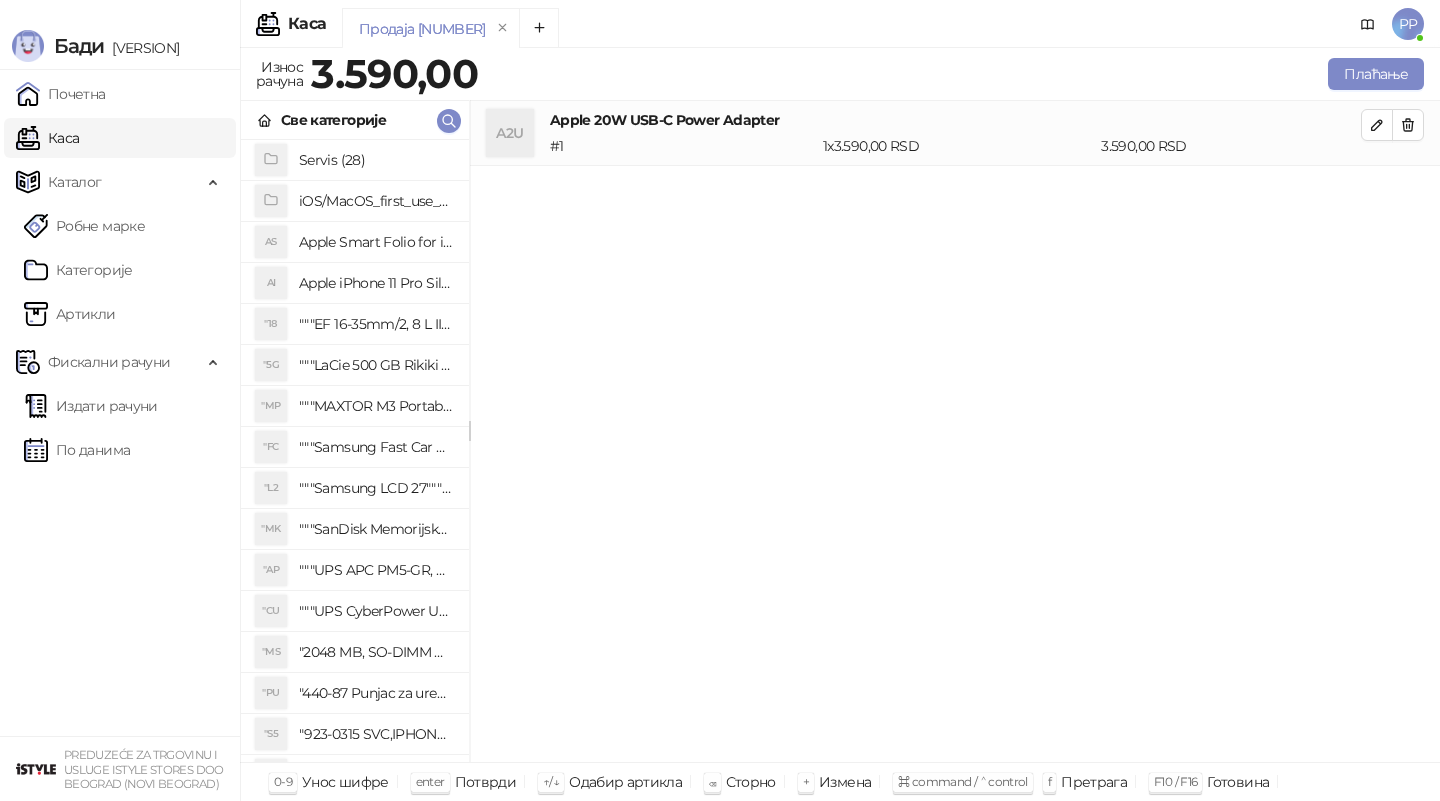click on "A2U Apple 20W USB-C Power Adapter    # 1 1  x  3.590,00 RSD 3.590,00 RSD" at bounding box center (955, 432) 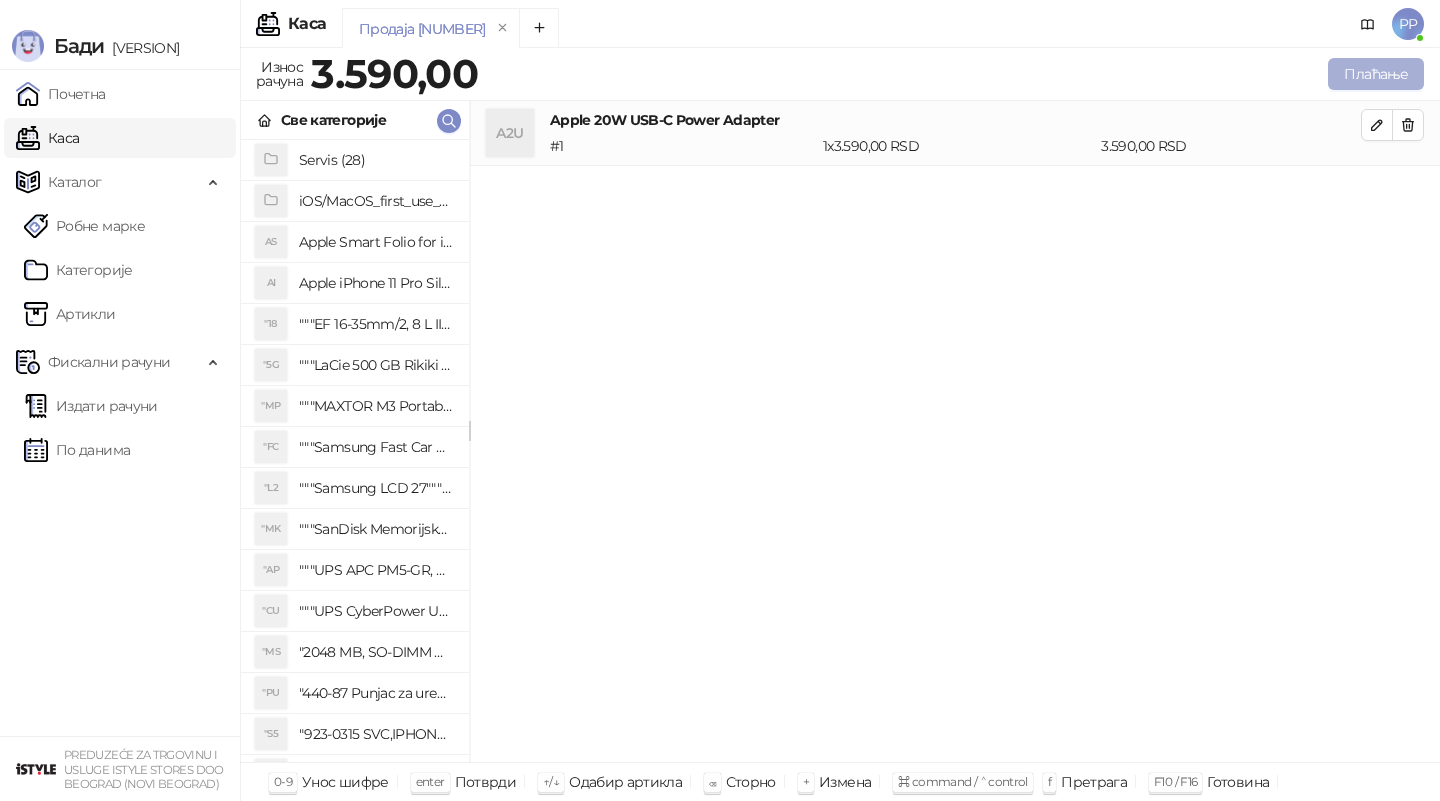 click on "Плаћање" at bounding box center (1376, 74) 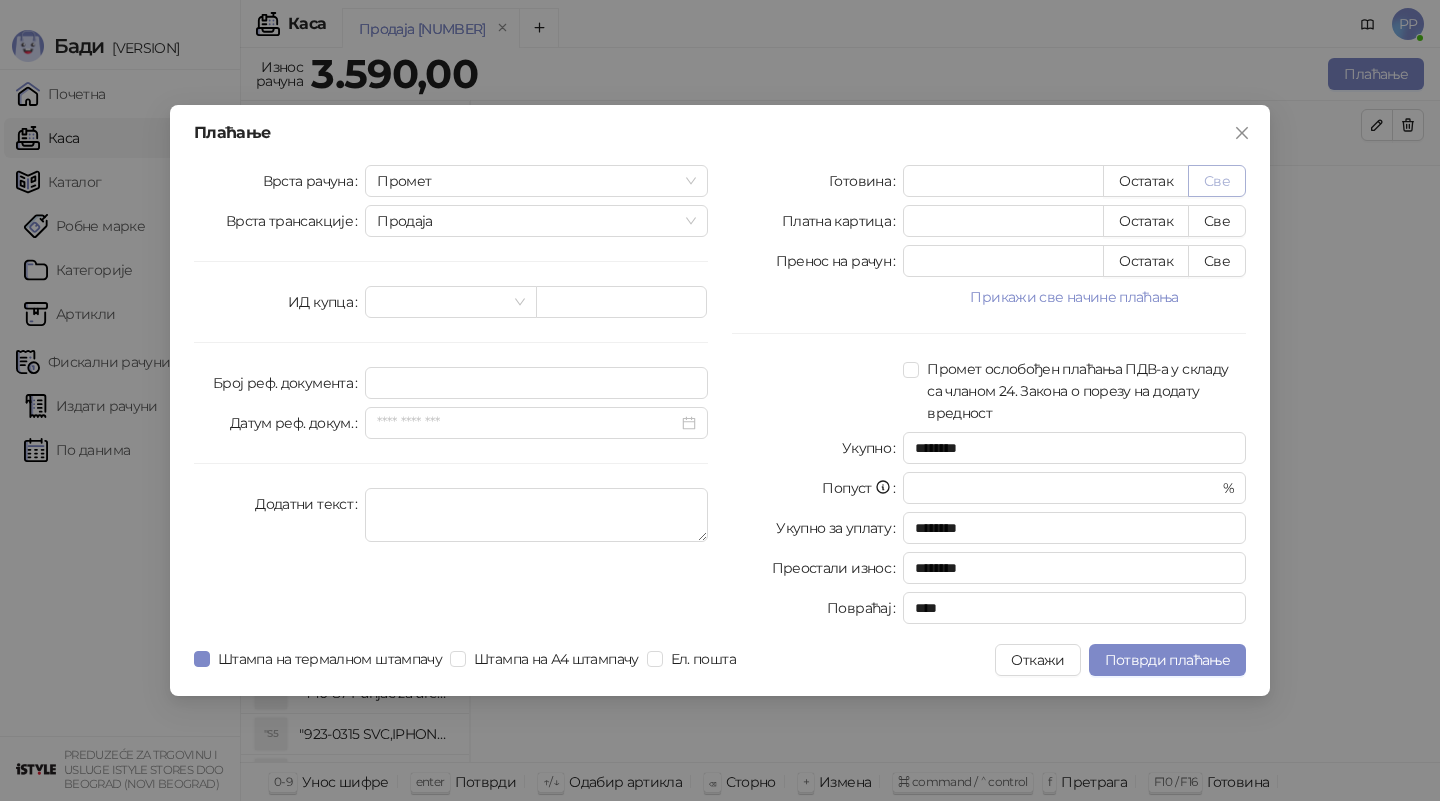 click on "Све" at bounding box center [1217, 181] 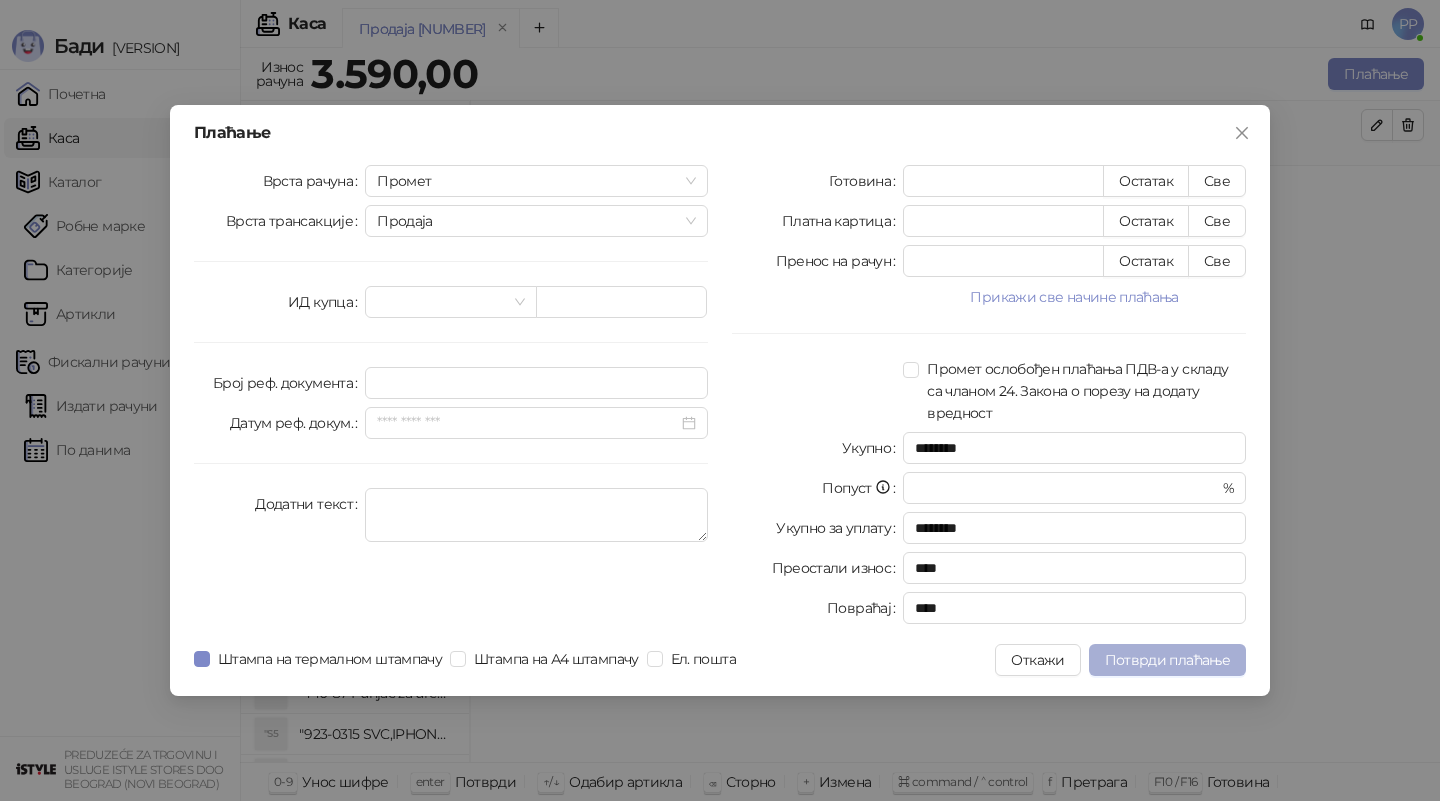 click on "Потврди плаћање" at bounding box center [1167, 660] 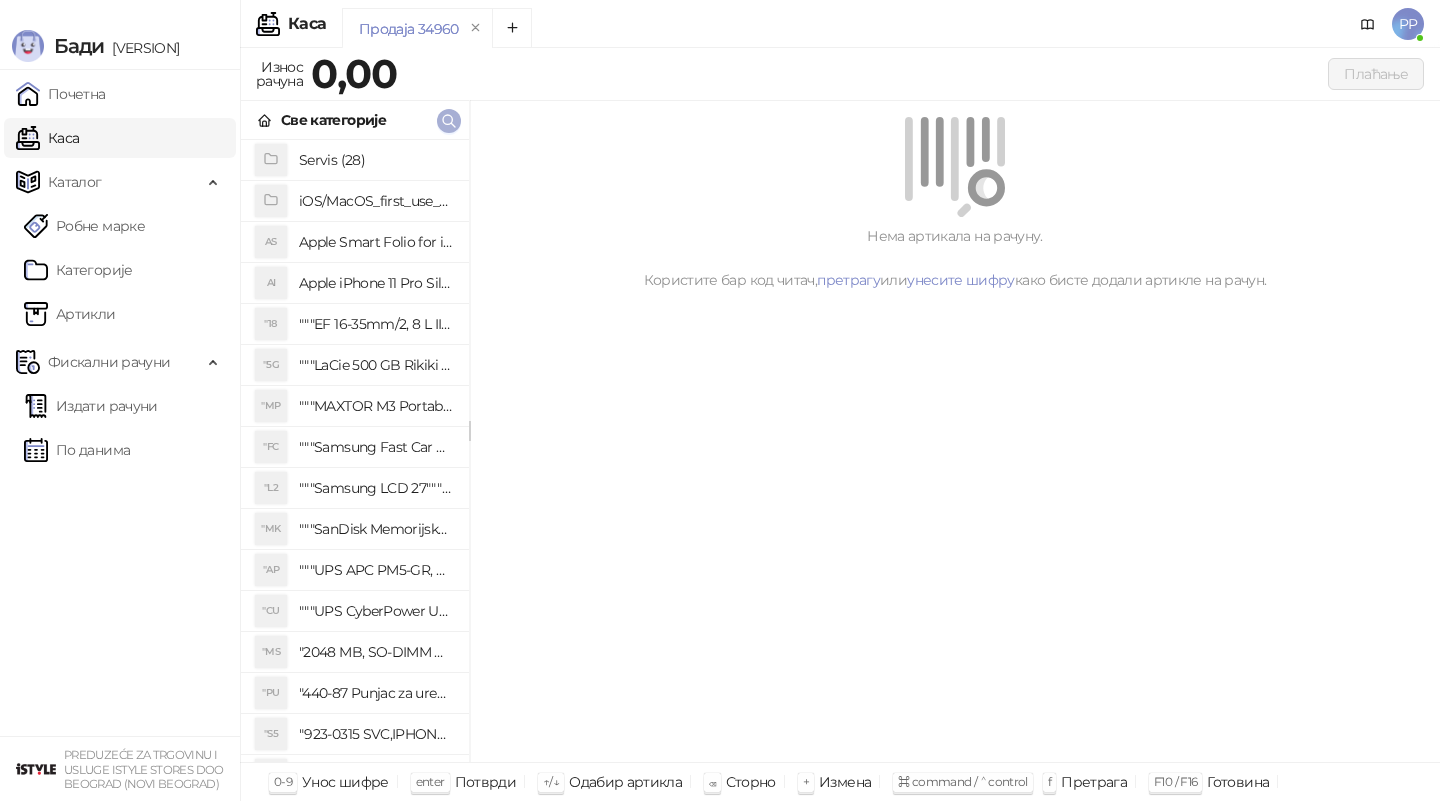 click 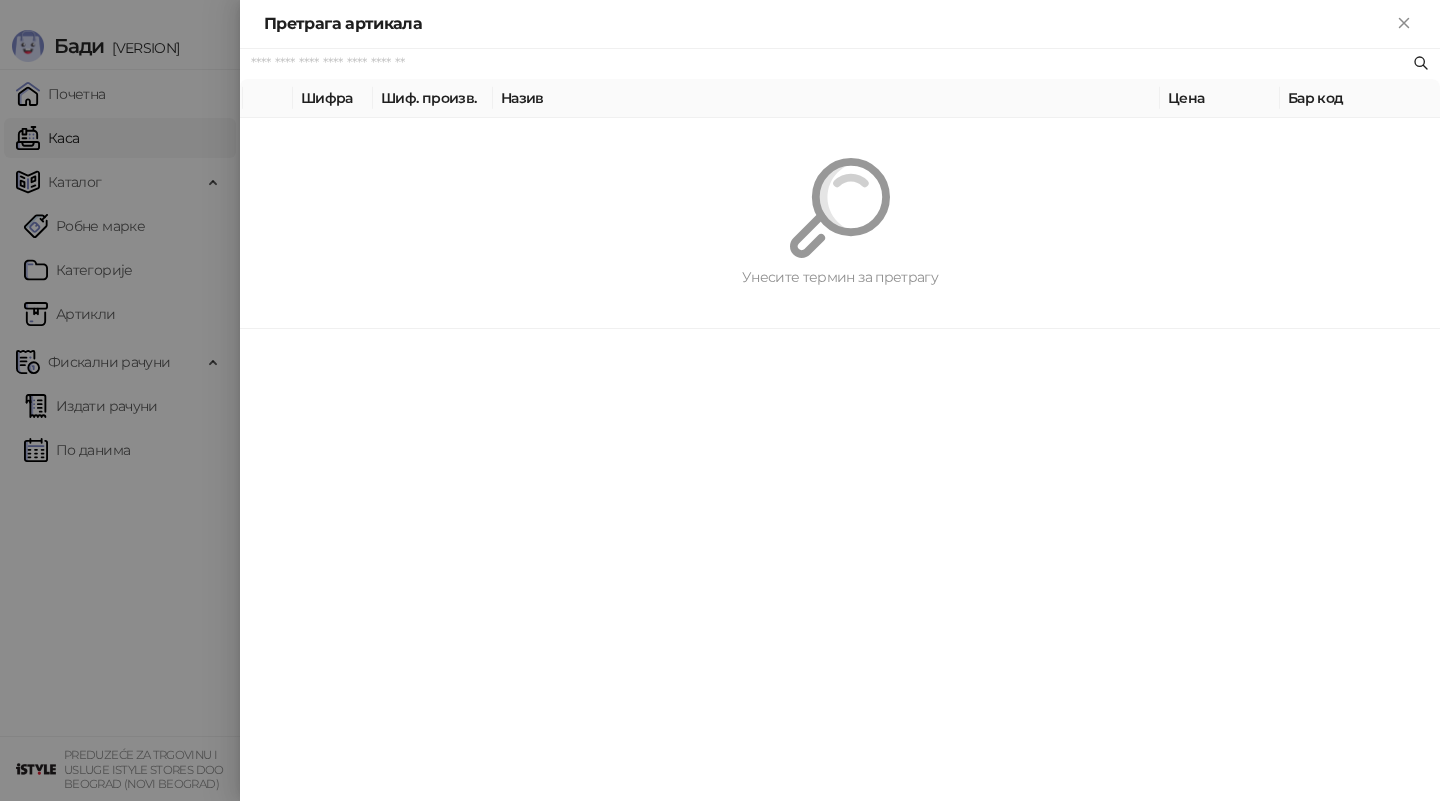 paste on "*********" 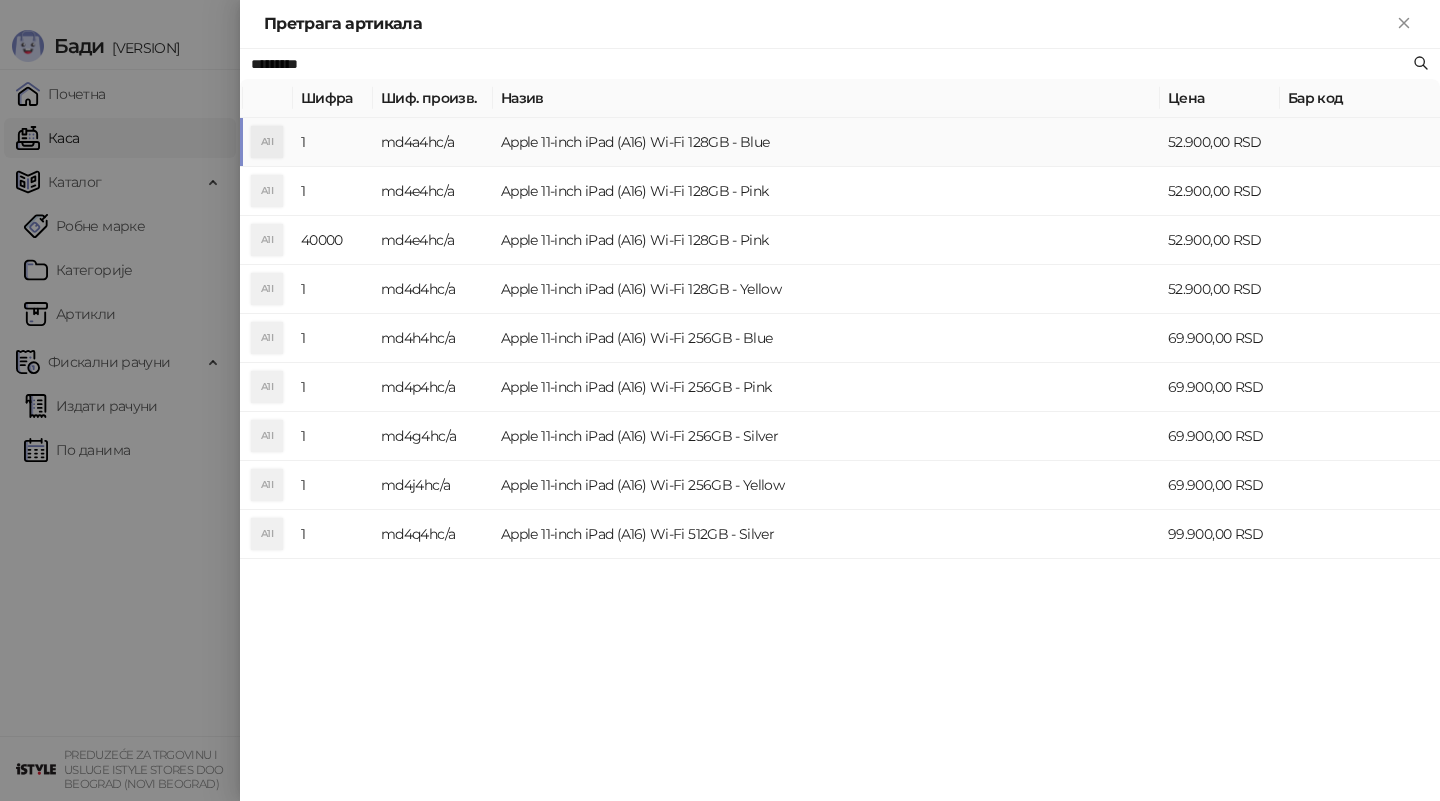 type on "*********" 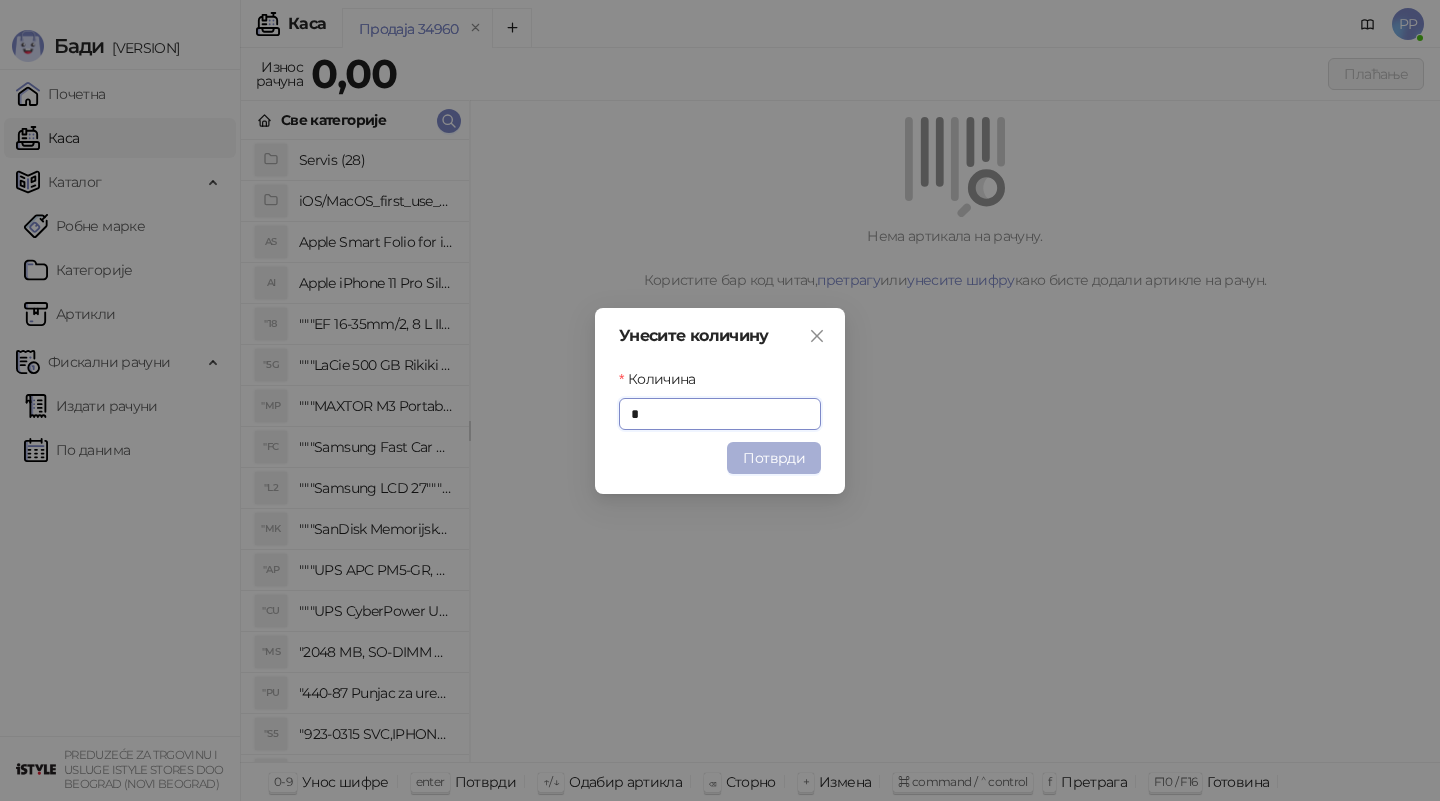 click on "Потврди" at bounding box center [774, 458] 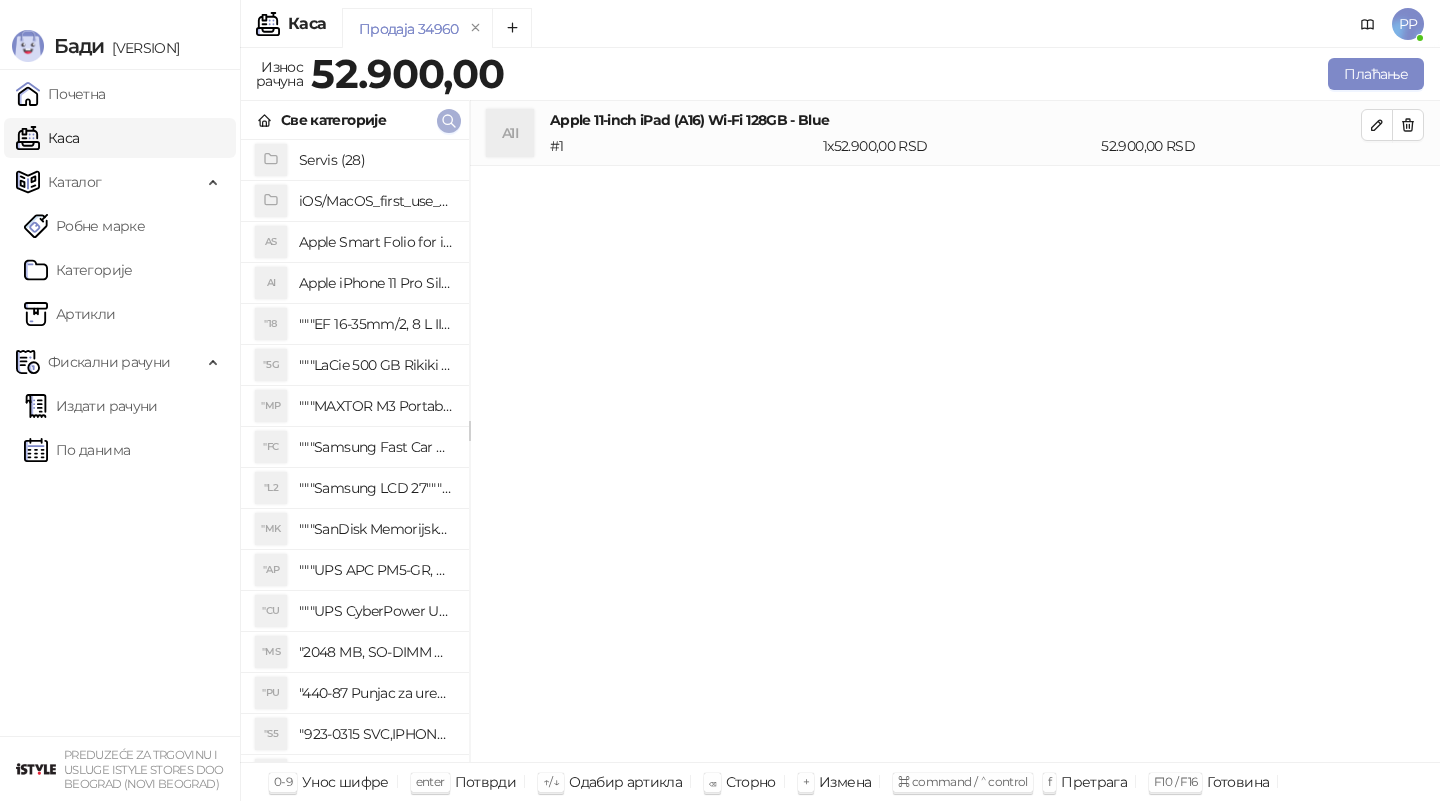 click 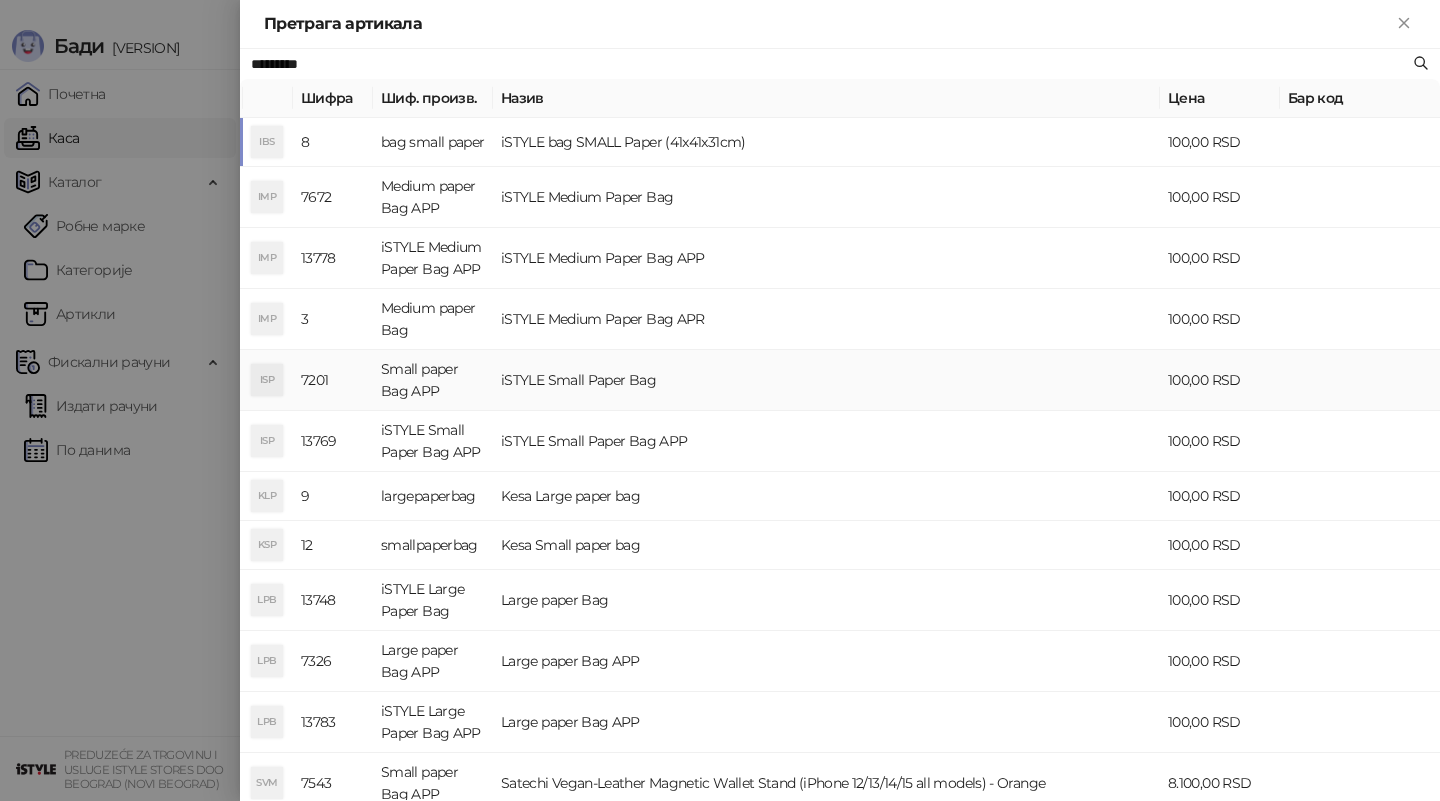 type on "*********" 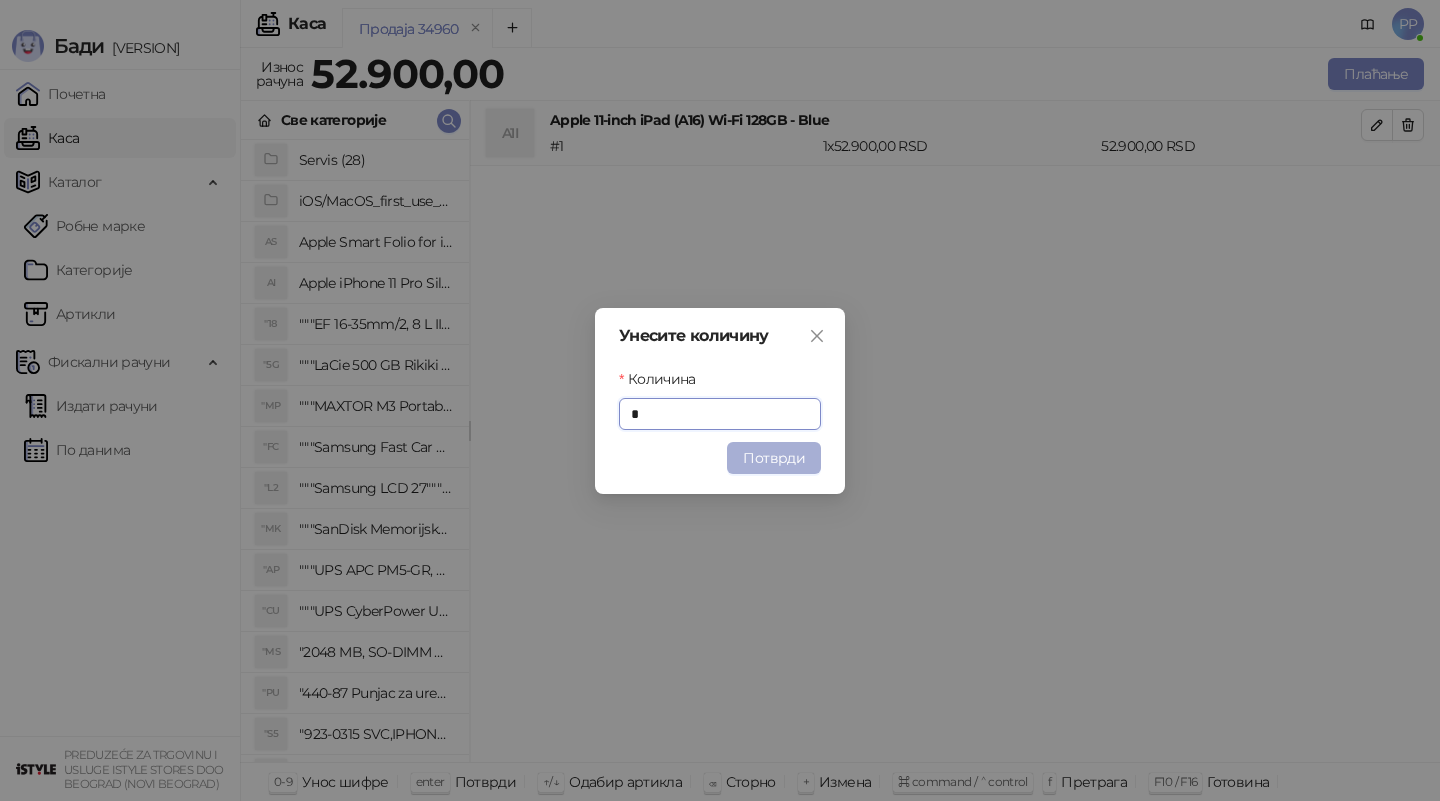 click on "Потврди" at bounding box center (774, 458) 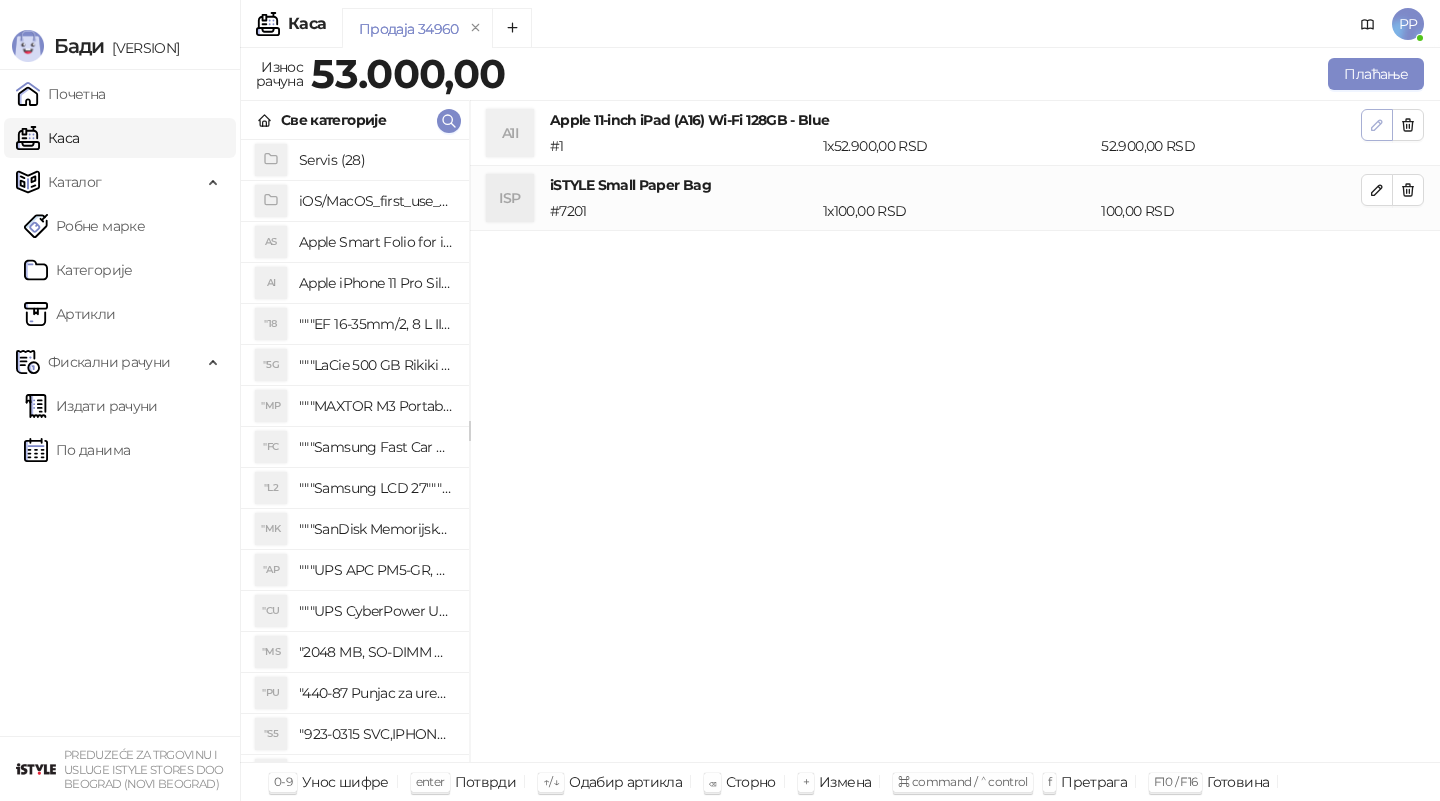 click at bounding box center [1377, 125] 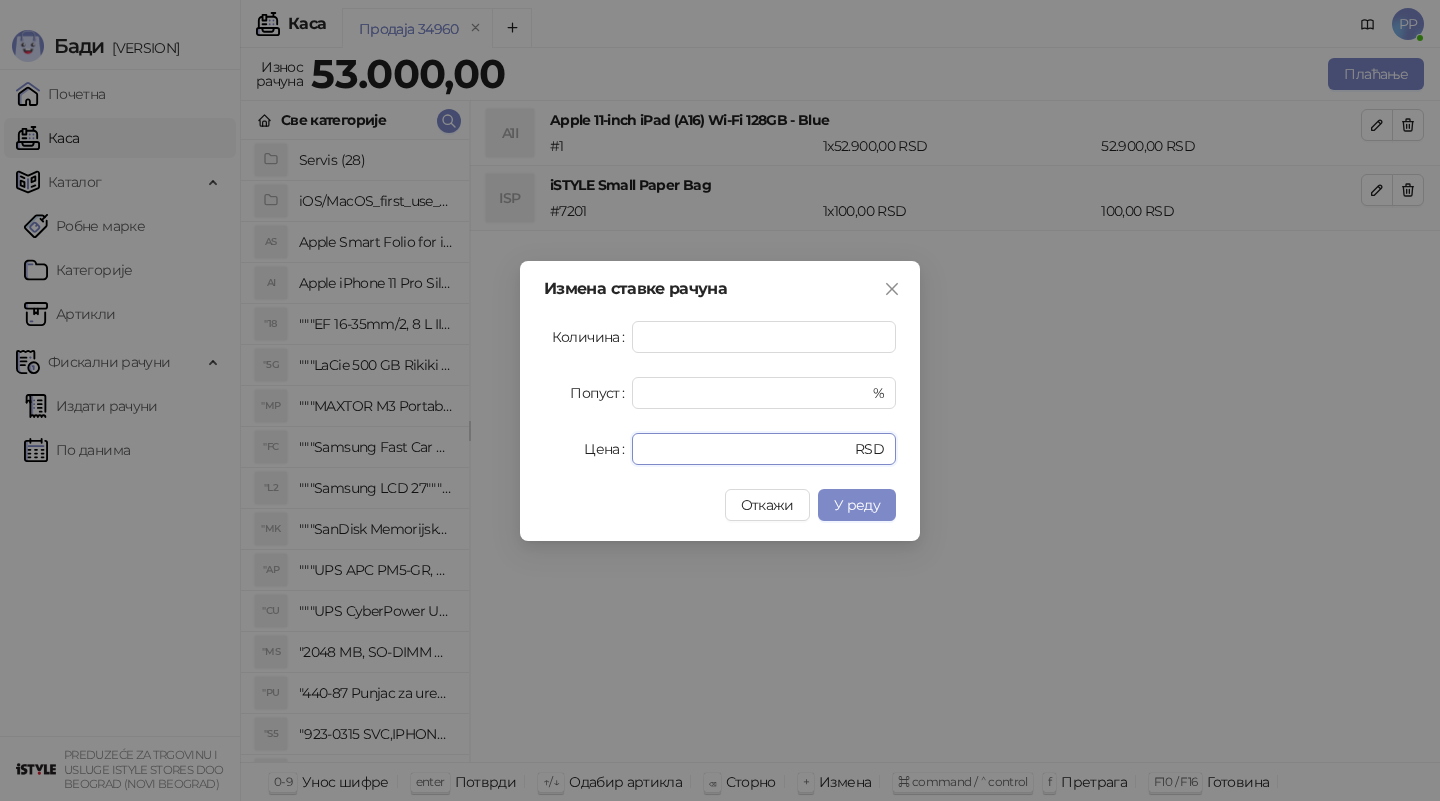 drag, startPoint x: 701, startPoint y: 456, endPoint x: 531, endPoint y: 434, distance: 171.41762 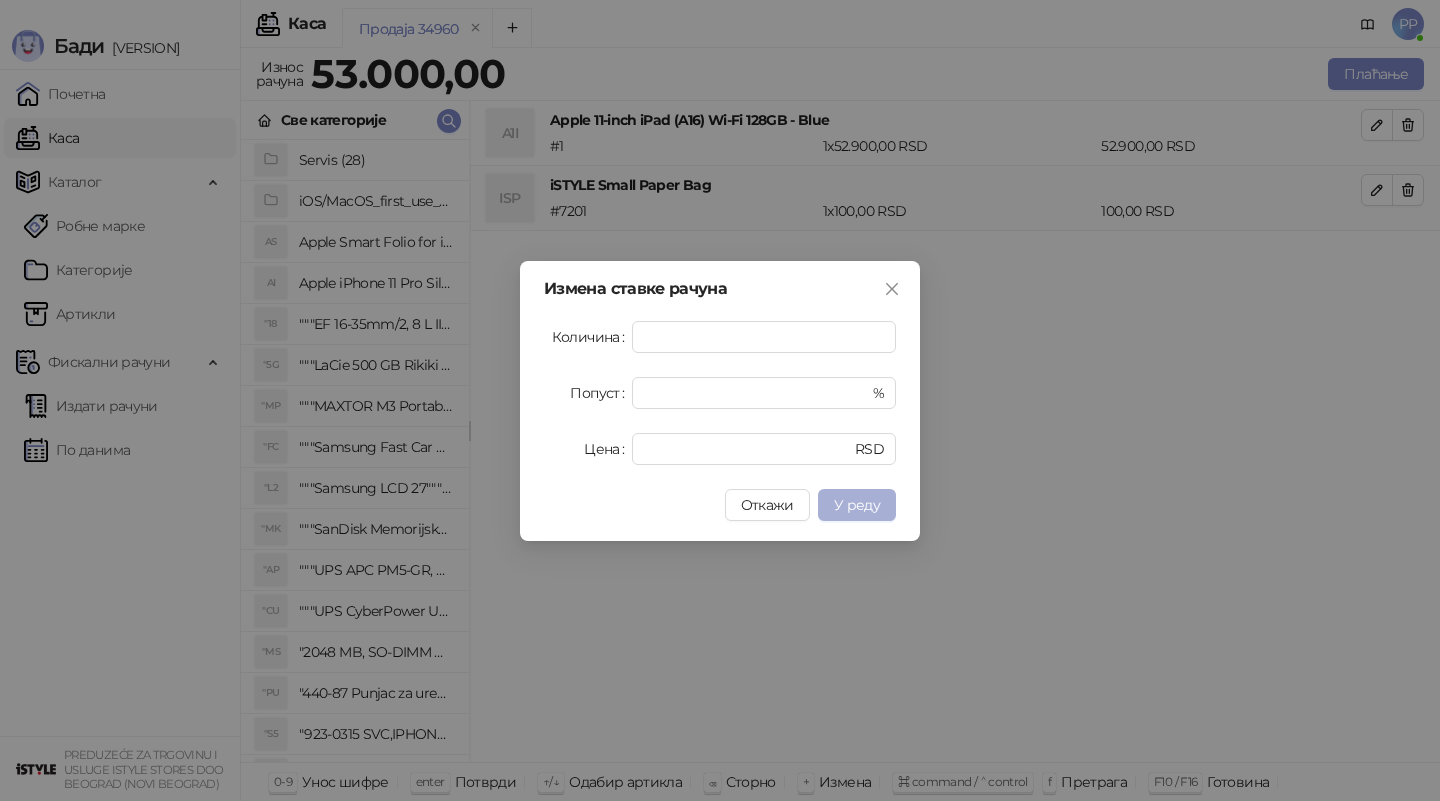 type on "*****" 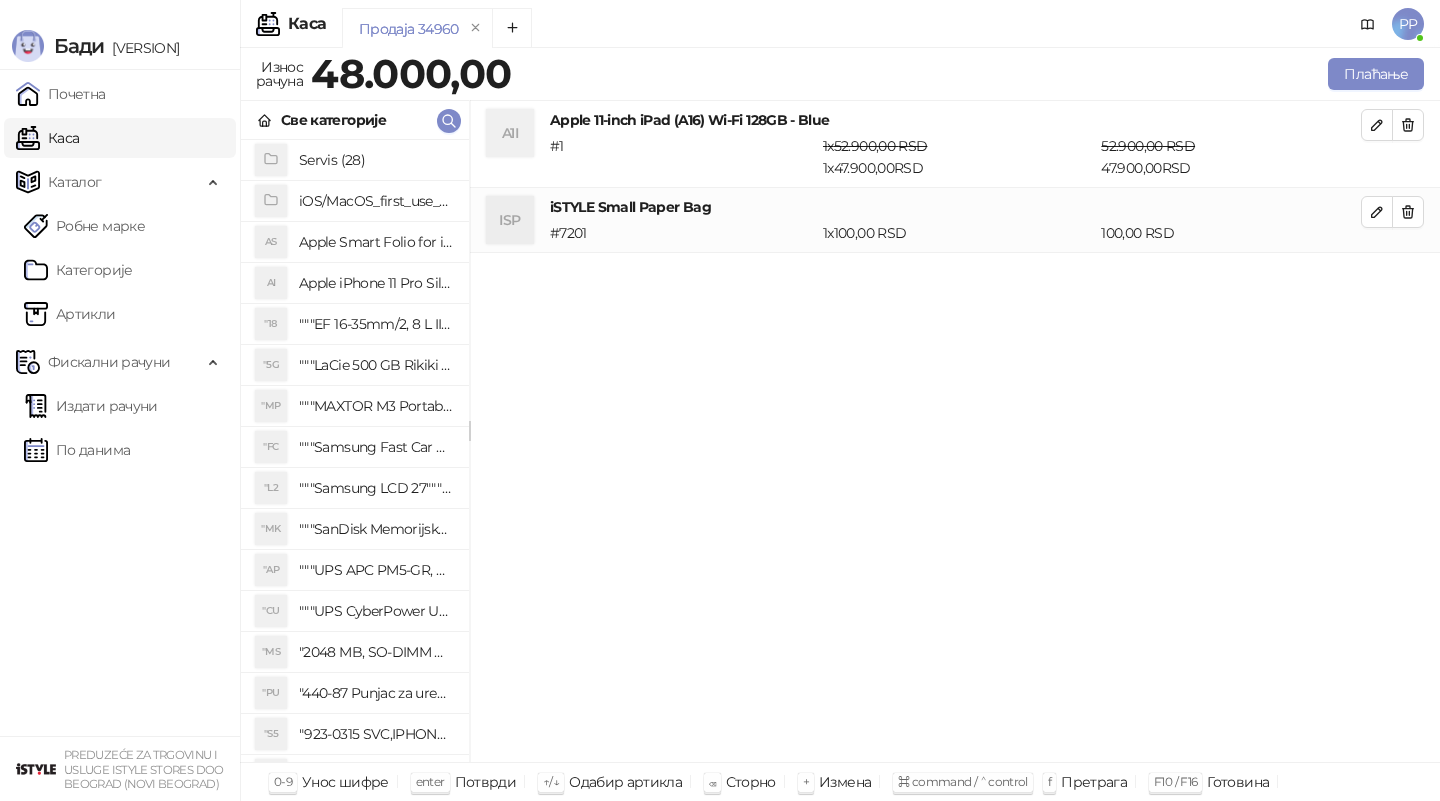 click on "A1I Apple 11-inch iPad (A16) Wi-Fi 128GB - Blue    # 1 1  x  52.900,00   RSD 1  x  47.900,00  RSD  52.900,00   RSD 47.900,00  RSD  ISP iSTYLE Small Paper Bag    # 7201 1  x  100,00 RSD 100,00 RSD" at bounding box center (955, 432) 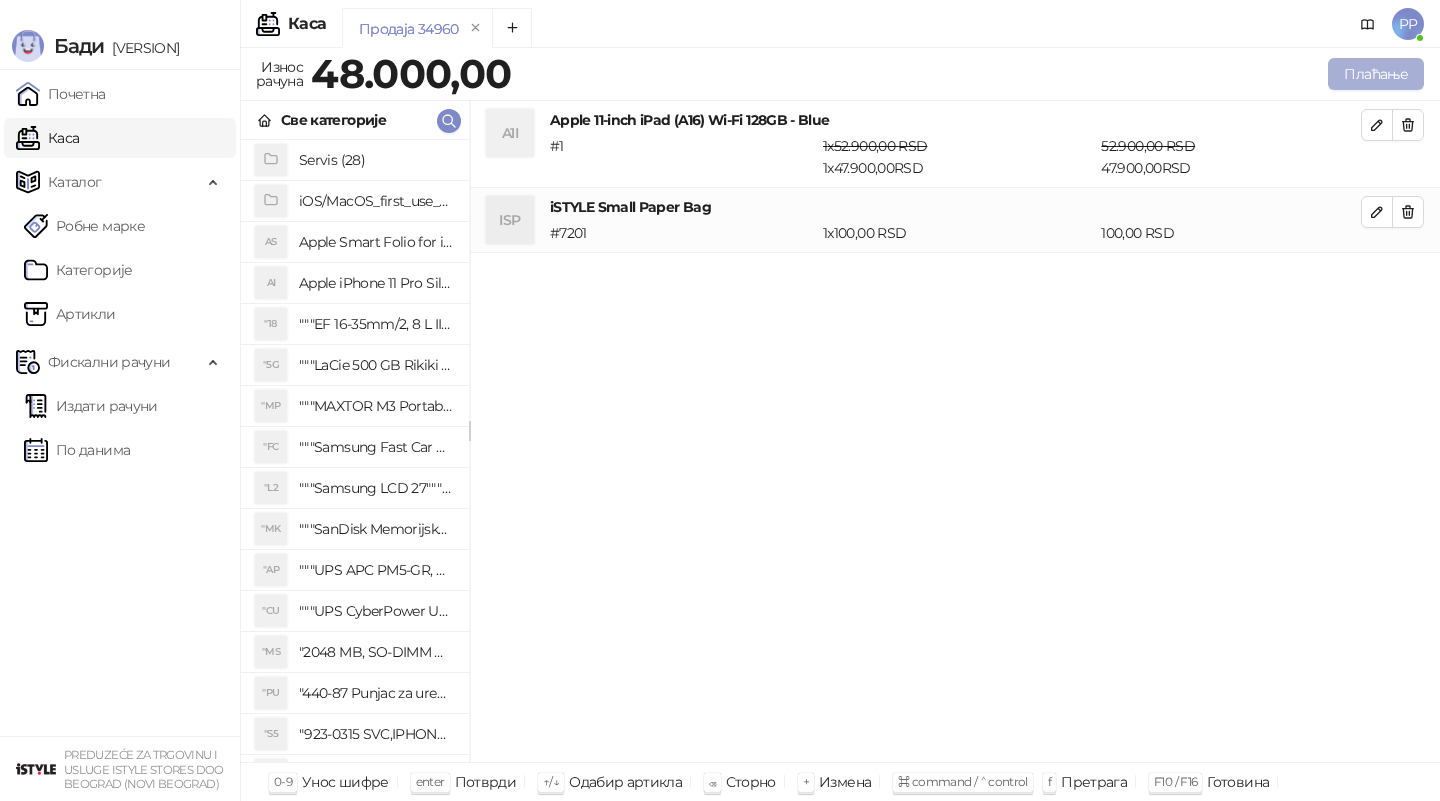 click on "Плаћање" at bounding box center (1376, 74) 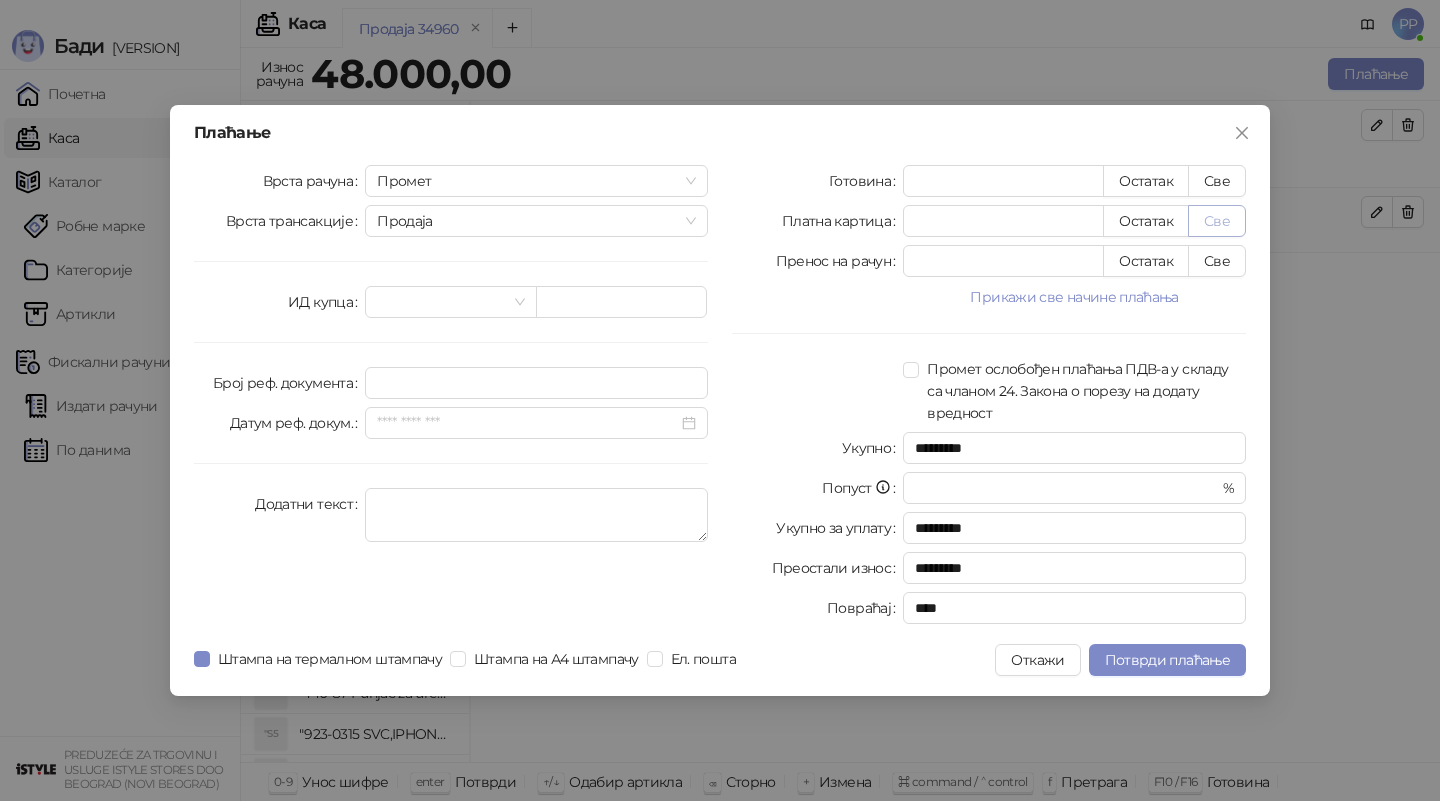 click on "Све" at bounding box center (1217, 221) 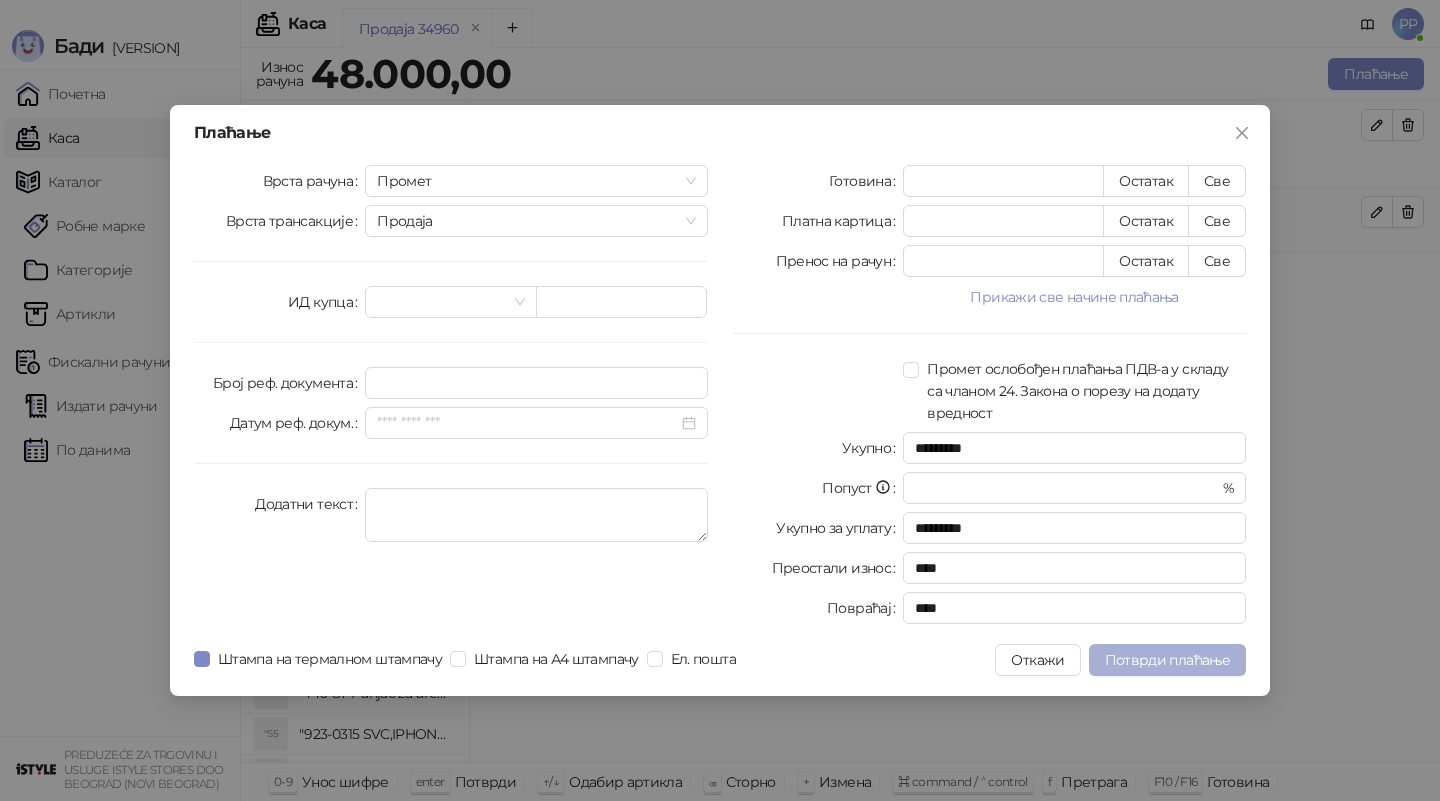 click on "Потврди плаћање" at bounding box center [1167, 660] 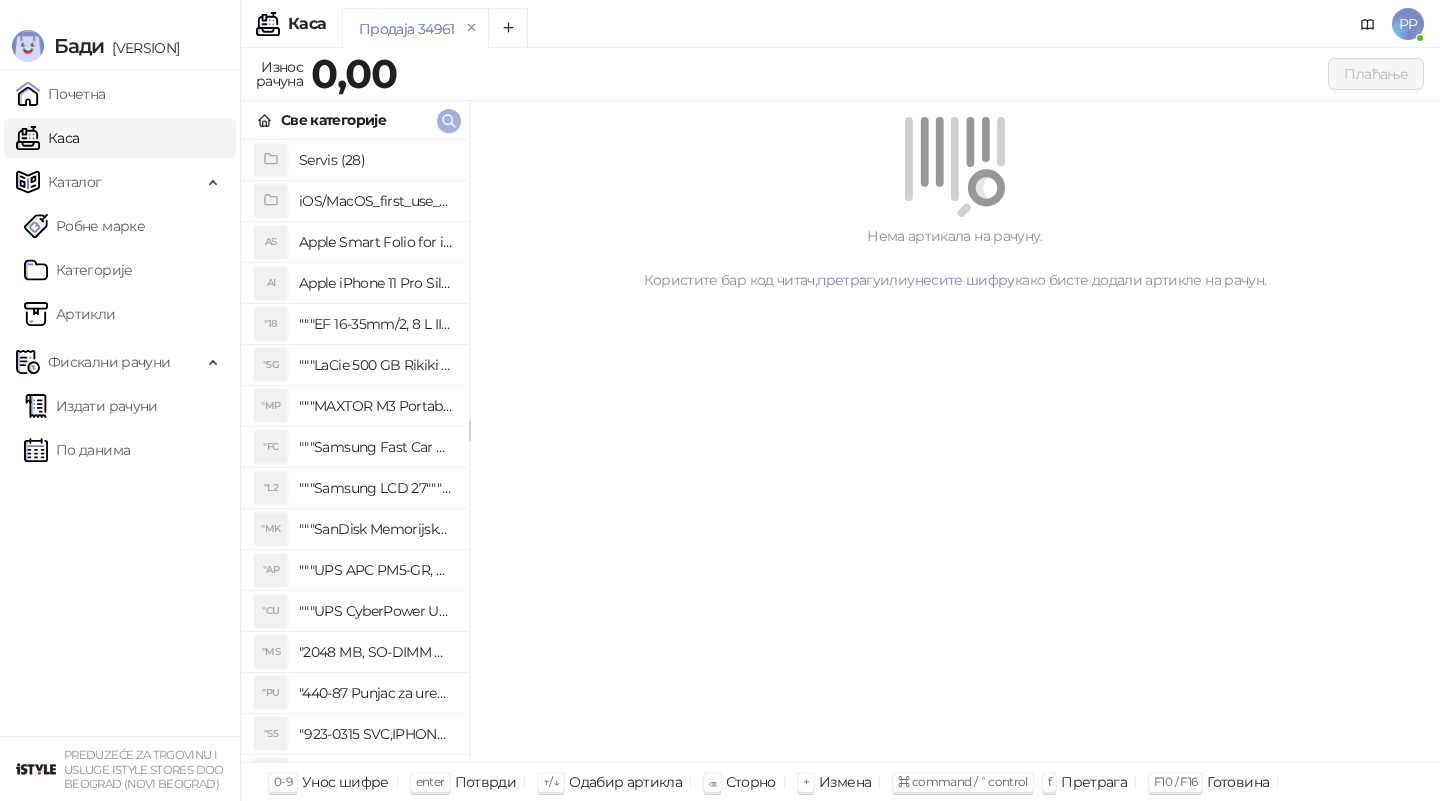 click 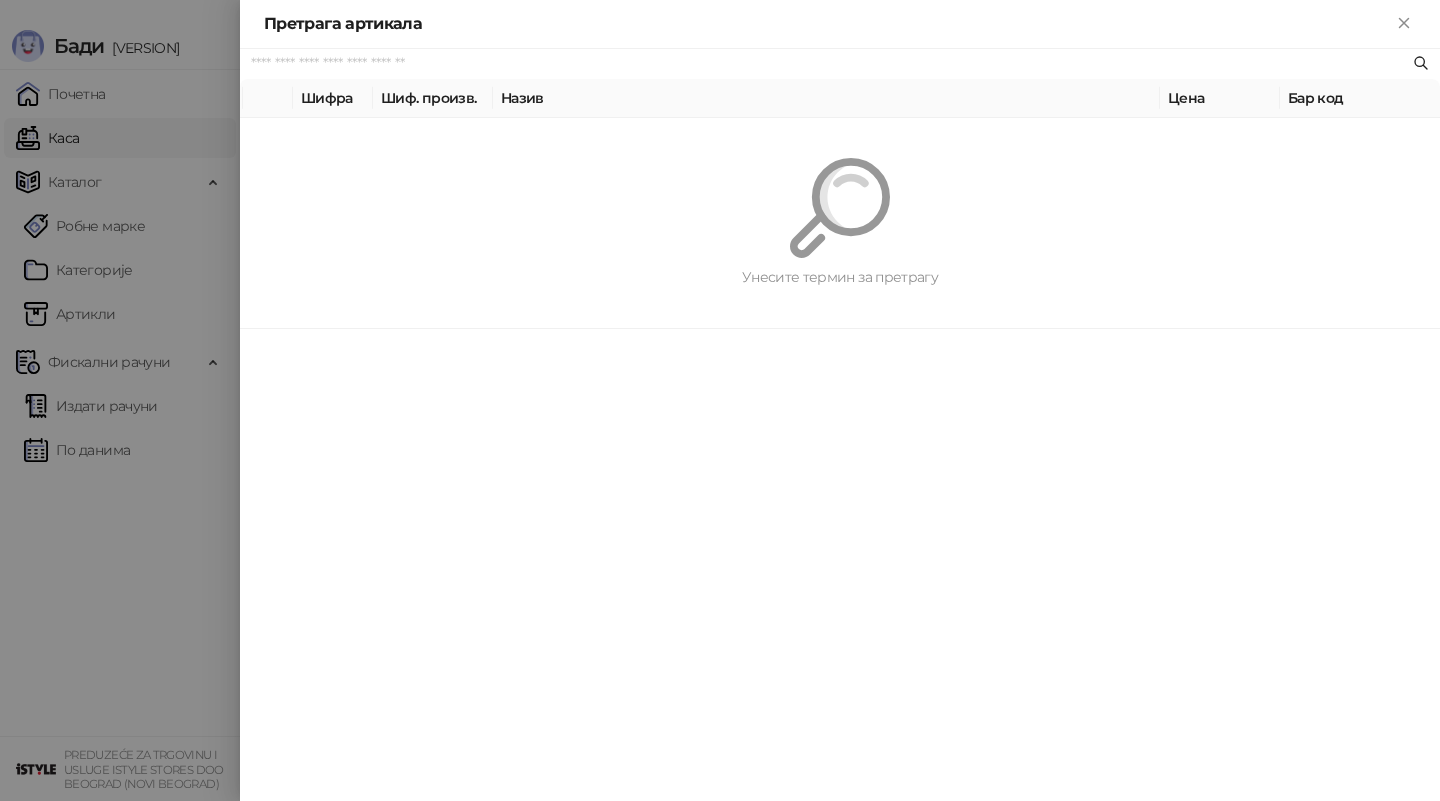 paste on "*********" 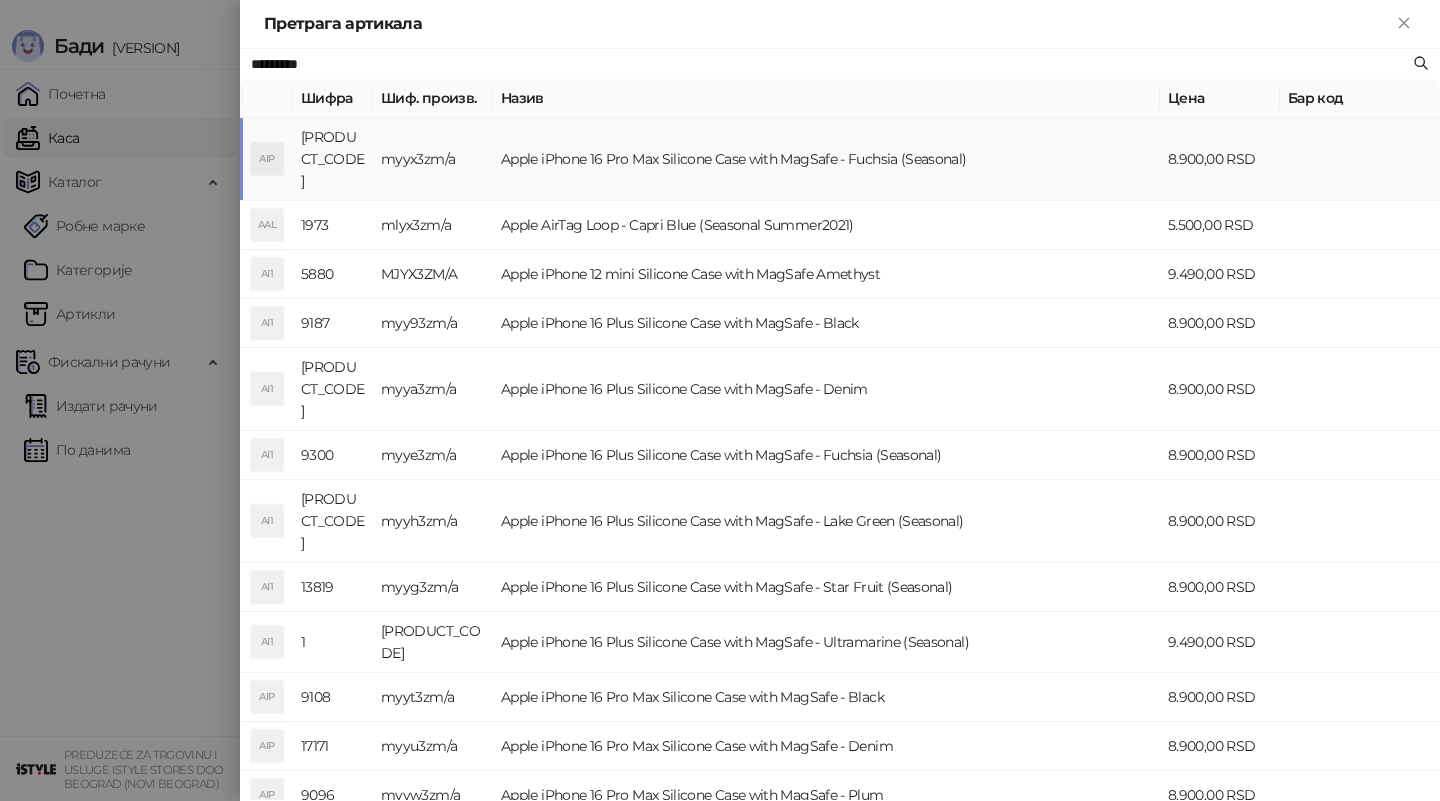 type on "*********" 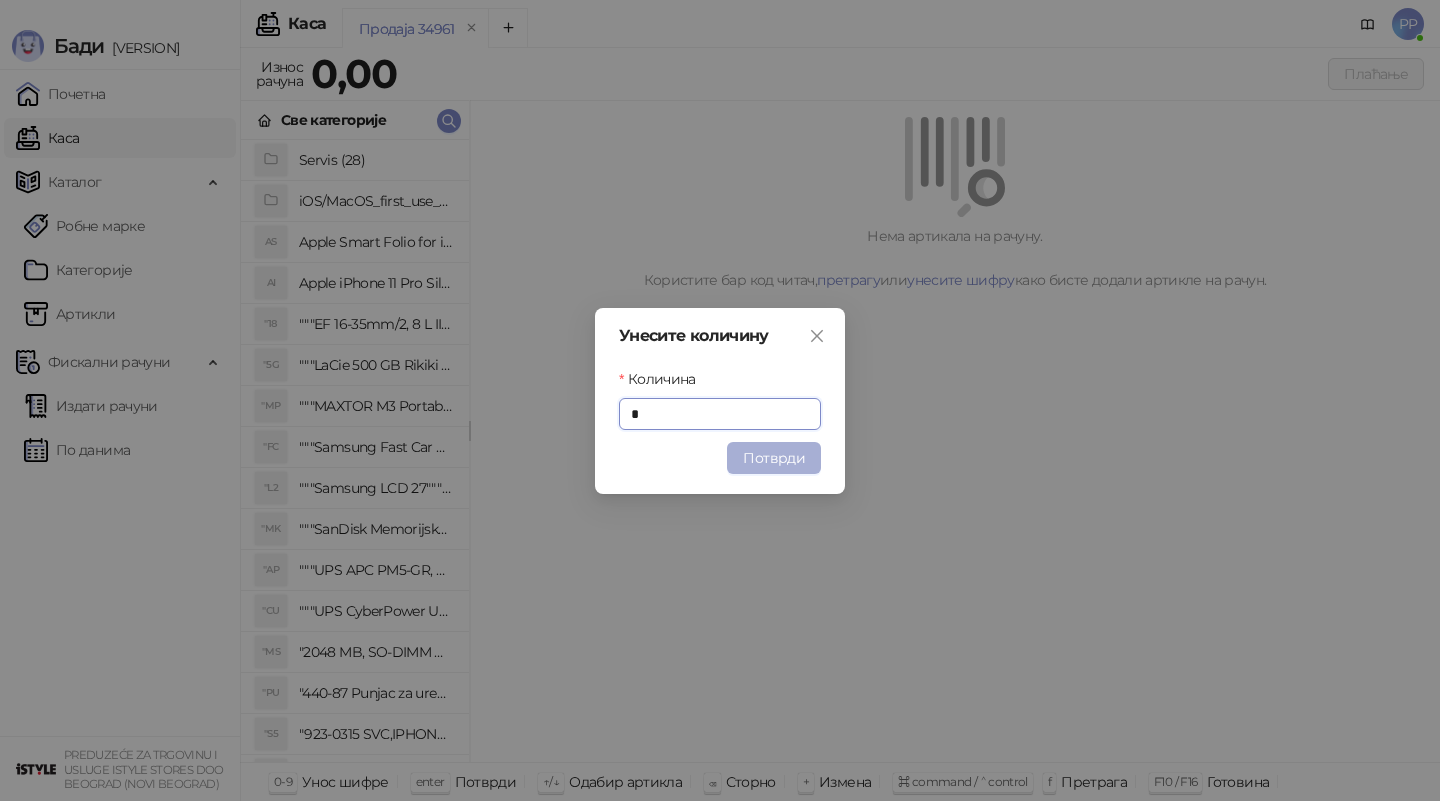 click on "Потврди" at bounding box center (774, 458) 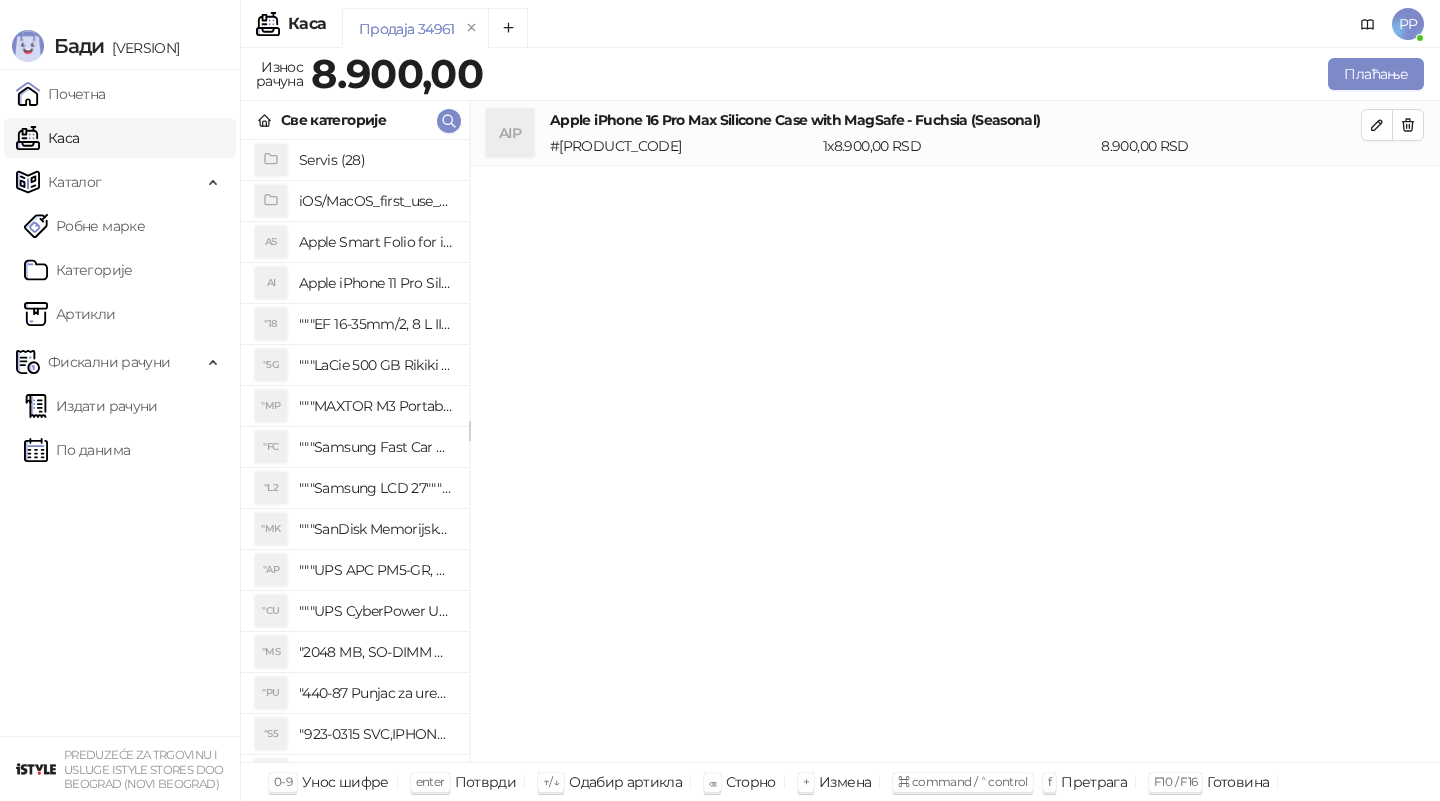 click on "AIP Apple iPhone 16 Pro Max Silicone Case with MagSafe - Fuchsia (Seasonal) # [PRODUCT_CODE] 1 x 8.900,00 RSD 8.900,00 RSD" at bounding box center (955, 432) 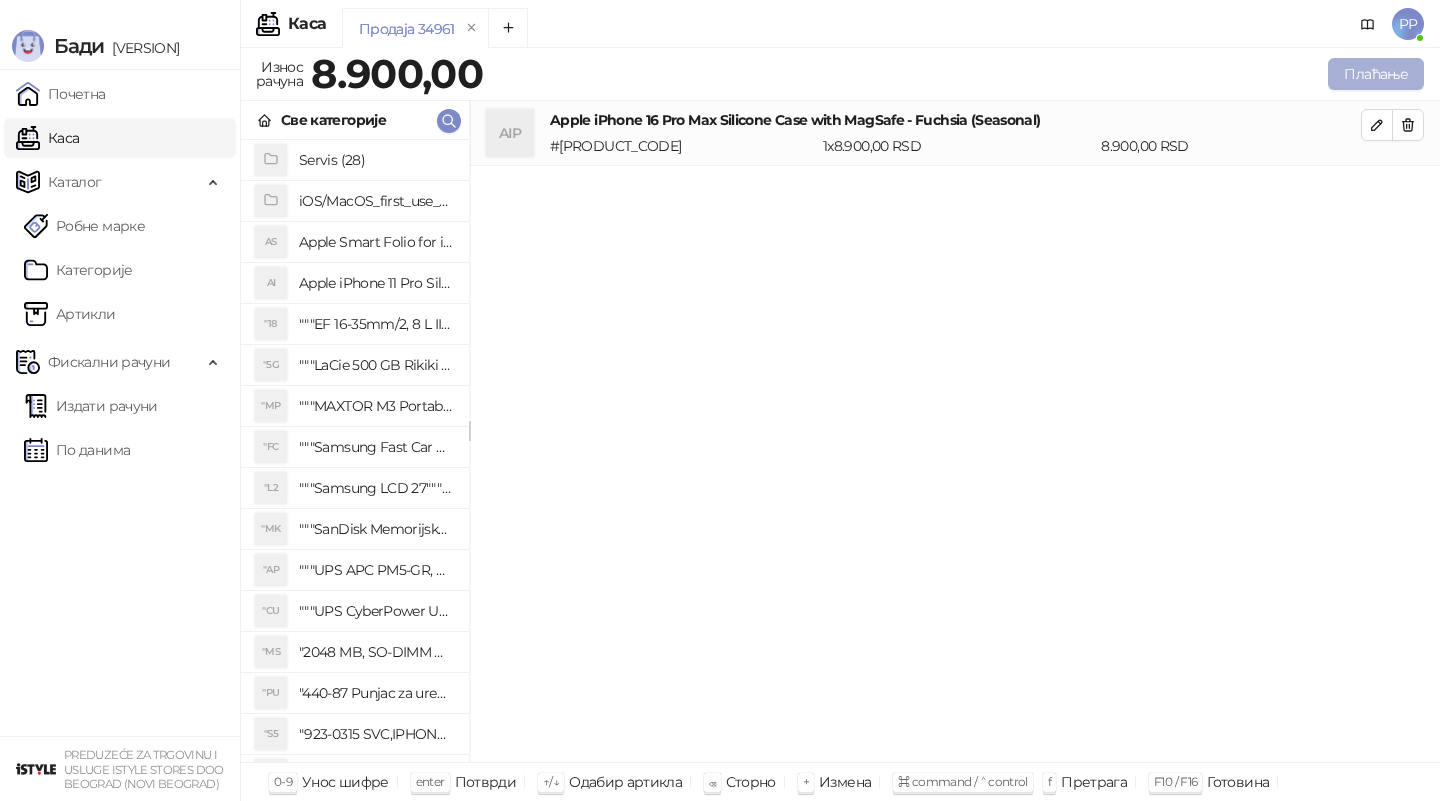 click on "Плаћање" at bounding box center (1376, 74) 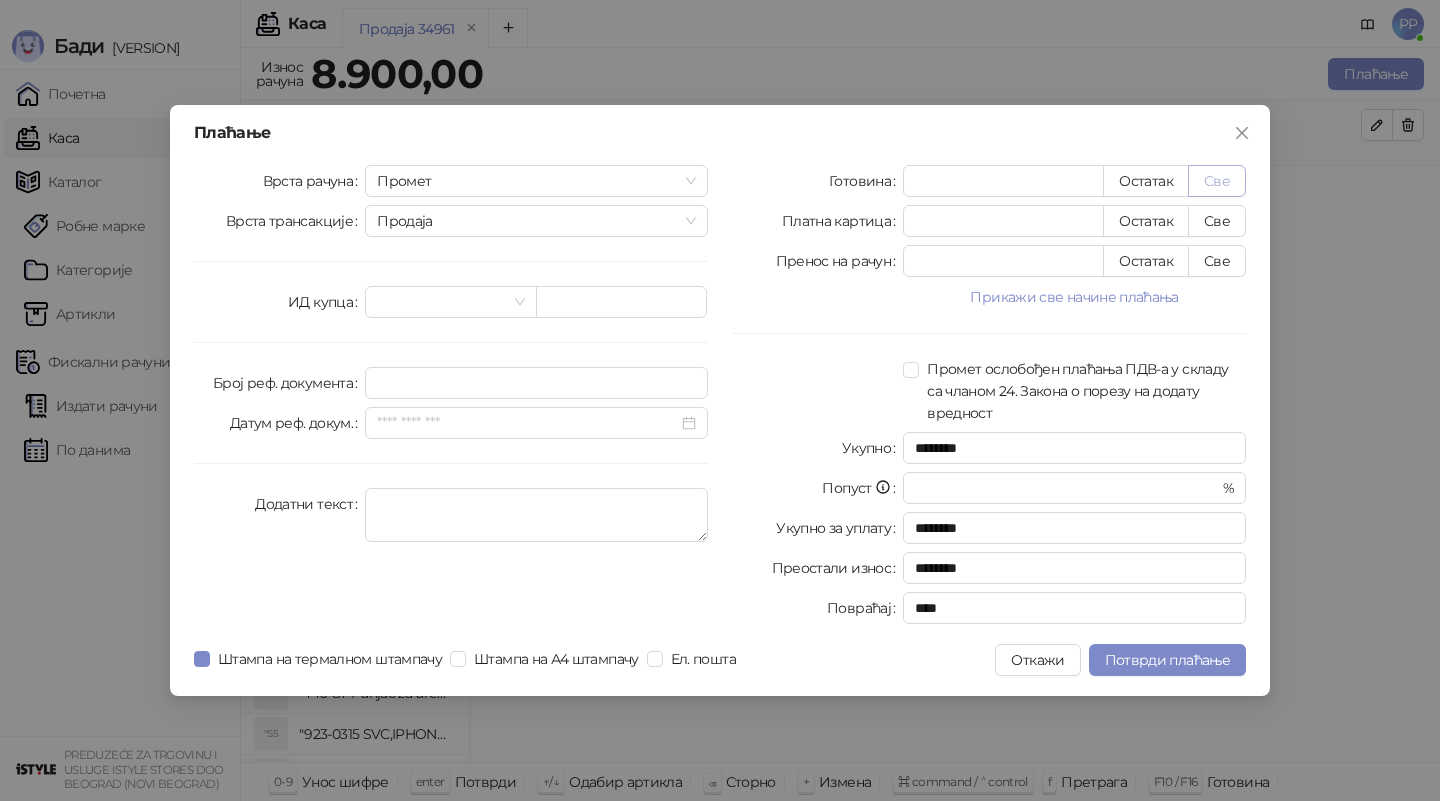 click on "Све" at bounding box center [1217, 181] 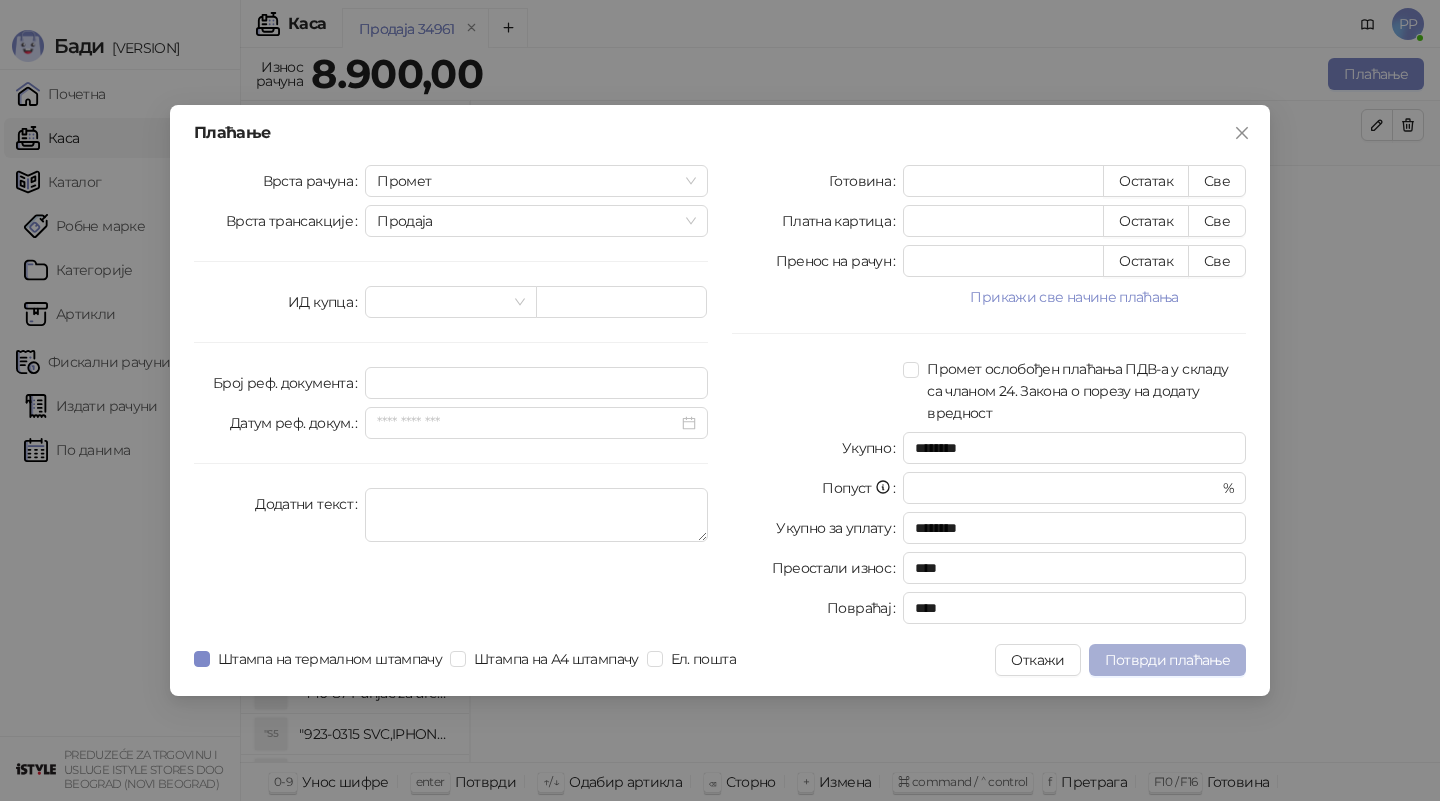 click on "Потврди плаћање" at bounding box center (1167, 660) 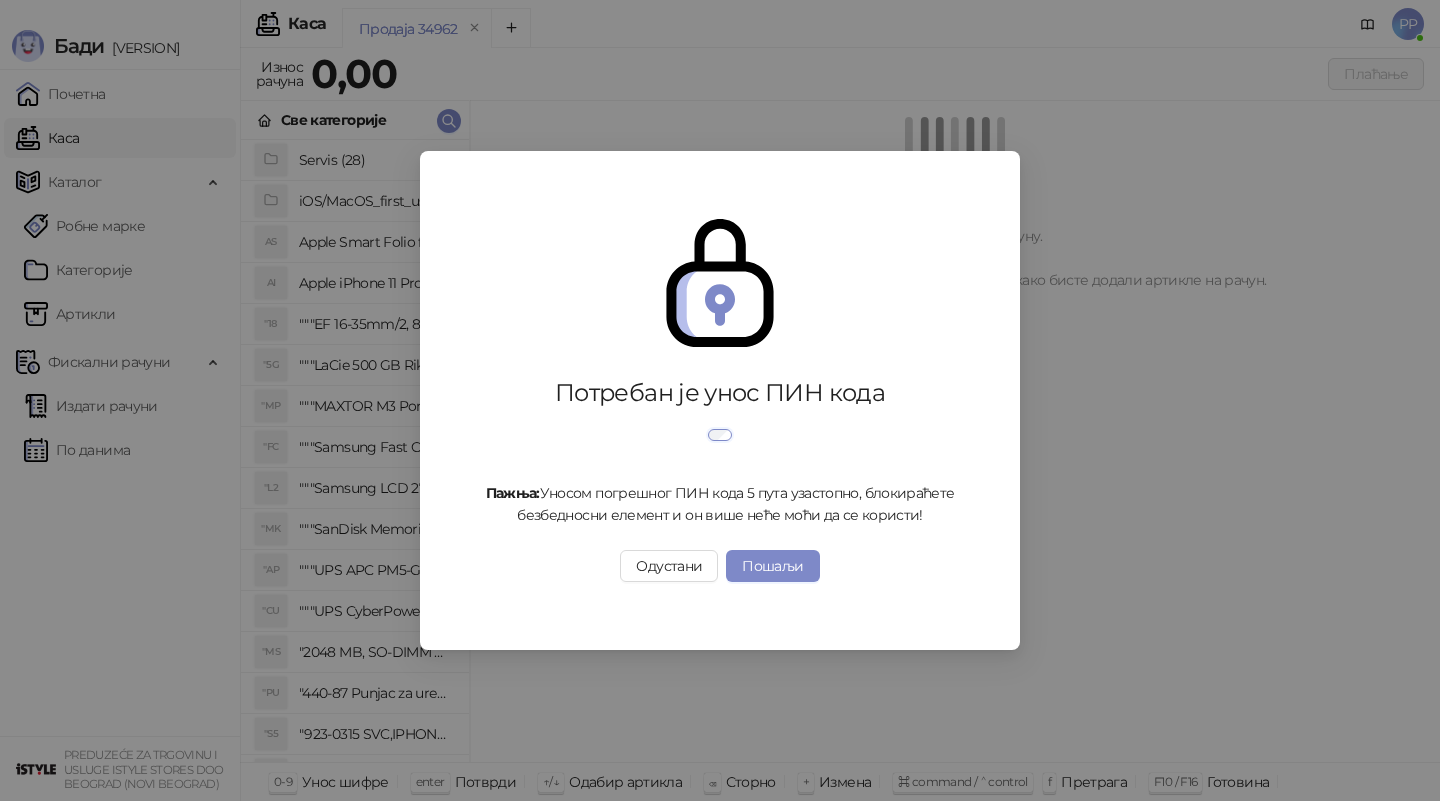 click on "Потребан је унос ПИН кода Пажња:  Уносом погрешног ПИН кода 5 пута узастопно, блокираћете безбедносни елемент и он више неће моћи да се користи! Одустани Пошаљи" at bounding box center [720, 400] 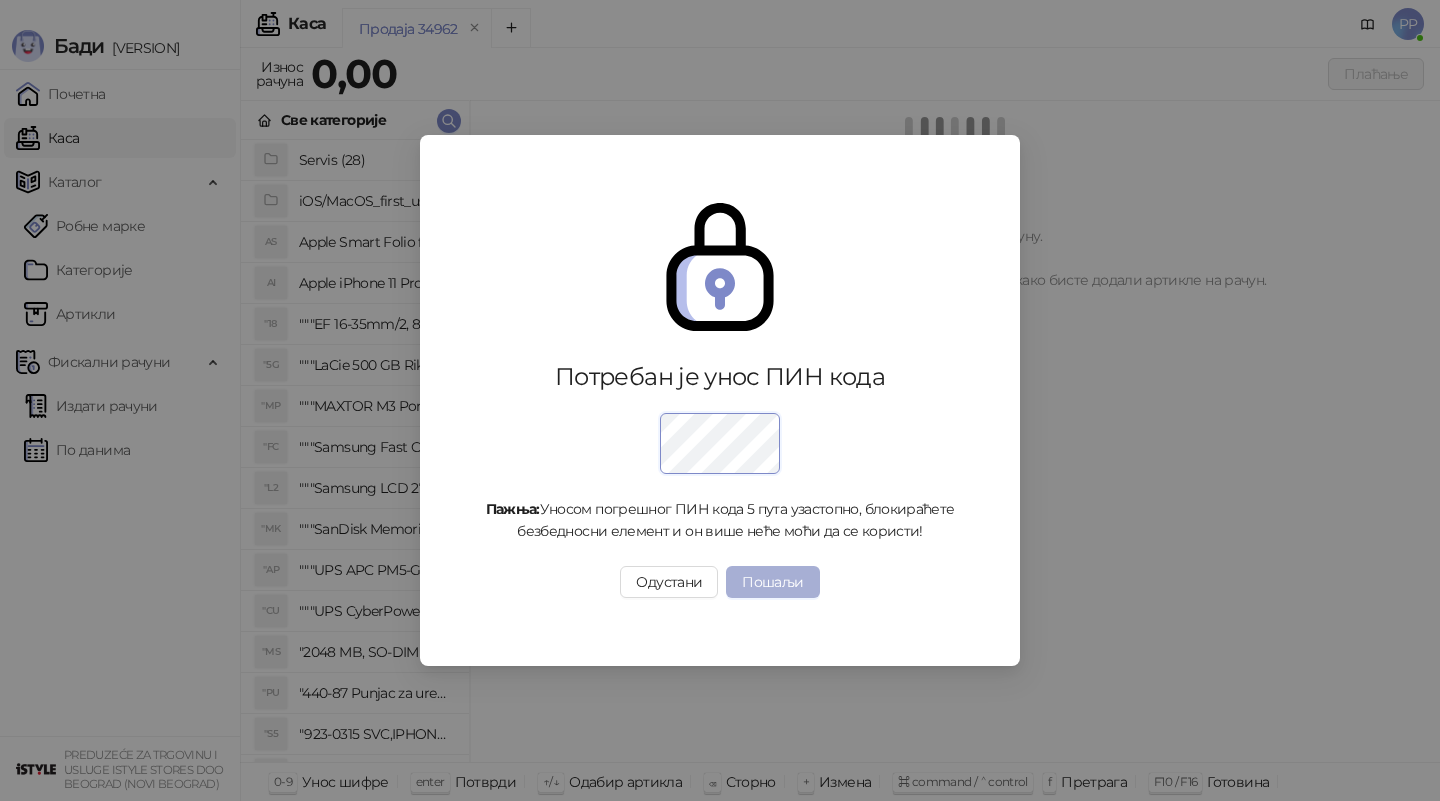 click on "Пошаљи" at bounding box center [772, 582] 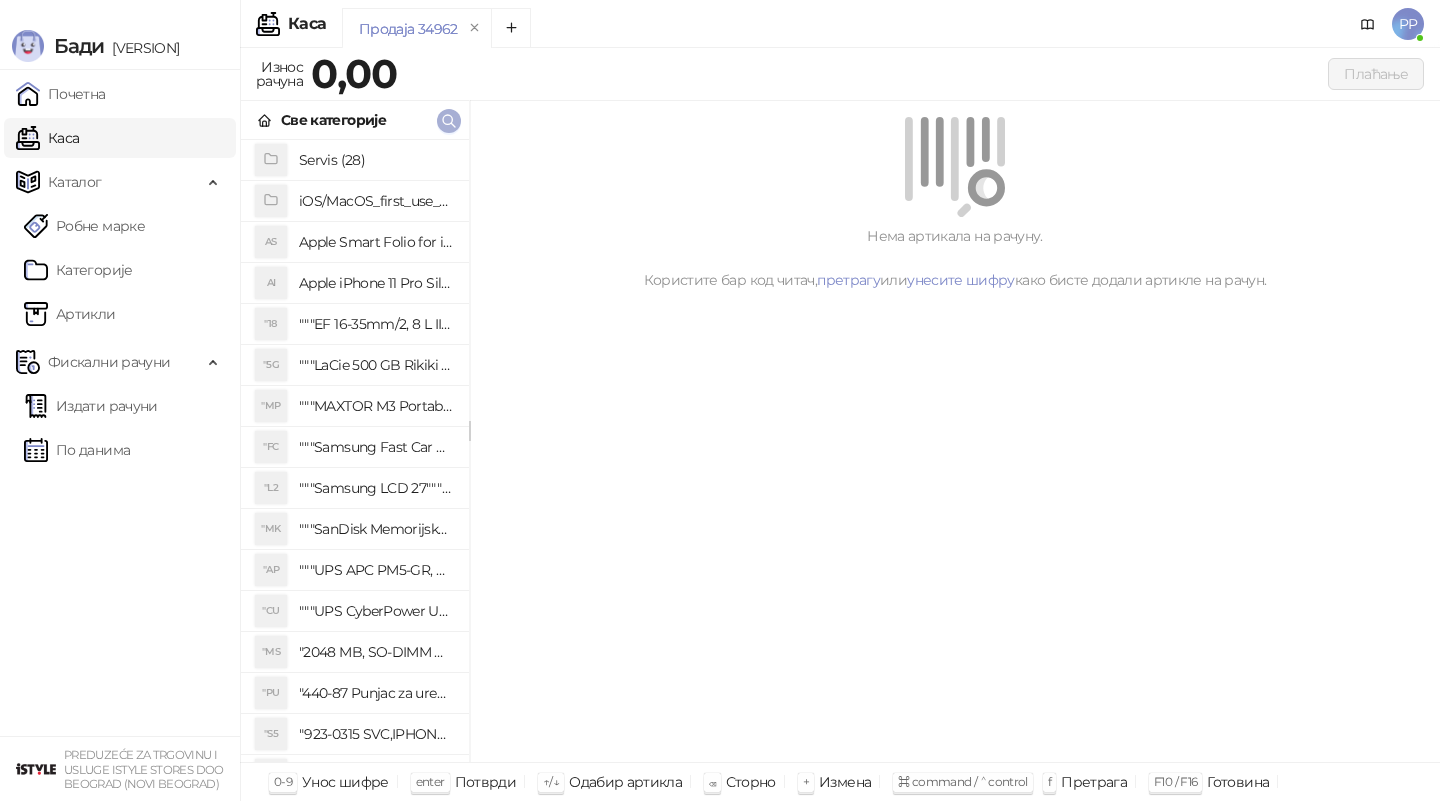click 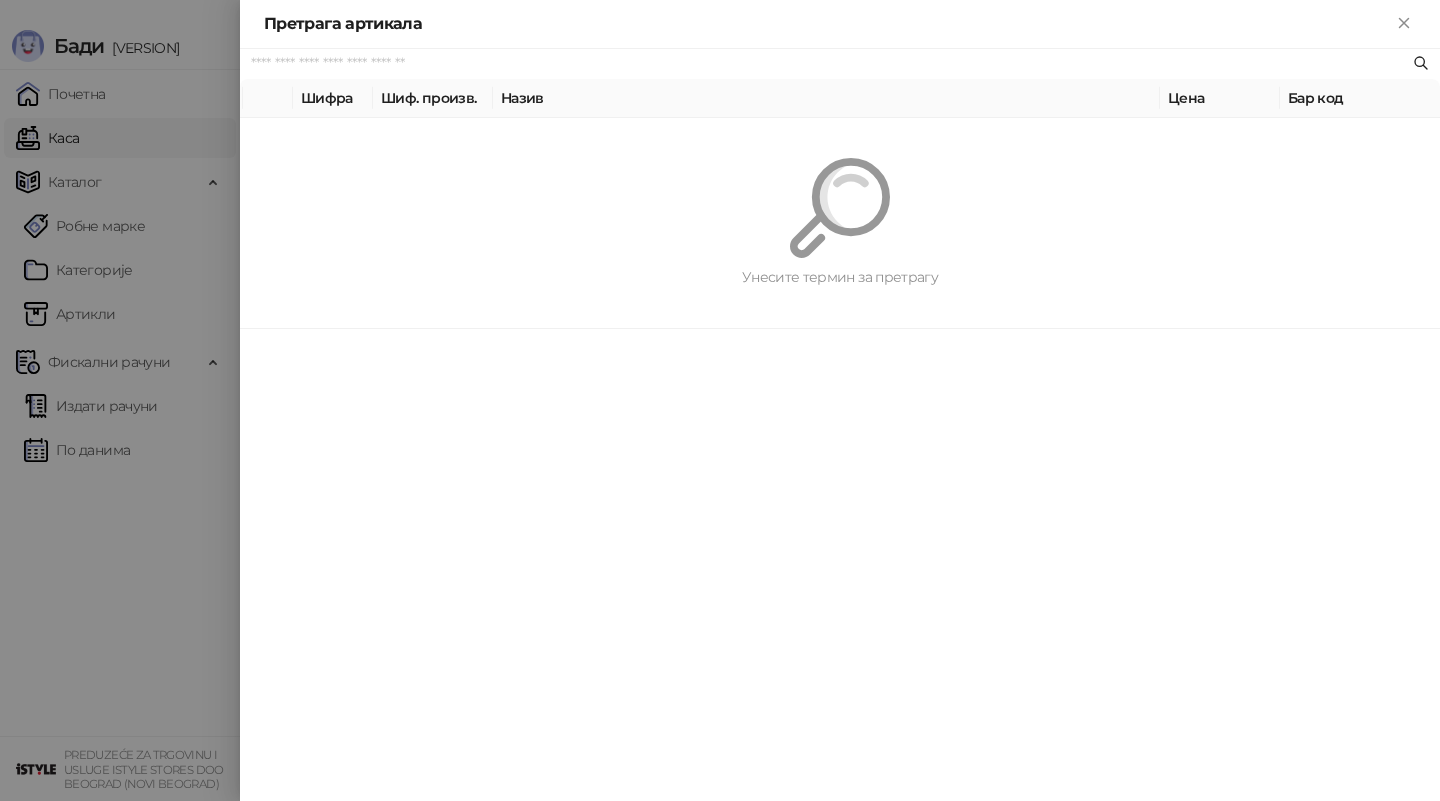 paste on "*********" 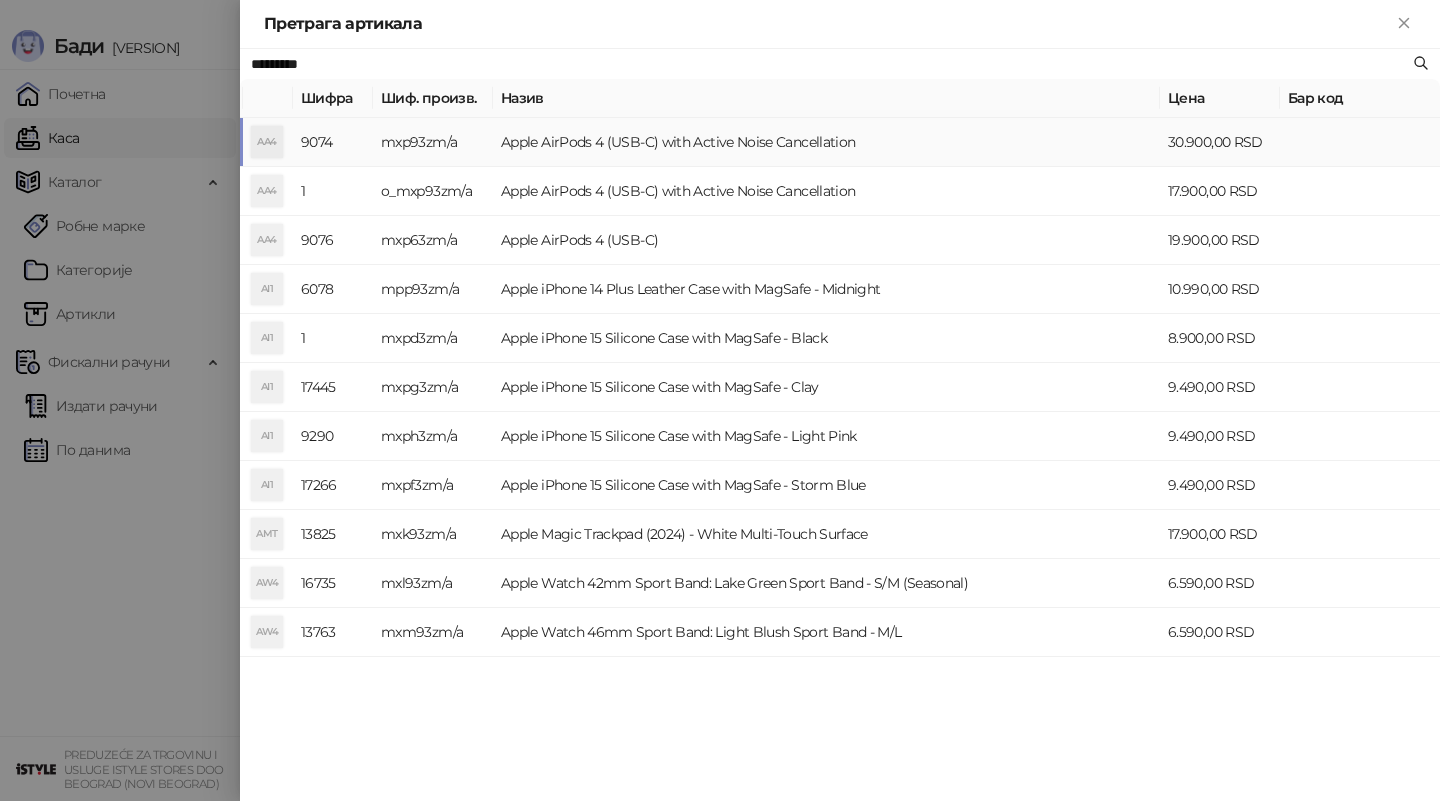 type on "*********" 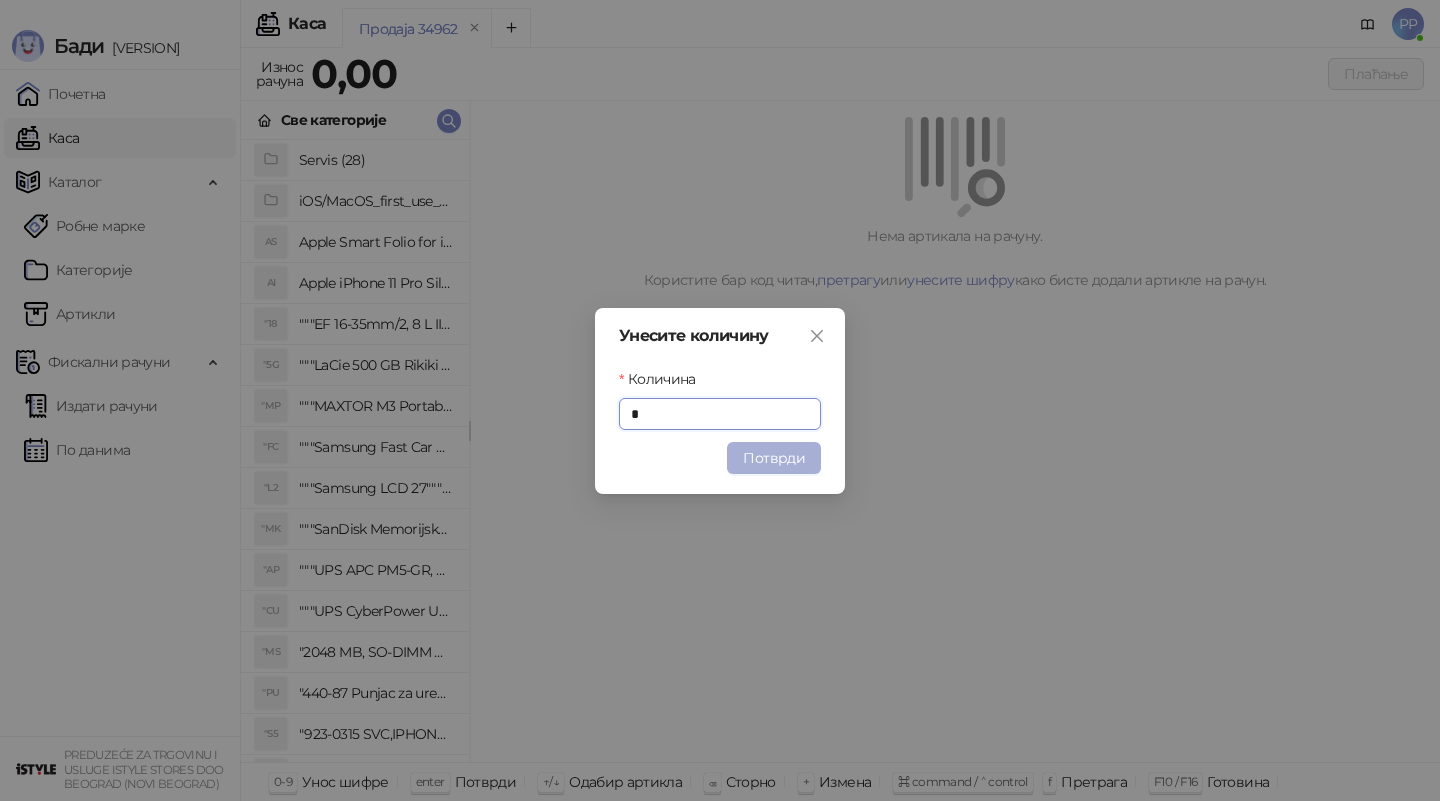 click on "Потврди" at bounding box center [774, 458] 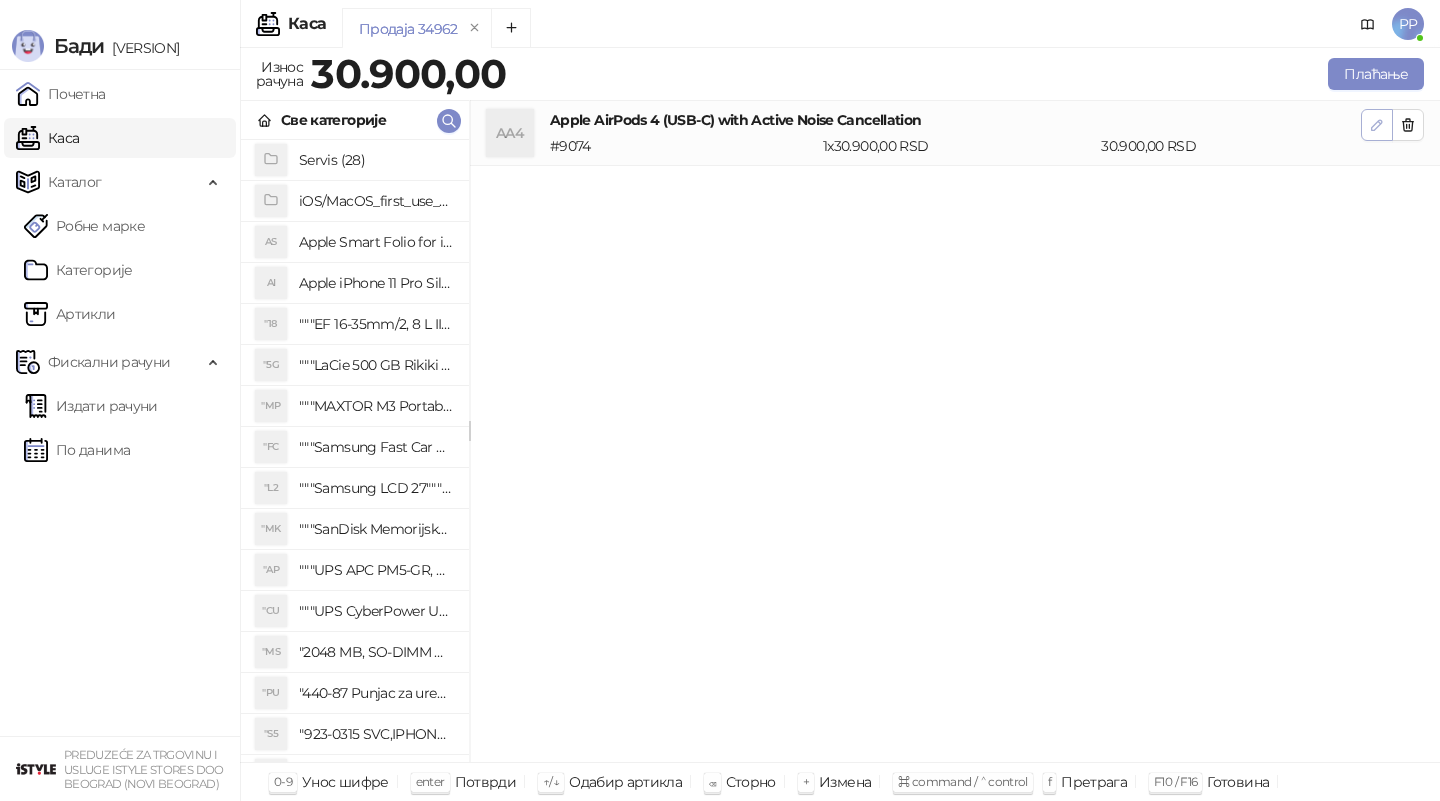 click 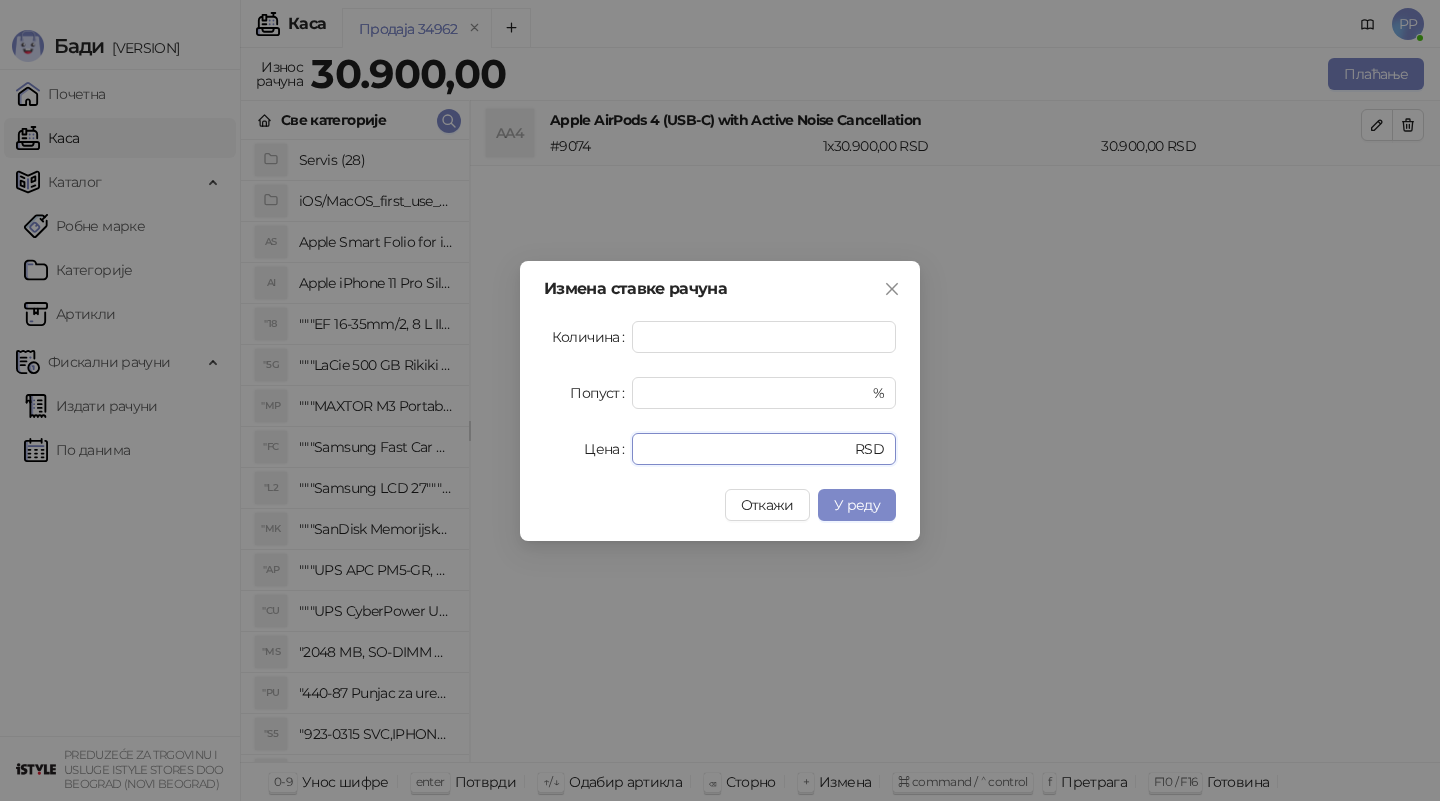 drag, startPoint x: 660, startPoint y: 445, endPoint x: 582, endPoint y: 439, distance: 78.23043 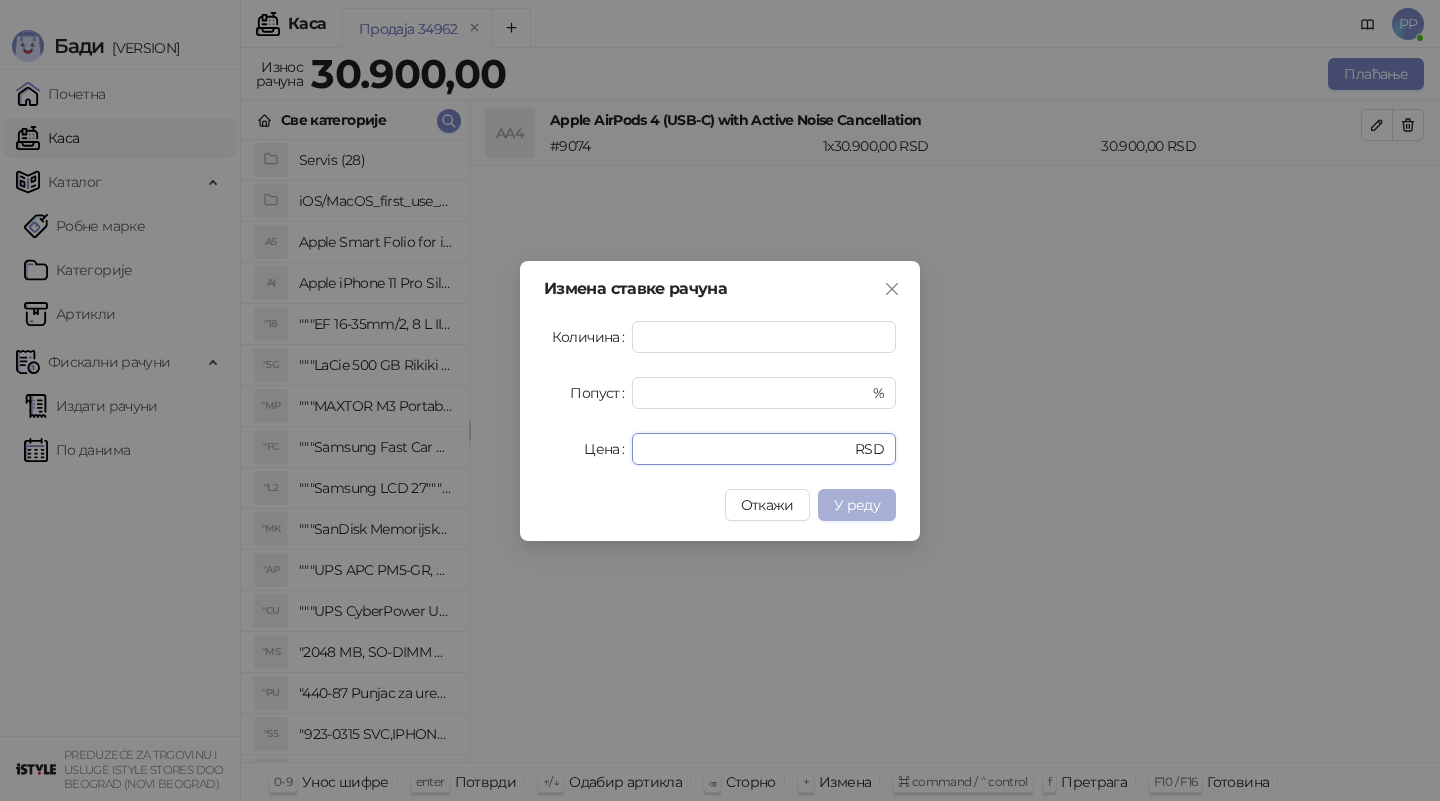 type on "*****" 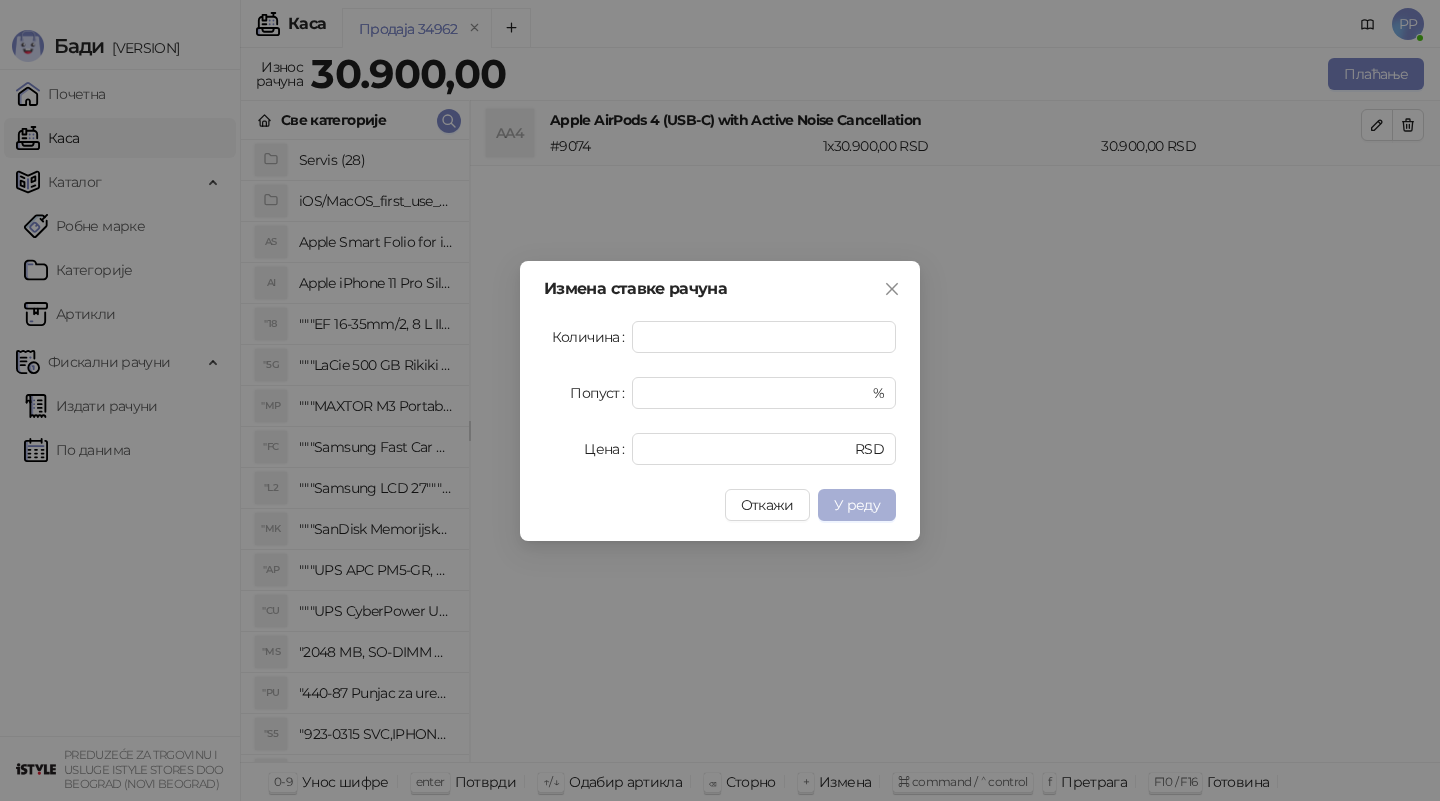 click on "У реду" at bounding box center [857, 505] 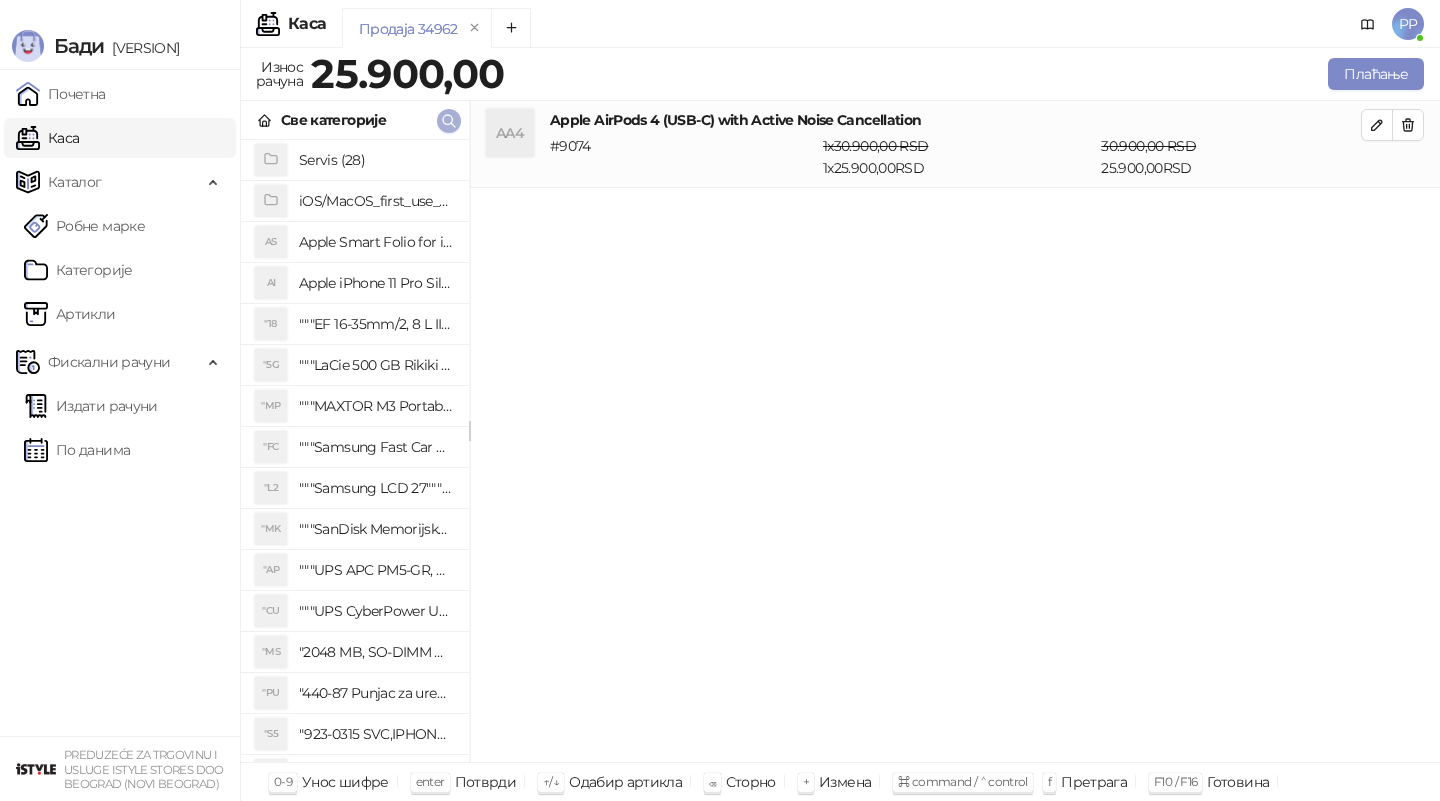 click 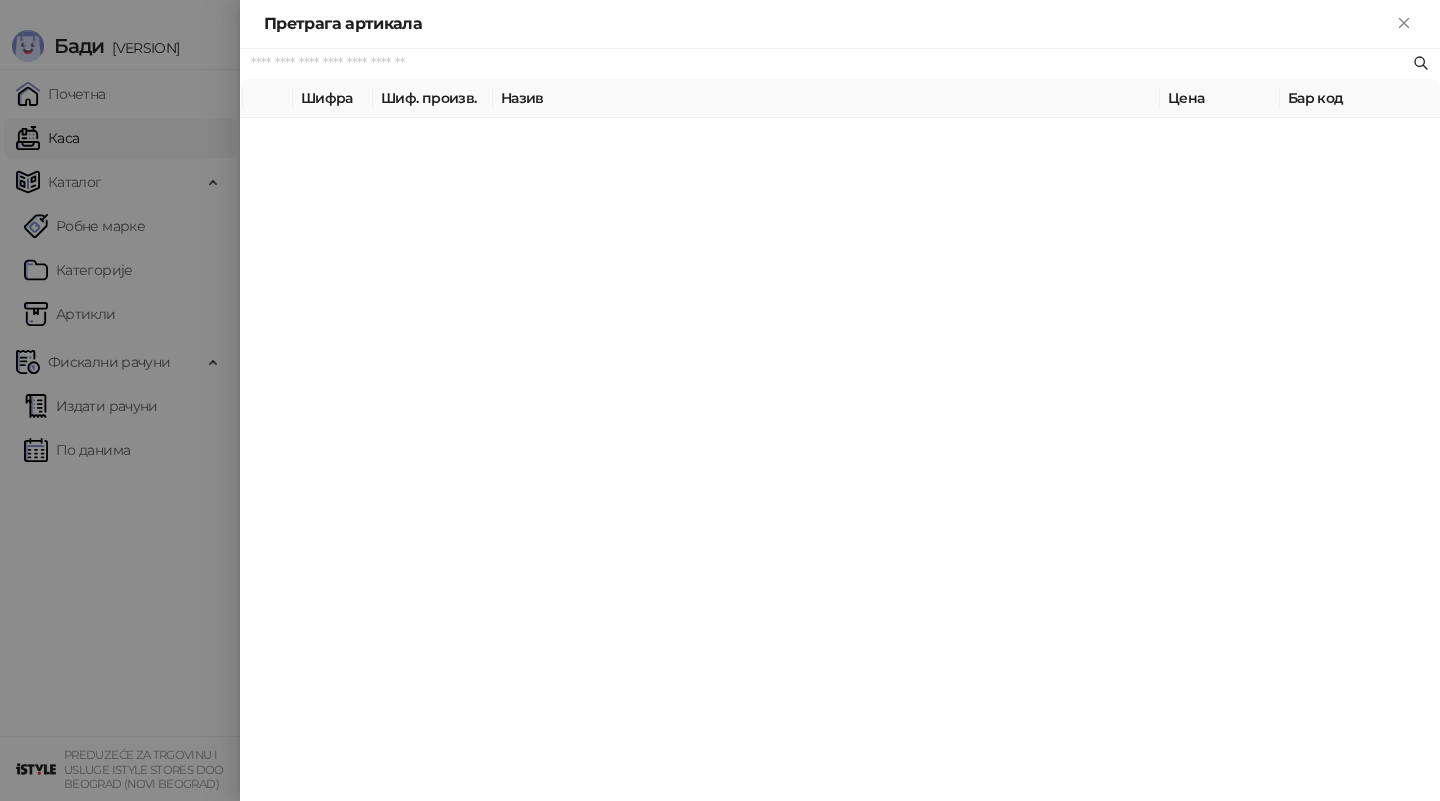 paste on "*********" 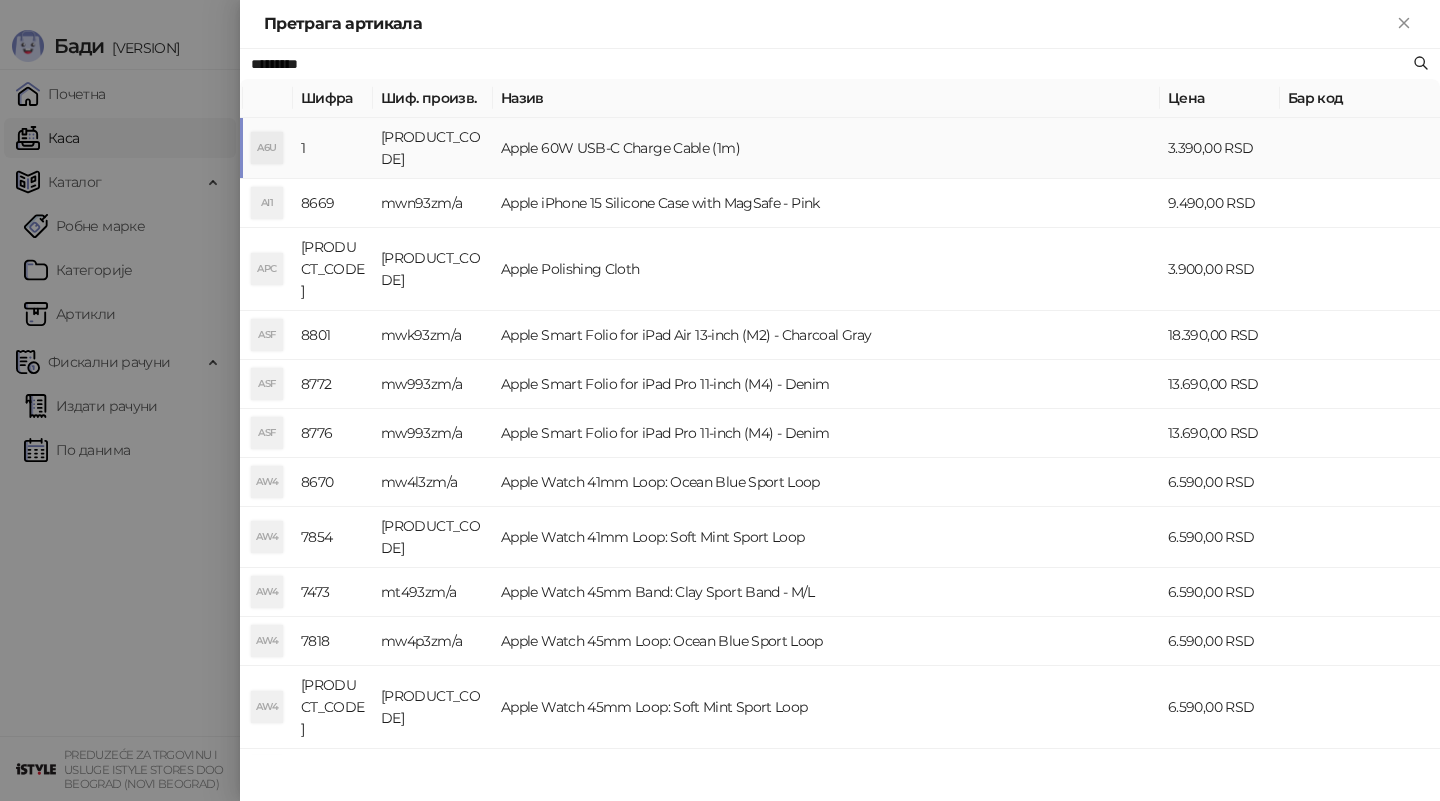 type on "*********" 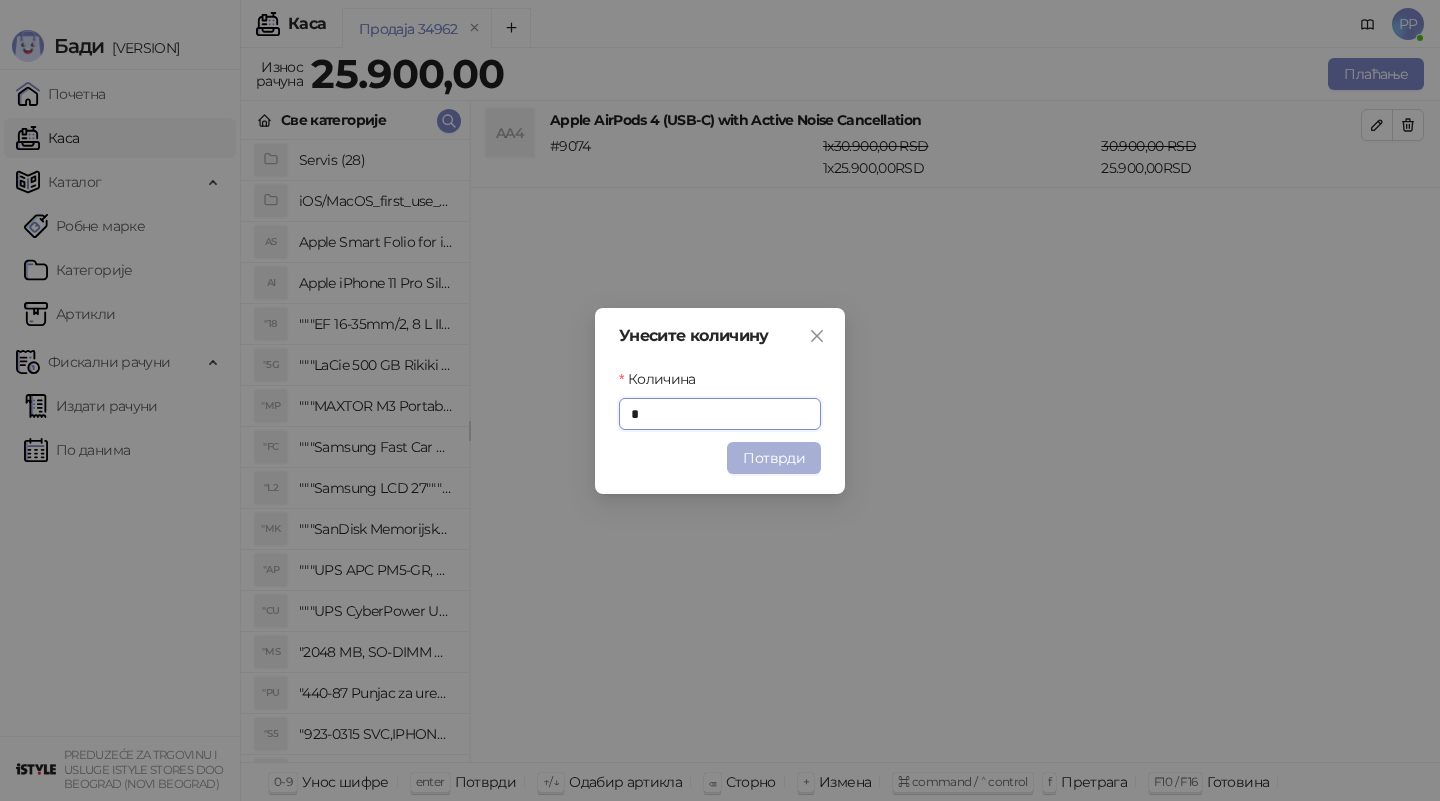 click on "Потврди" at bounding box center (774, 458) 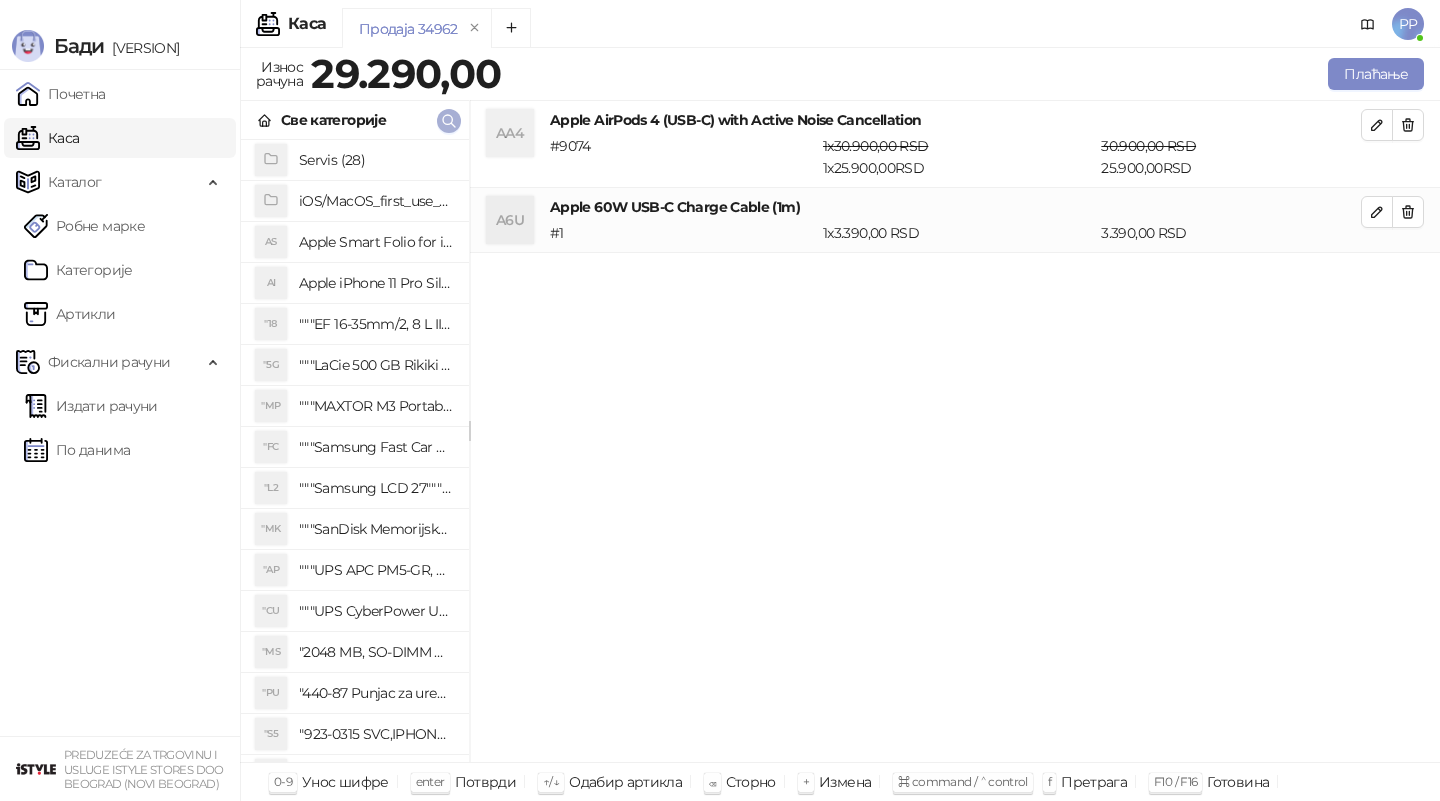 click 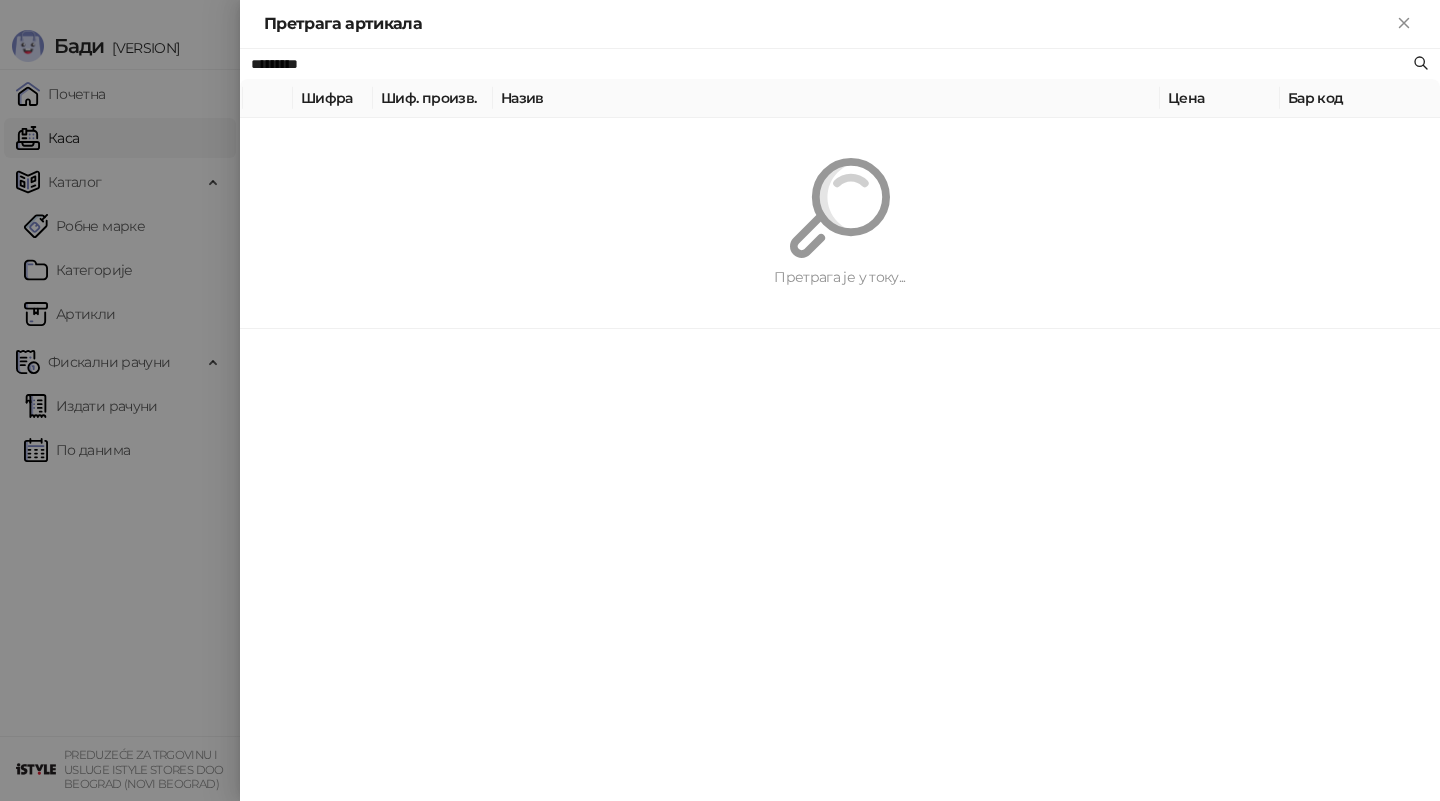 type on "*********" 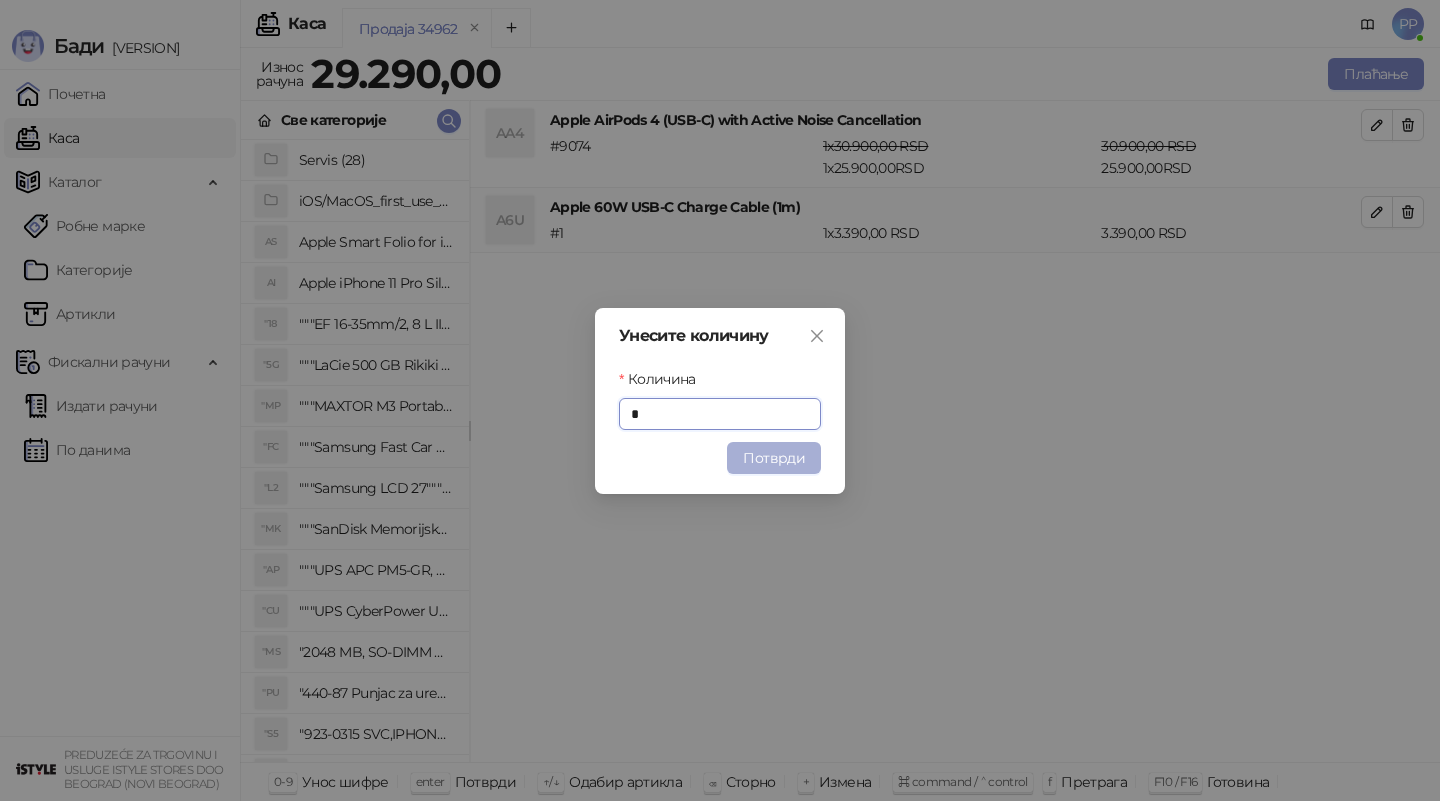click on "Потврди" at bounding box center [774, 458] 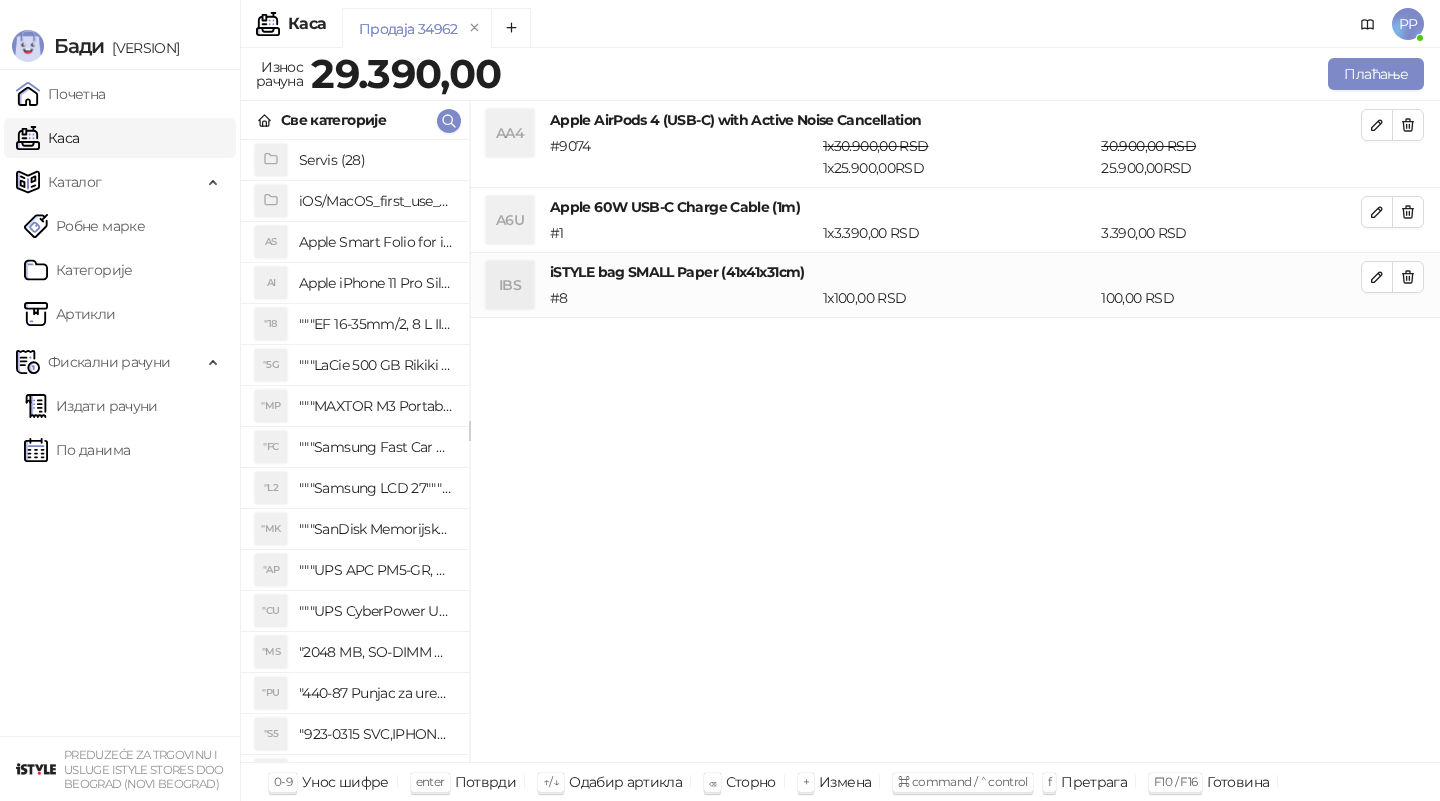 click on "AA4 Apple AirPods 4 (USB-C) with Active Noise Cancellation # [PRODUCT_CODE] 1 x 30.900,00 RSD 1 x 25.900,00 RSD 30.900,00 RSD 25.900,00 RSD A6U Apple 60W USB-C Charge Cable (1m) # 1 1 x 3.390,00 RSD 3.390,00 RSD IBS iSTYLE bag SMALL Paper (41x41x31cm) # 8 1 x 100,00 RSD 100,00 RSD" at bounding box center (955, 432) 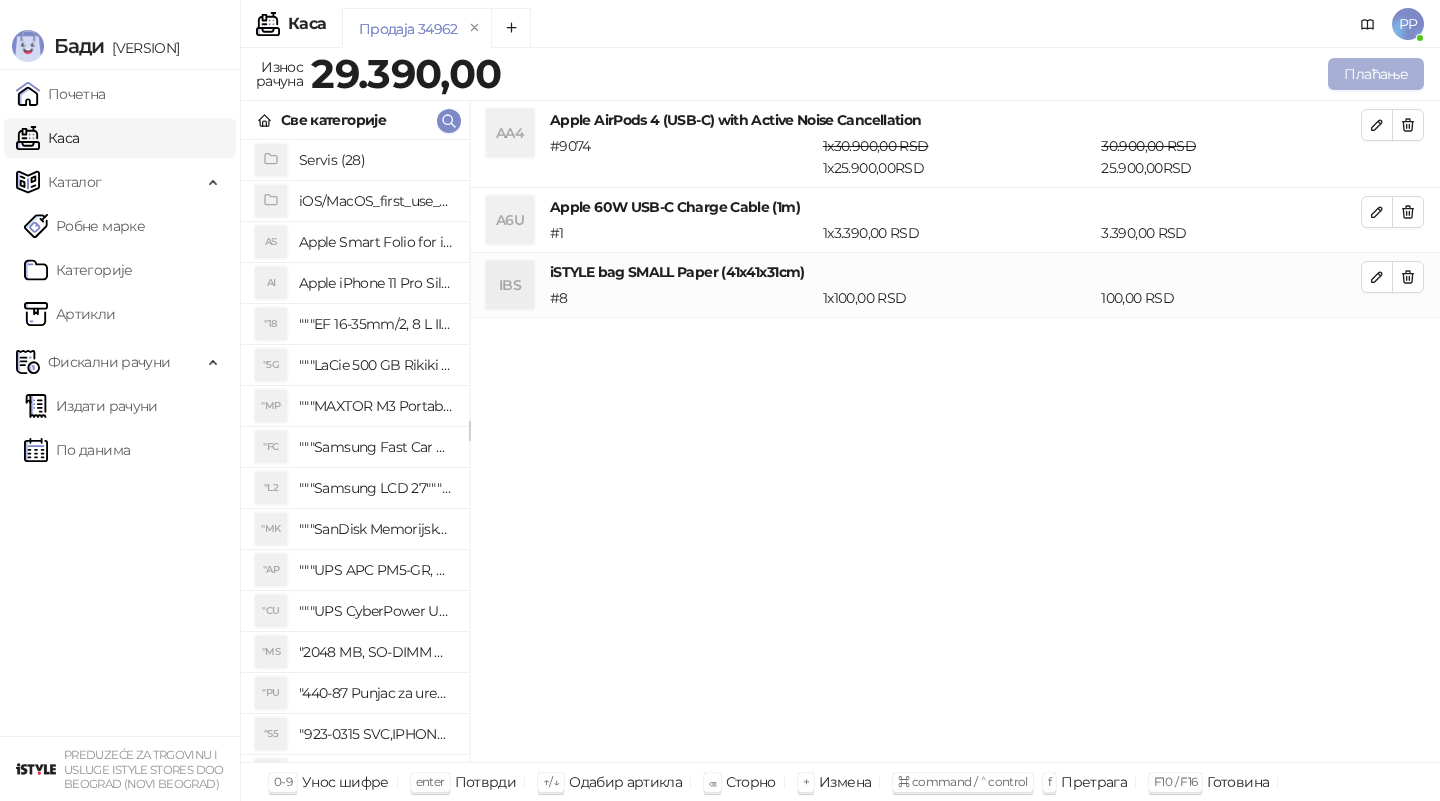 click on "Плаћање" at bounding box center [1376, 74] 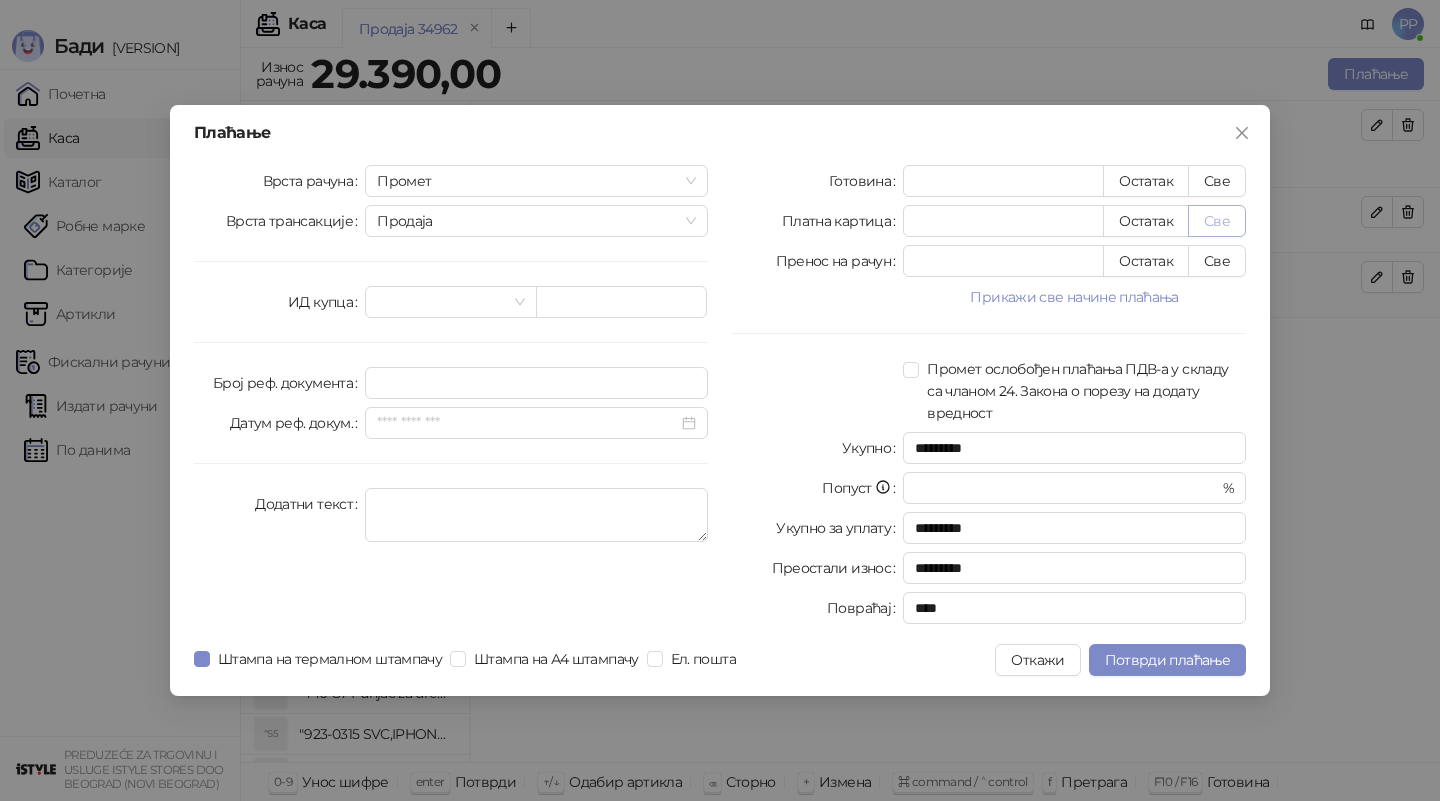 click on "Све" at bounding box center [1217, 221] 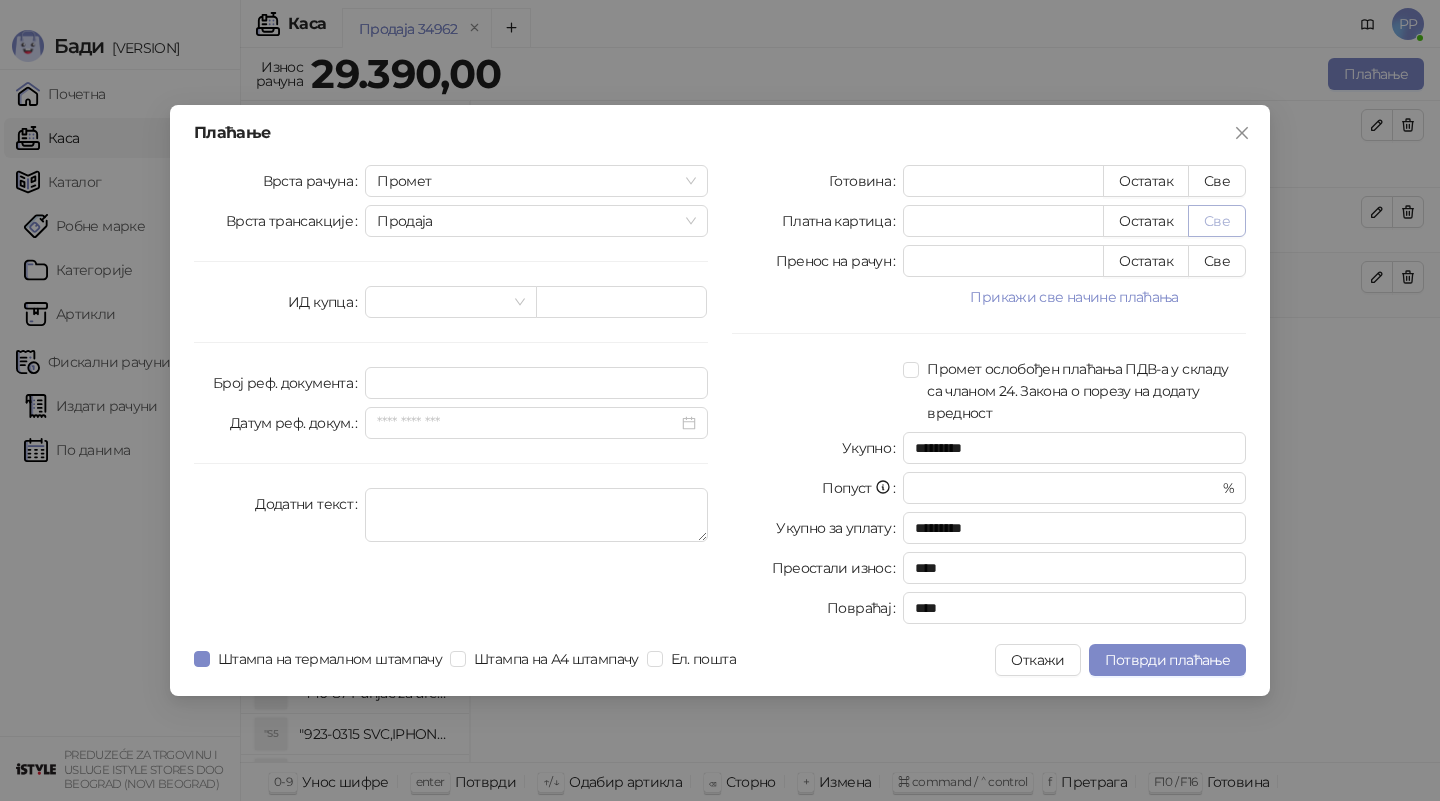 type on "*****" 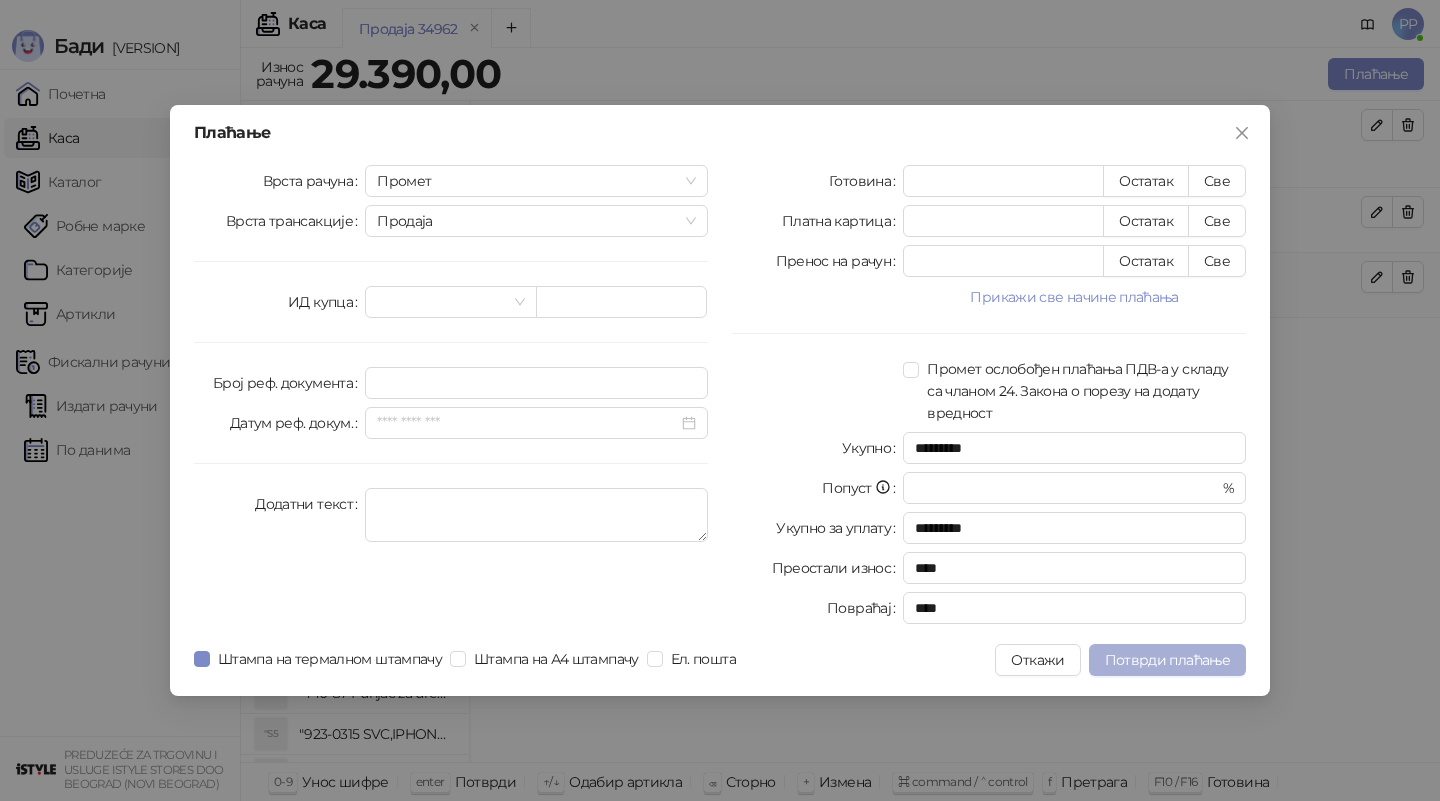 click on "Потврди плаћање" at bounding box center (1167, 660) 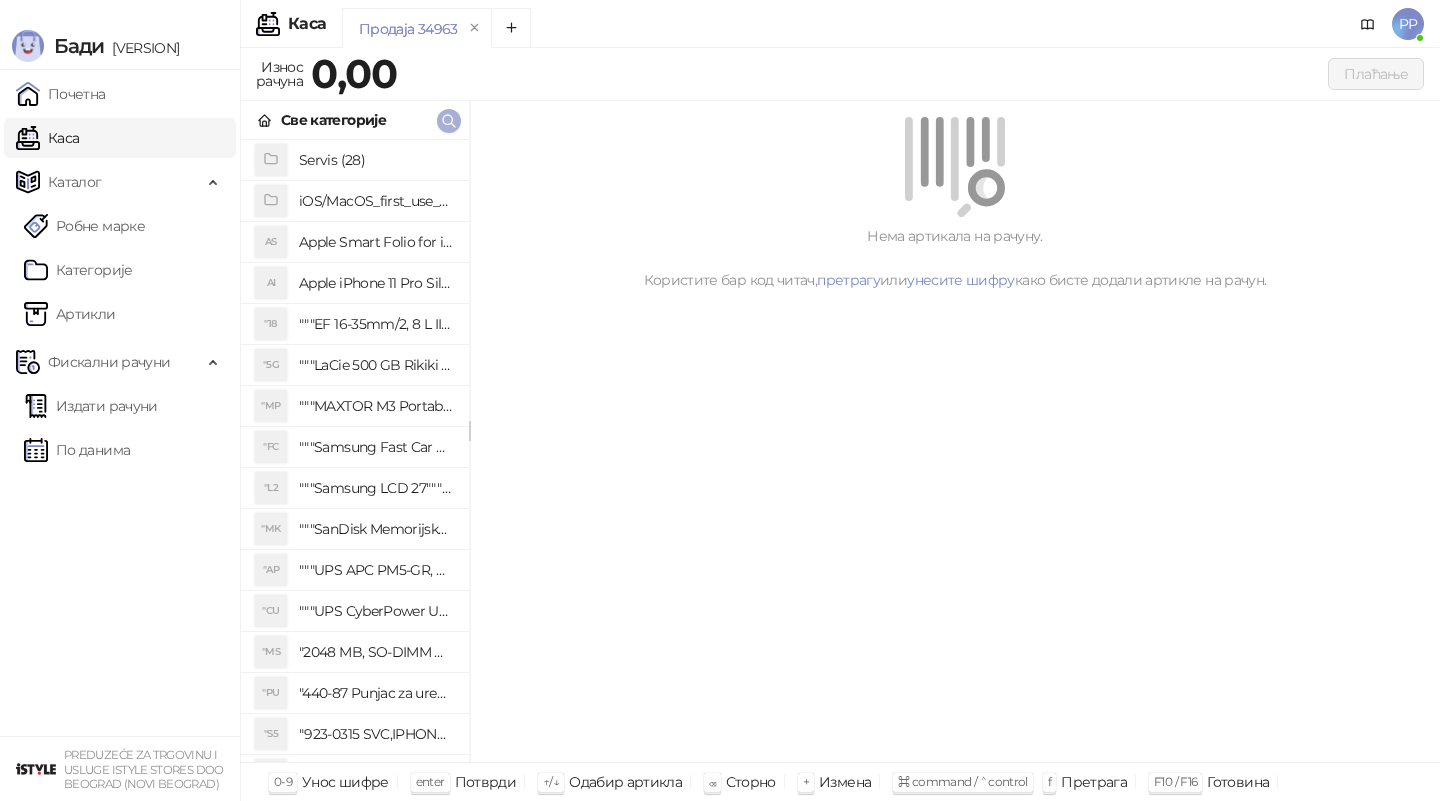 click 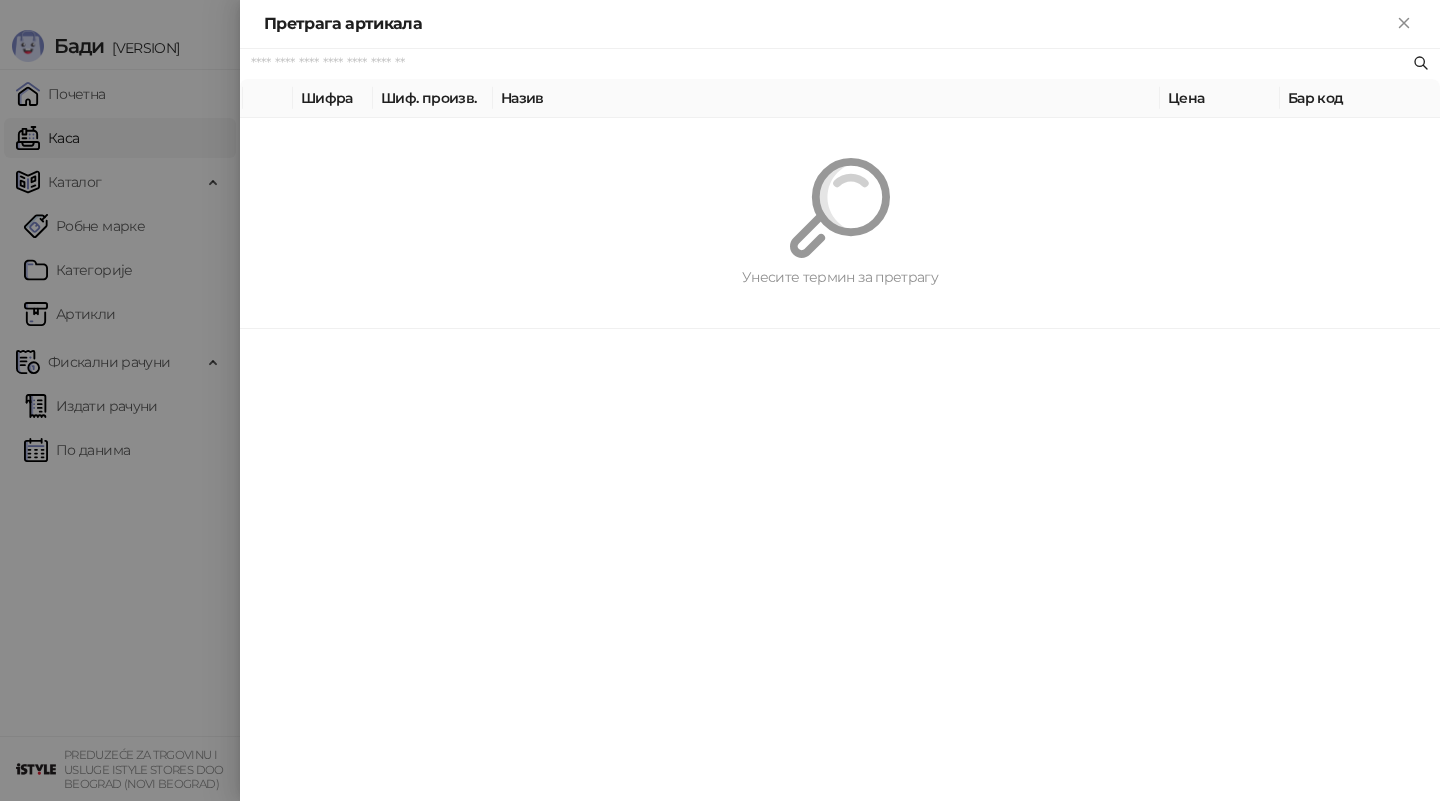 paste on "**********" 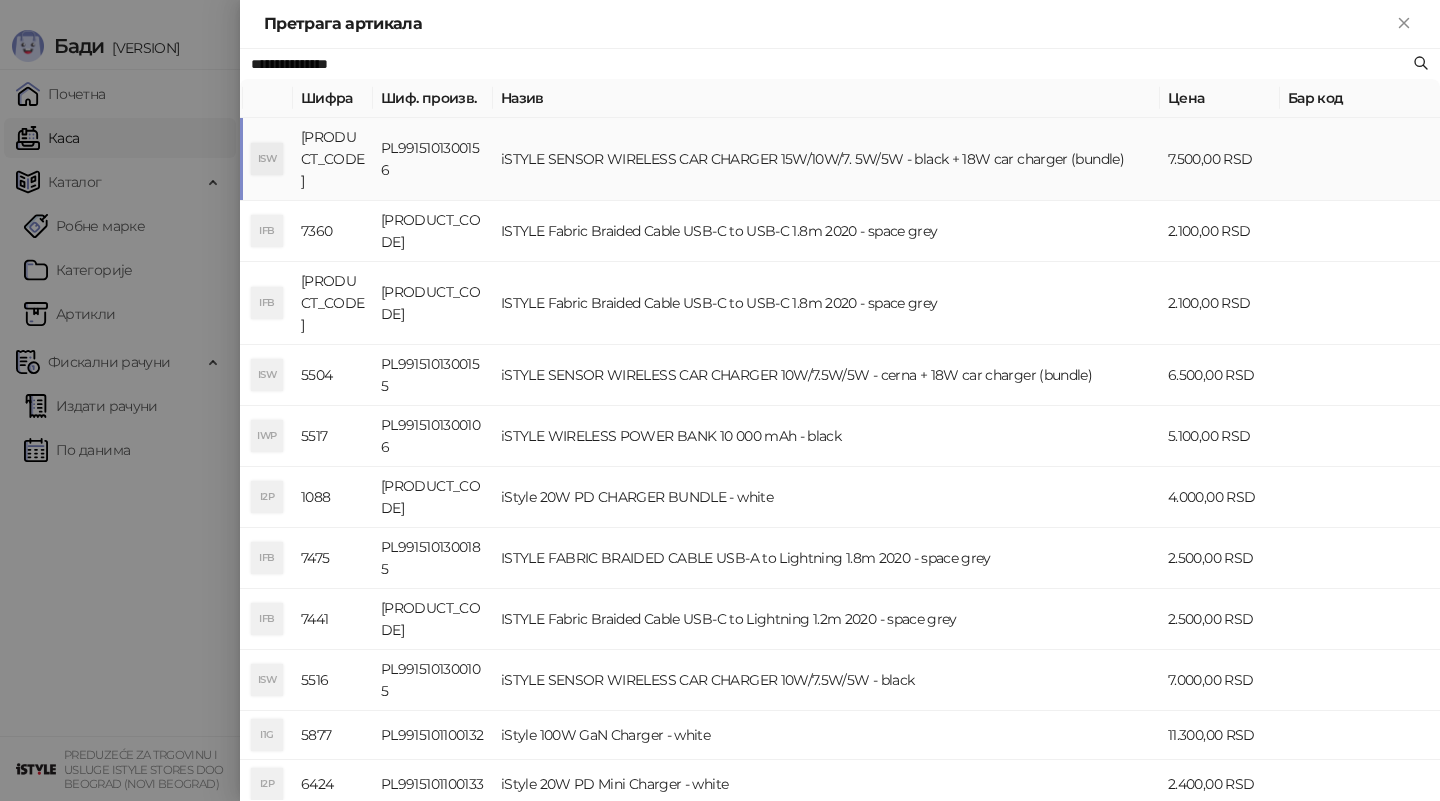 type on "**********" 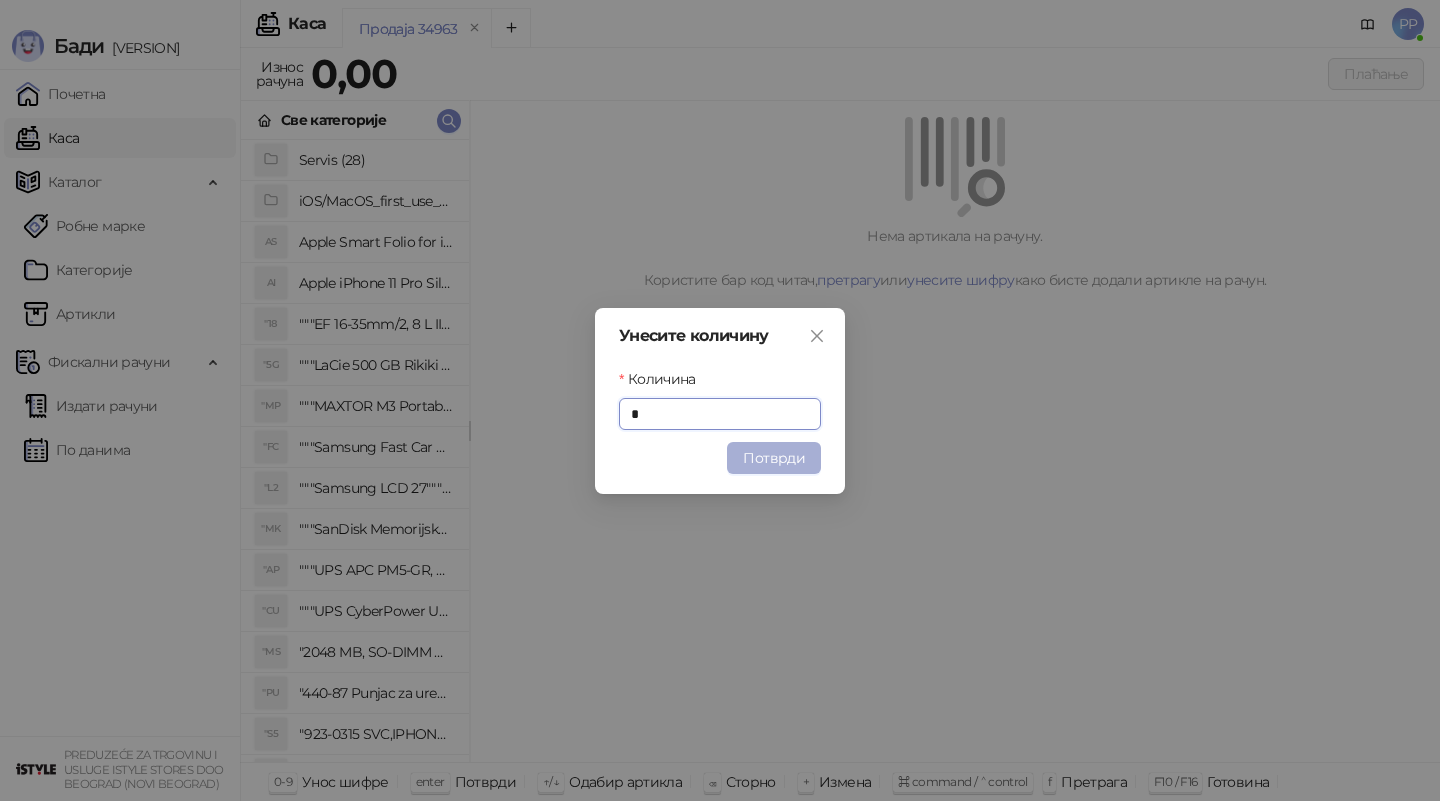 click on "Потврди" at bounding box center (774, 458) 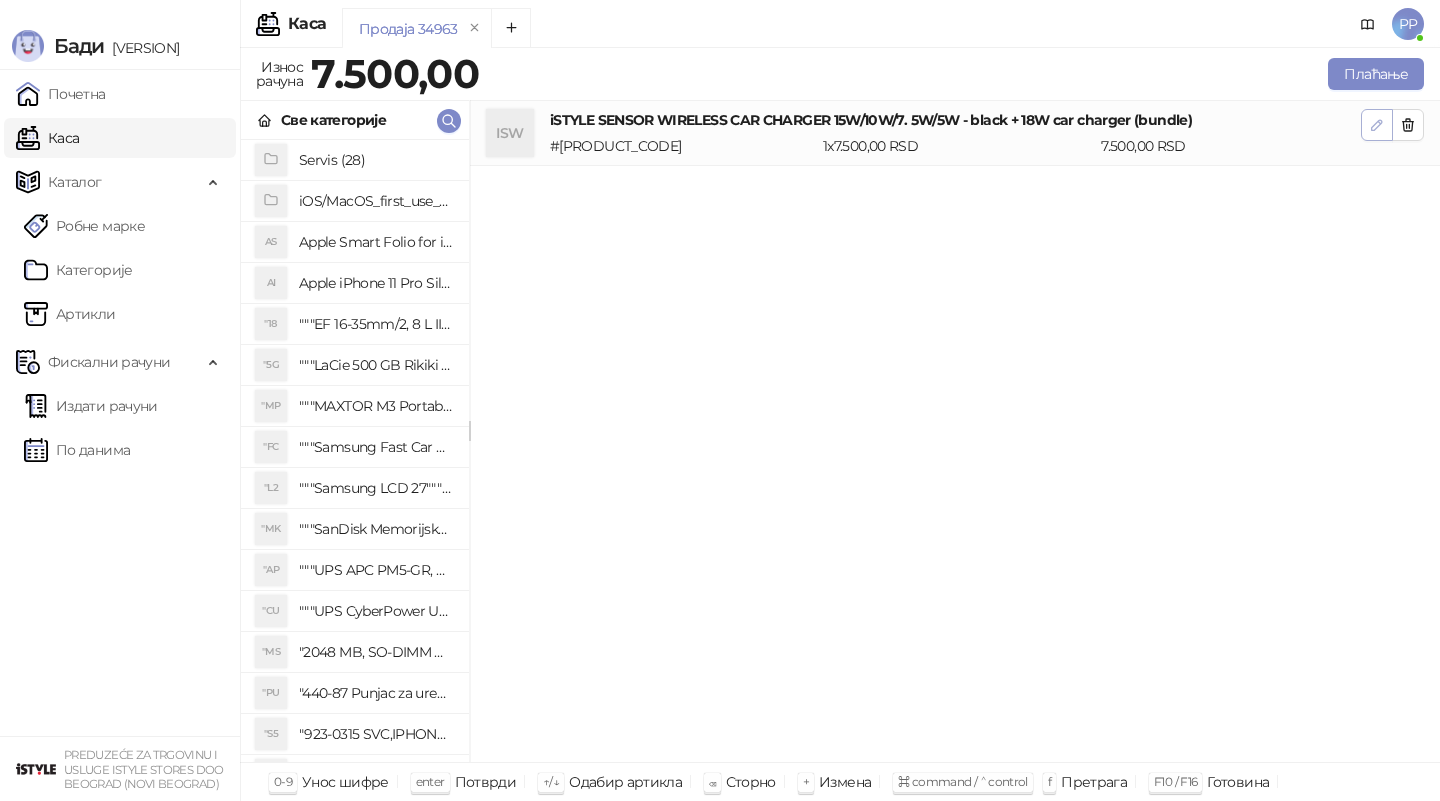 click 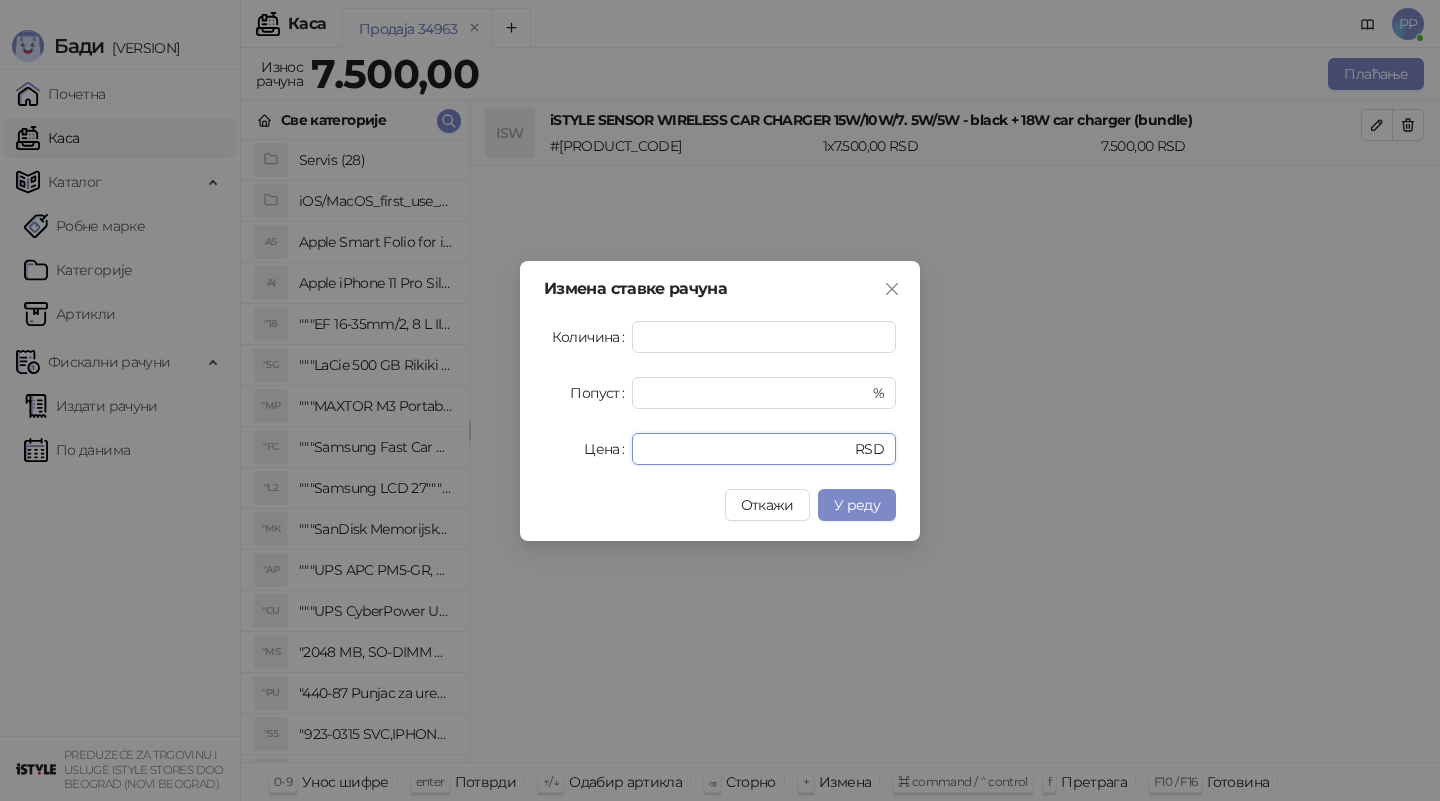 drag, startPoint x: 683, startPoint y: 449, endPoint x: 459, endPoint y: 418, distance: 226.13492 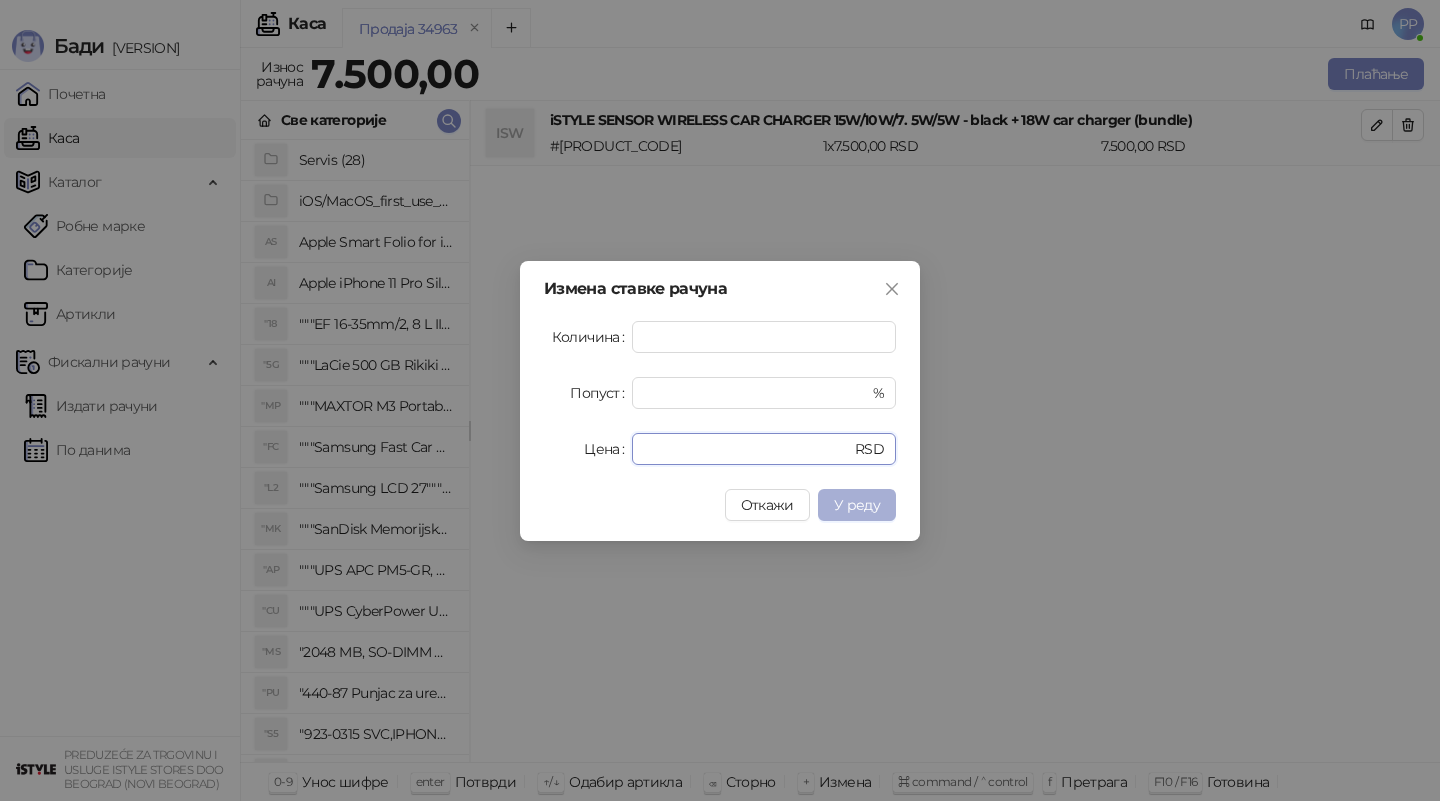 type on "****" 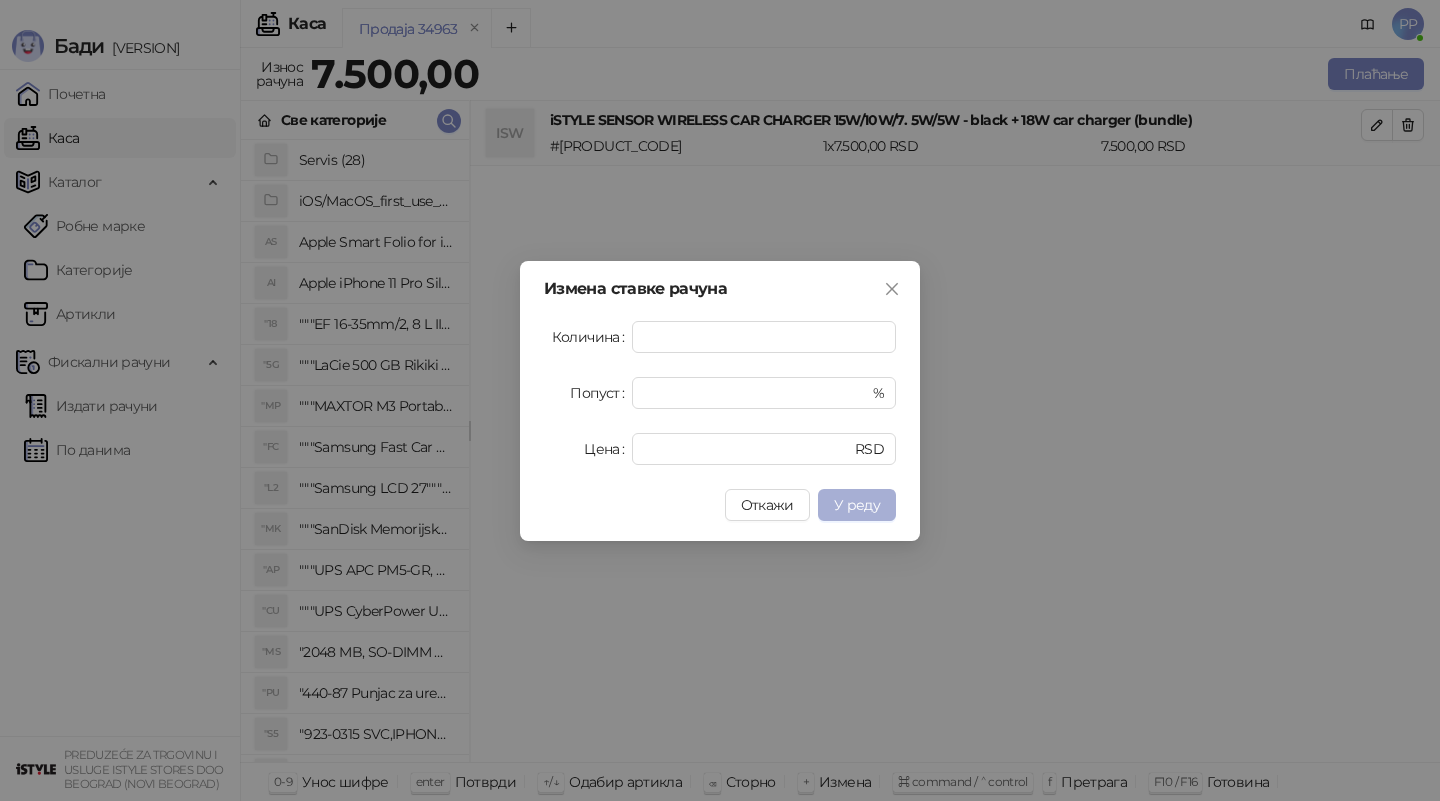 click on "У реду" at bounding box center [857, 505] 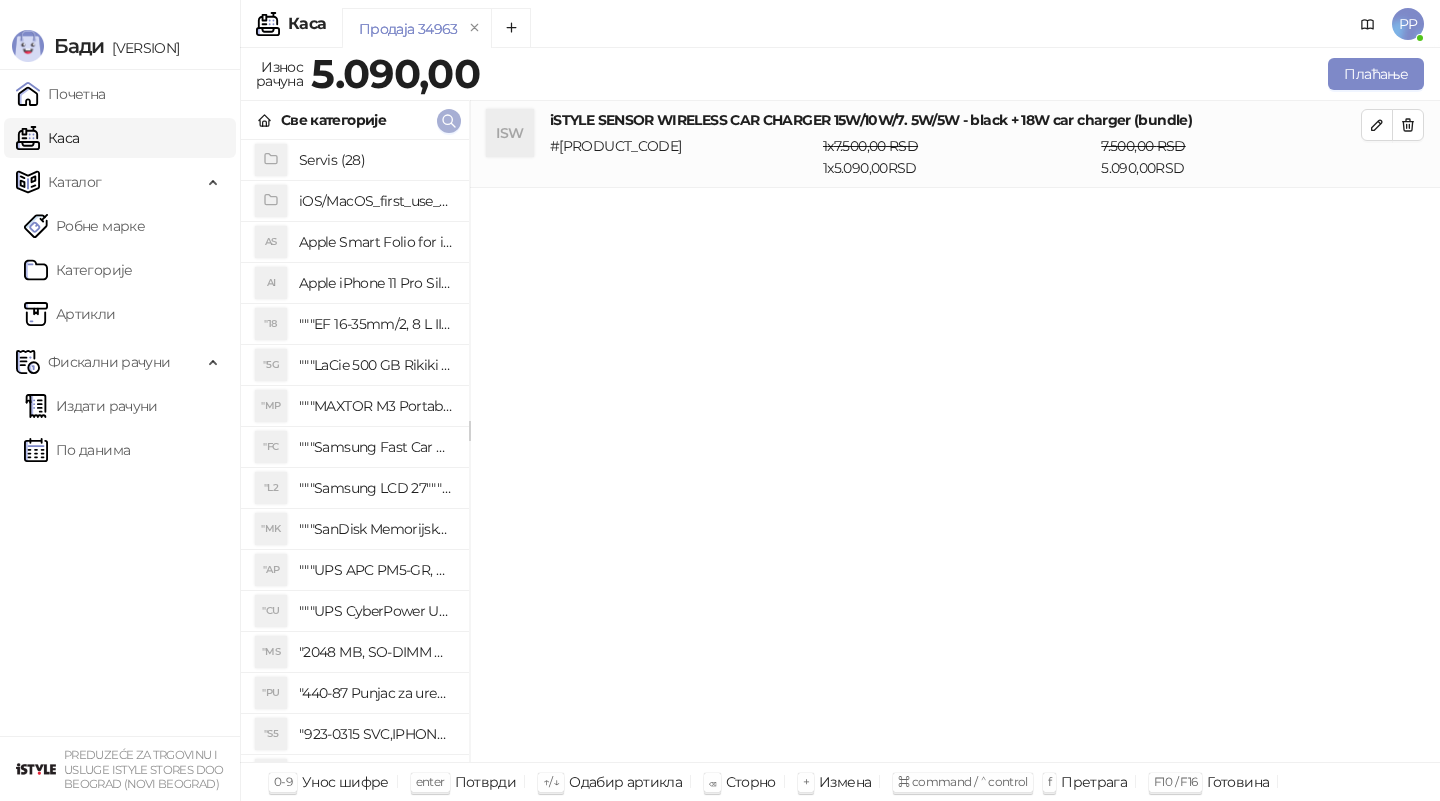 click 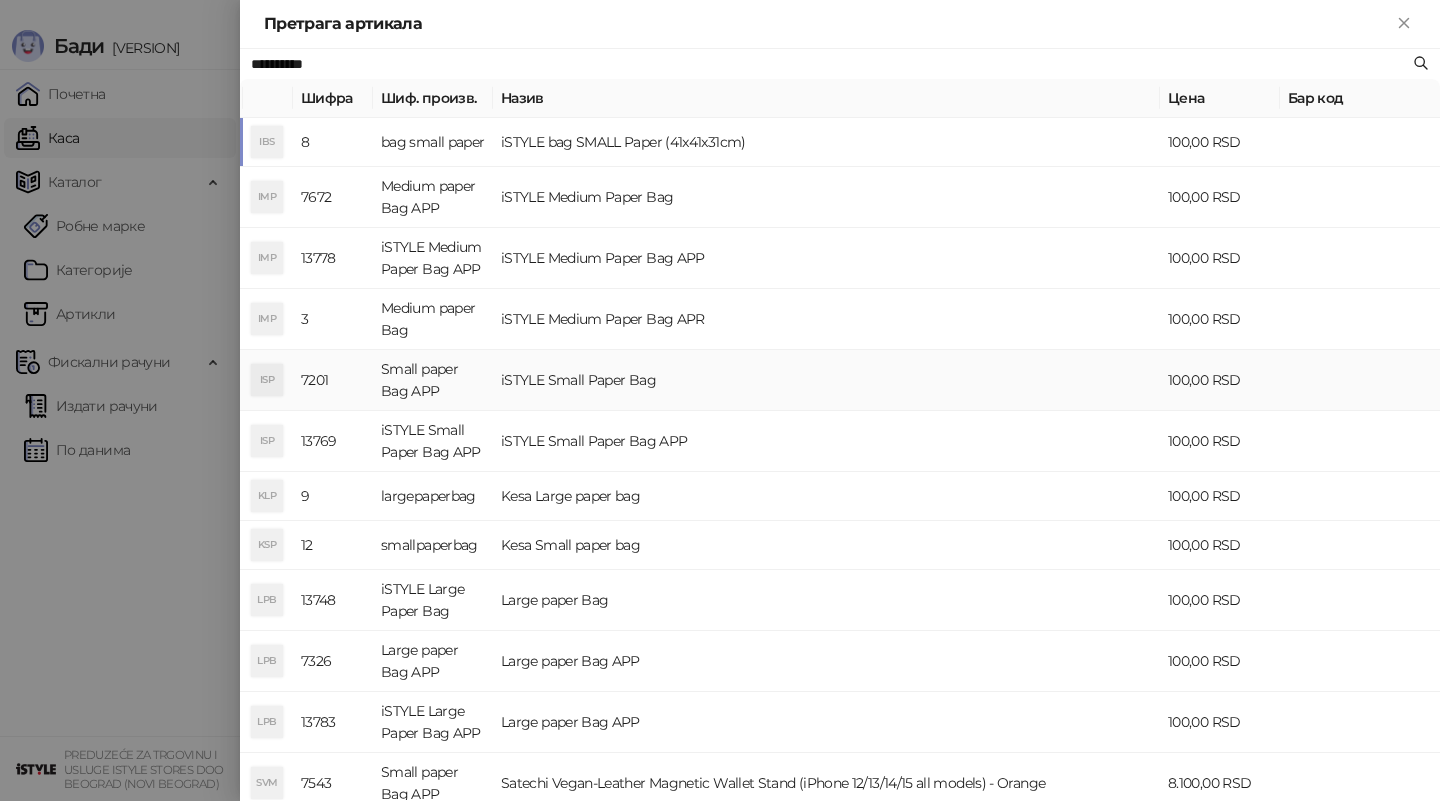 type on "**********" 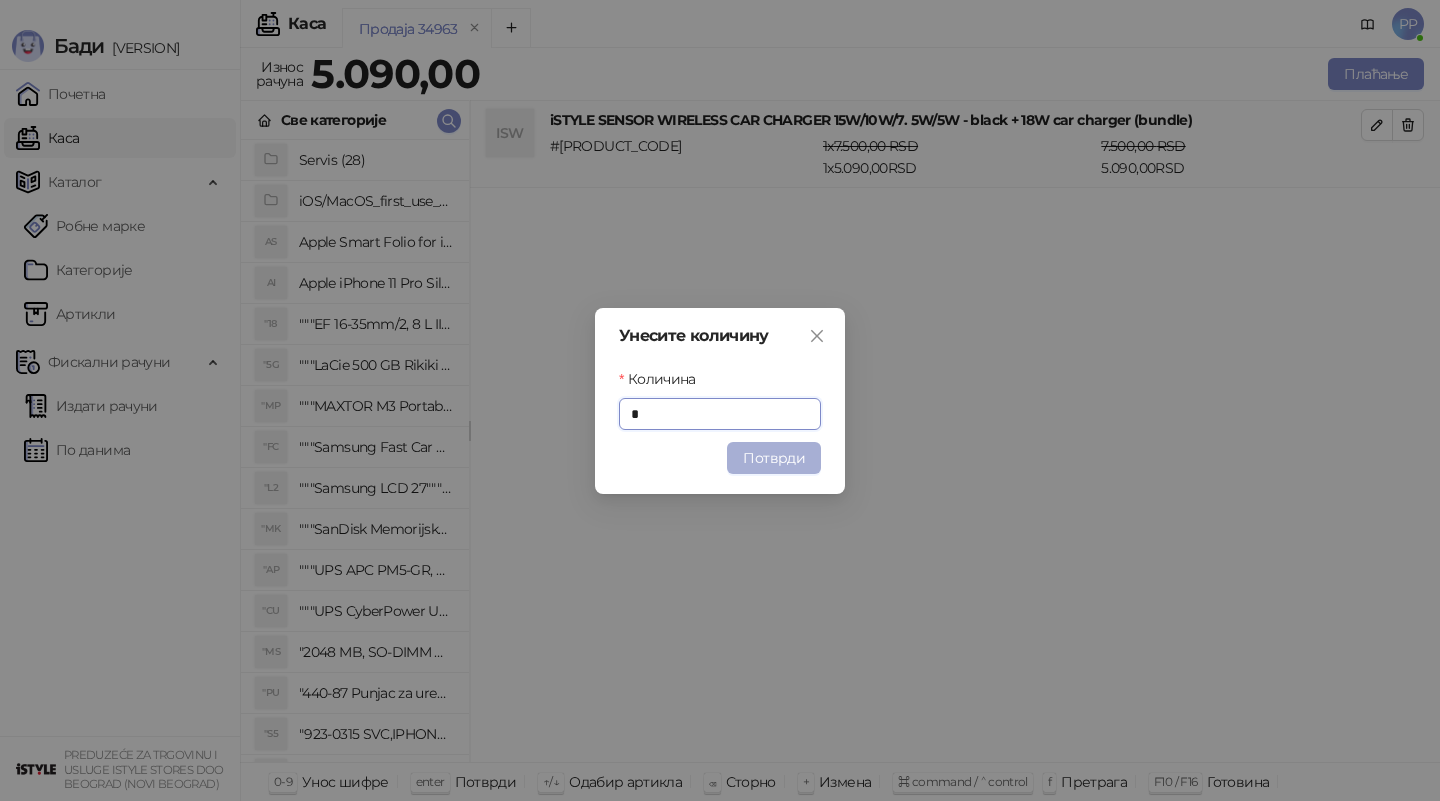 click on "Потврди" at bounding box center (774, 458) 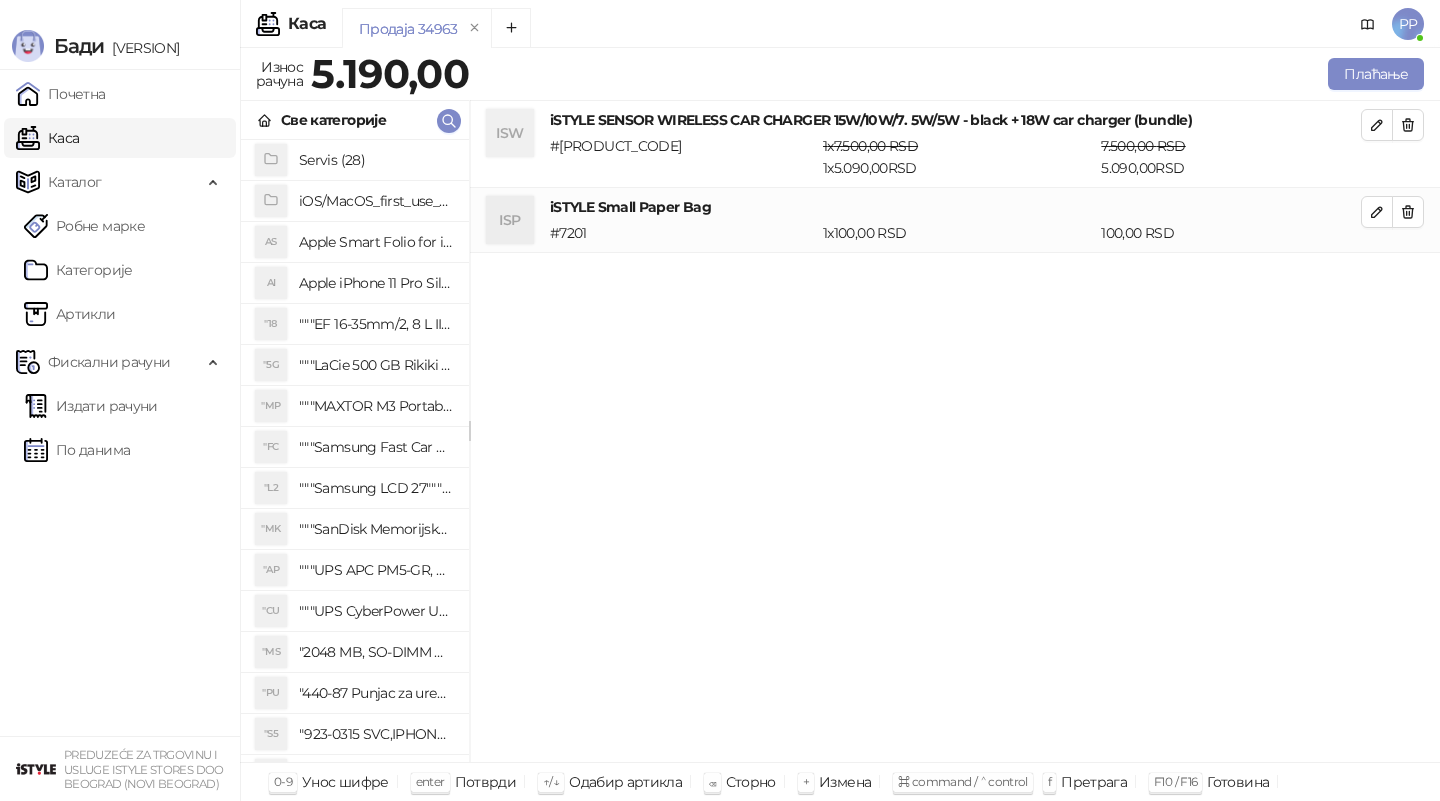 click on "Плаћање" at bounding box center [950, 74] 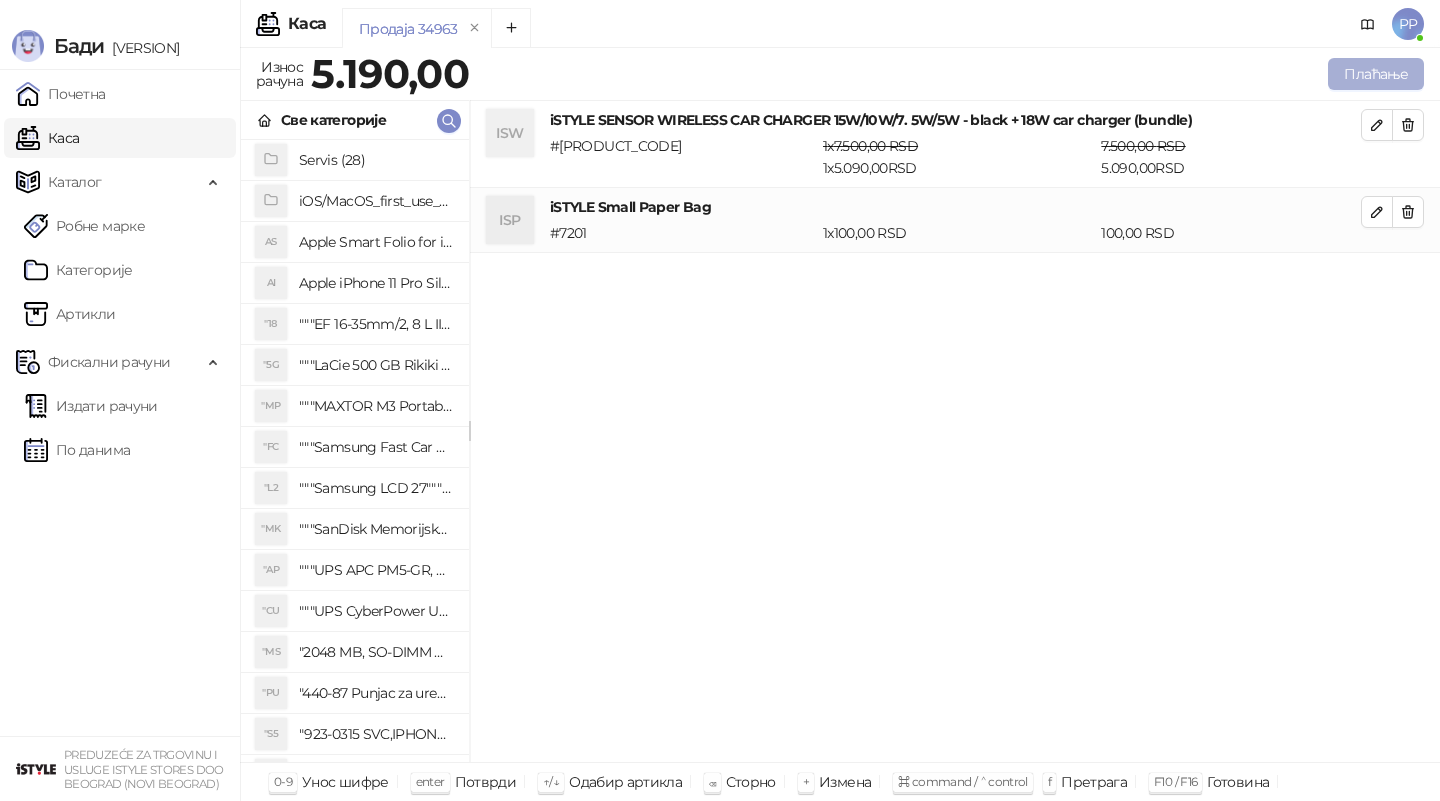 click on "Плаћање" at bounding box center (1376, 74) 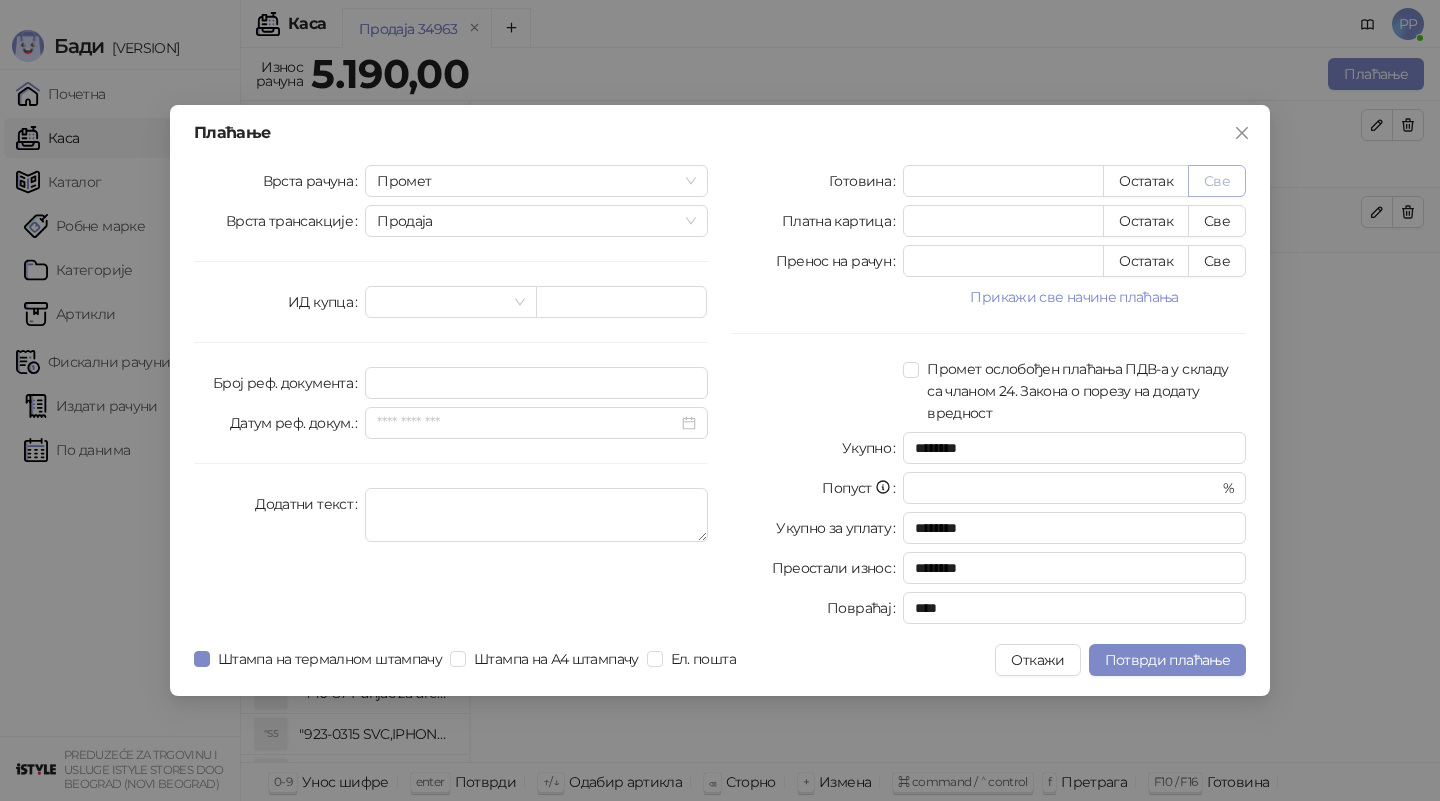click on "Све" at bounding box center (1217, 181) 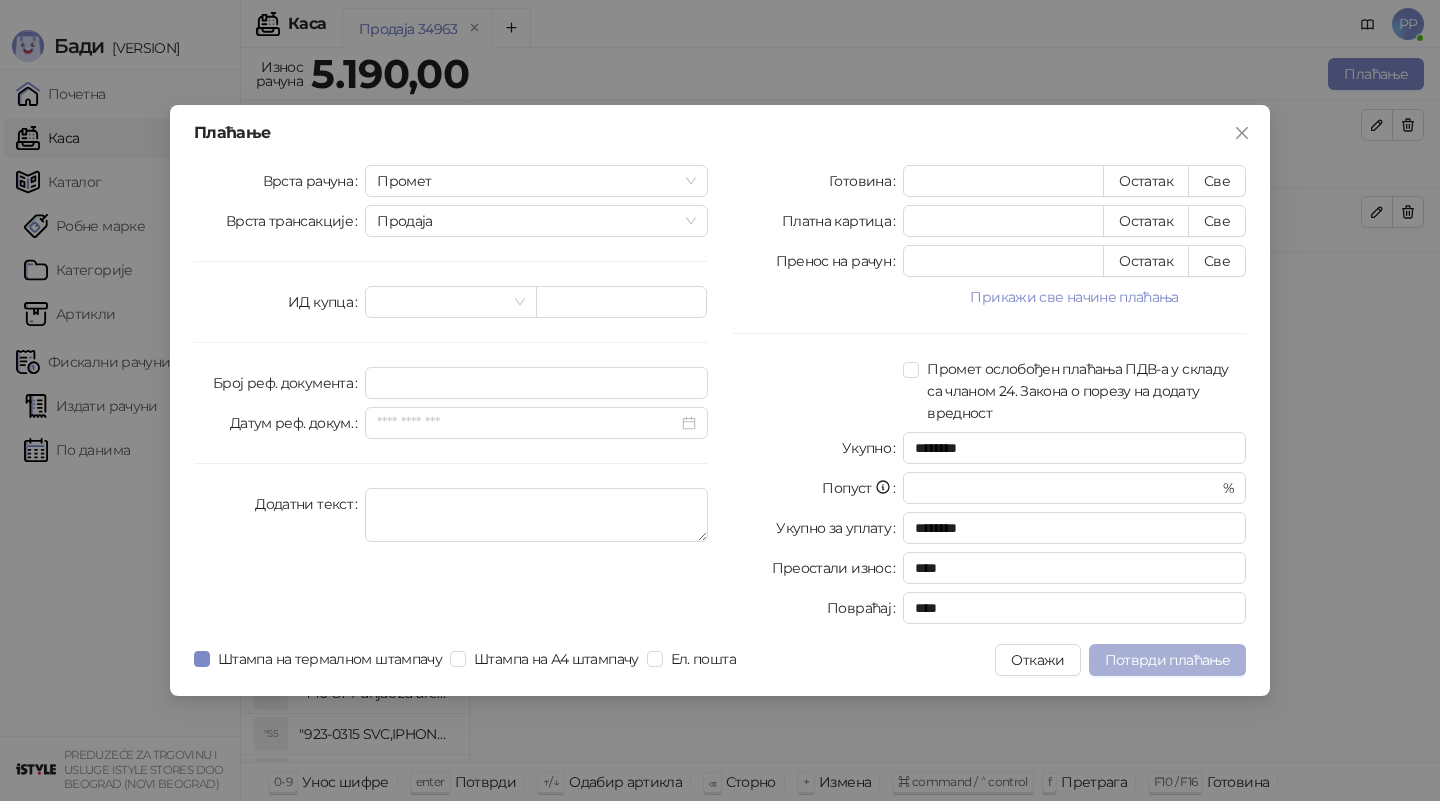click on "Потврди плаћање" at bounding box center (1167, 660) 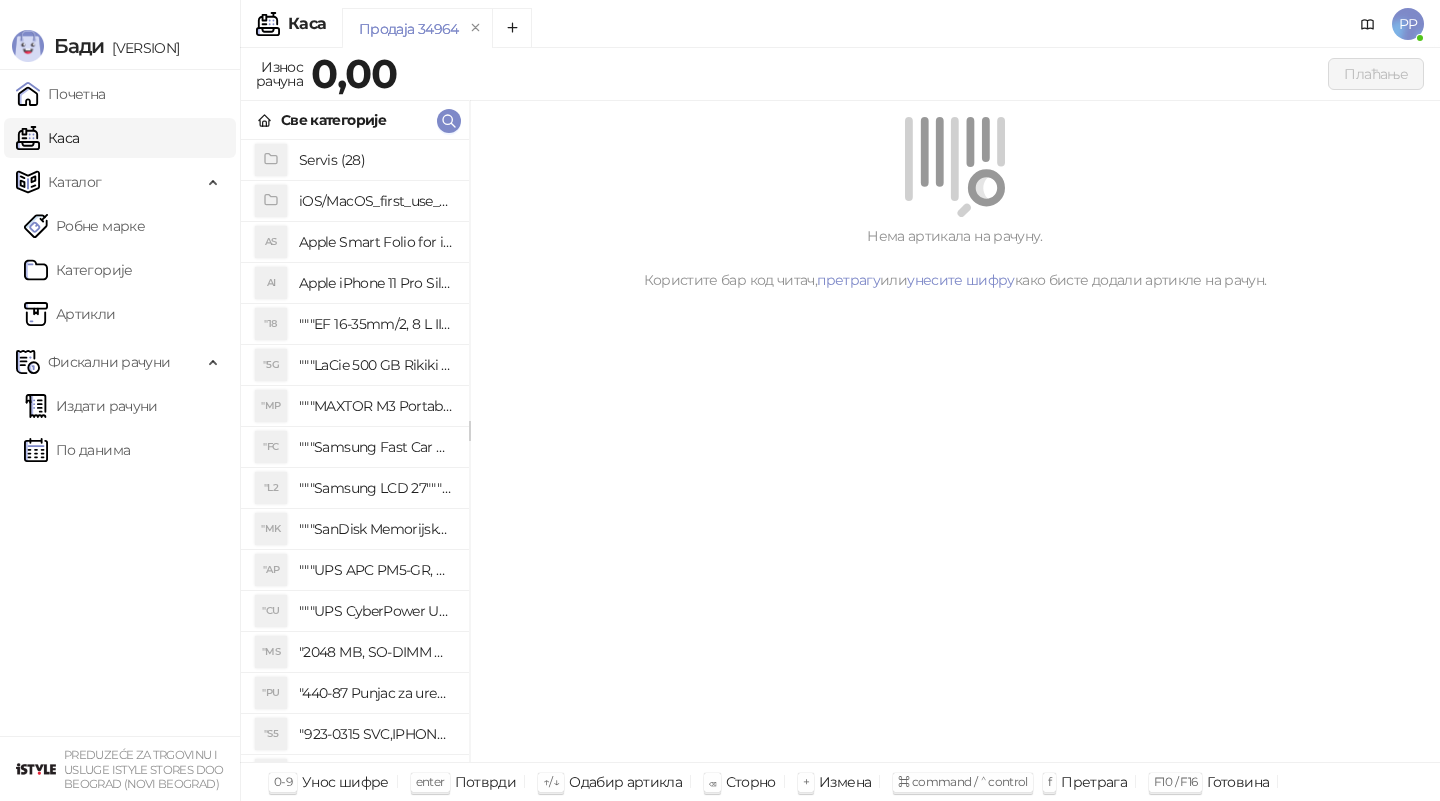 click on "Све категорије" at bounding box center [355, 120] 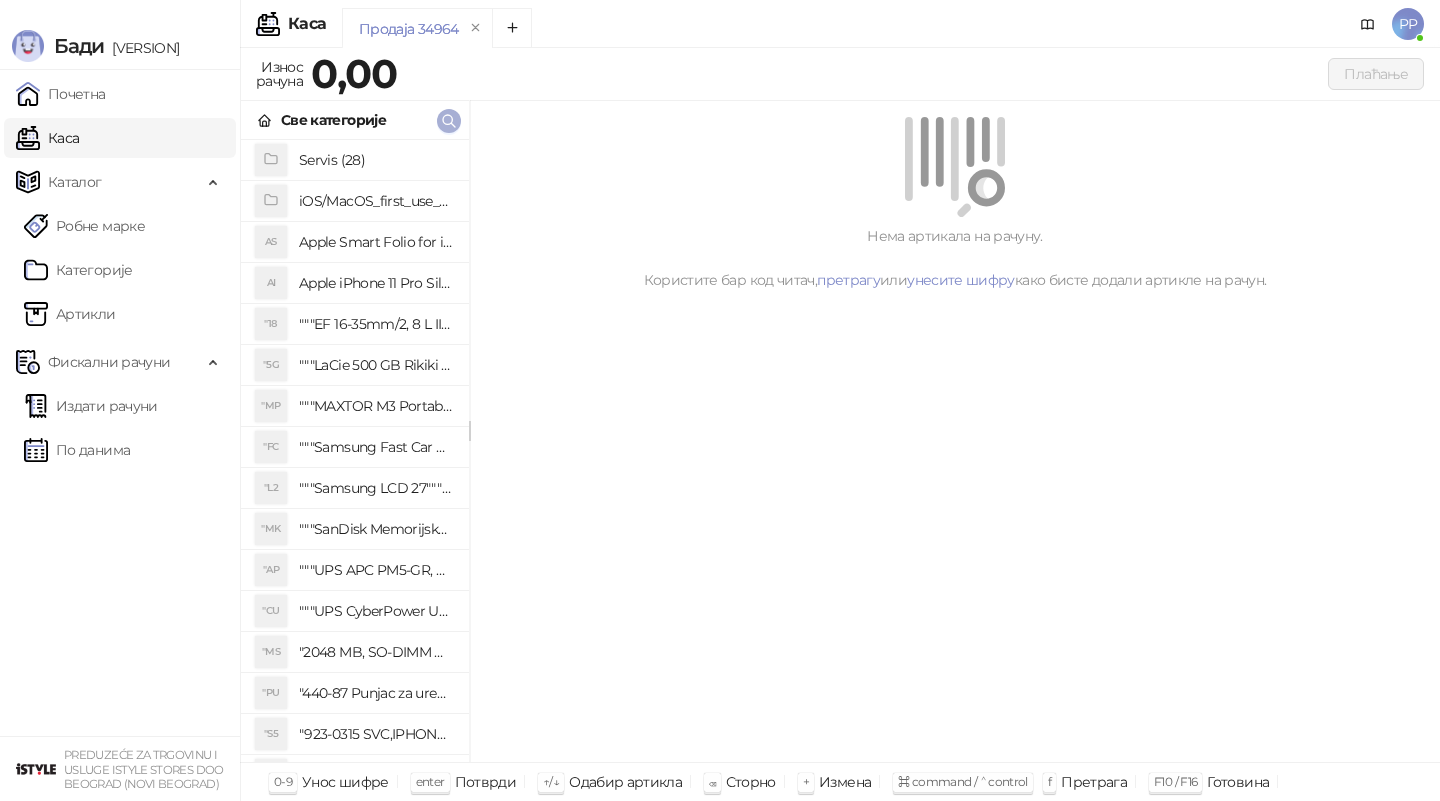 click 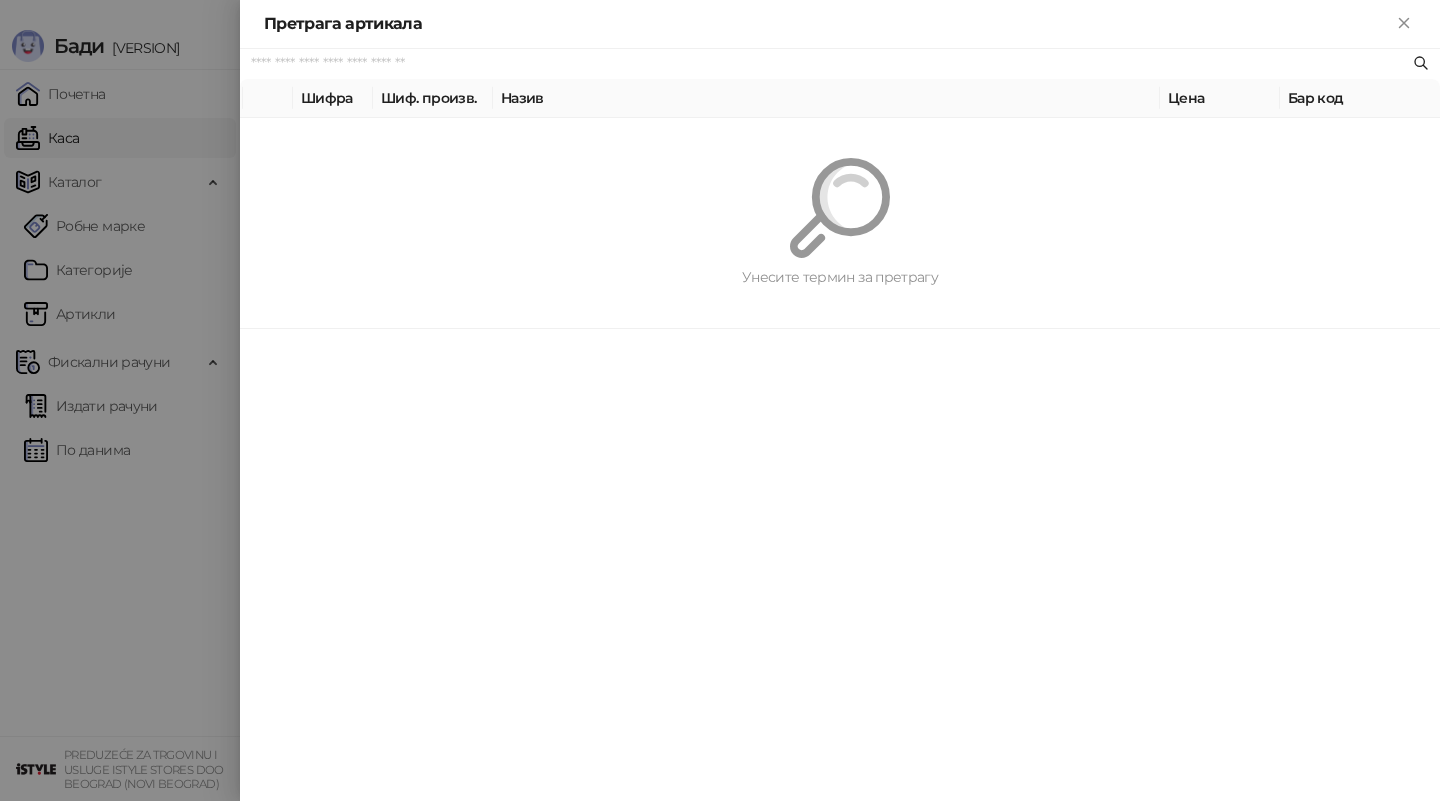 paste on "*********" 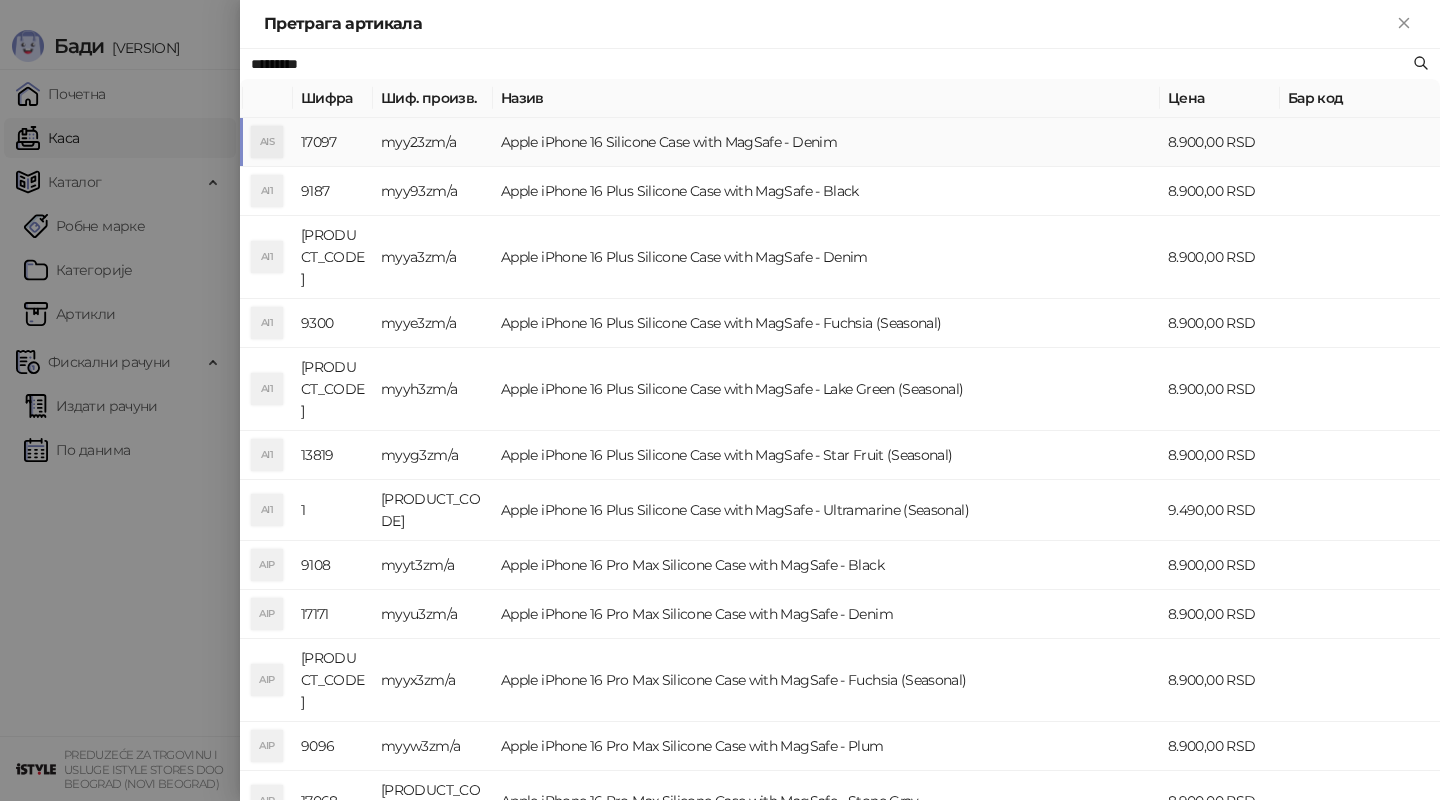 type on "*********" 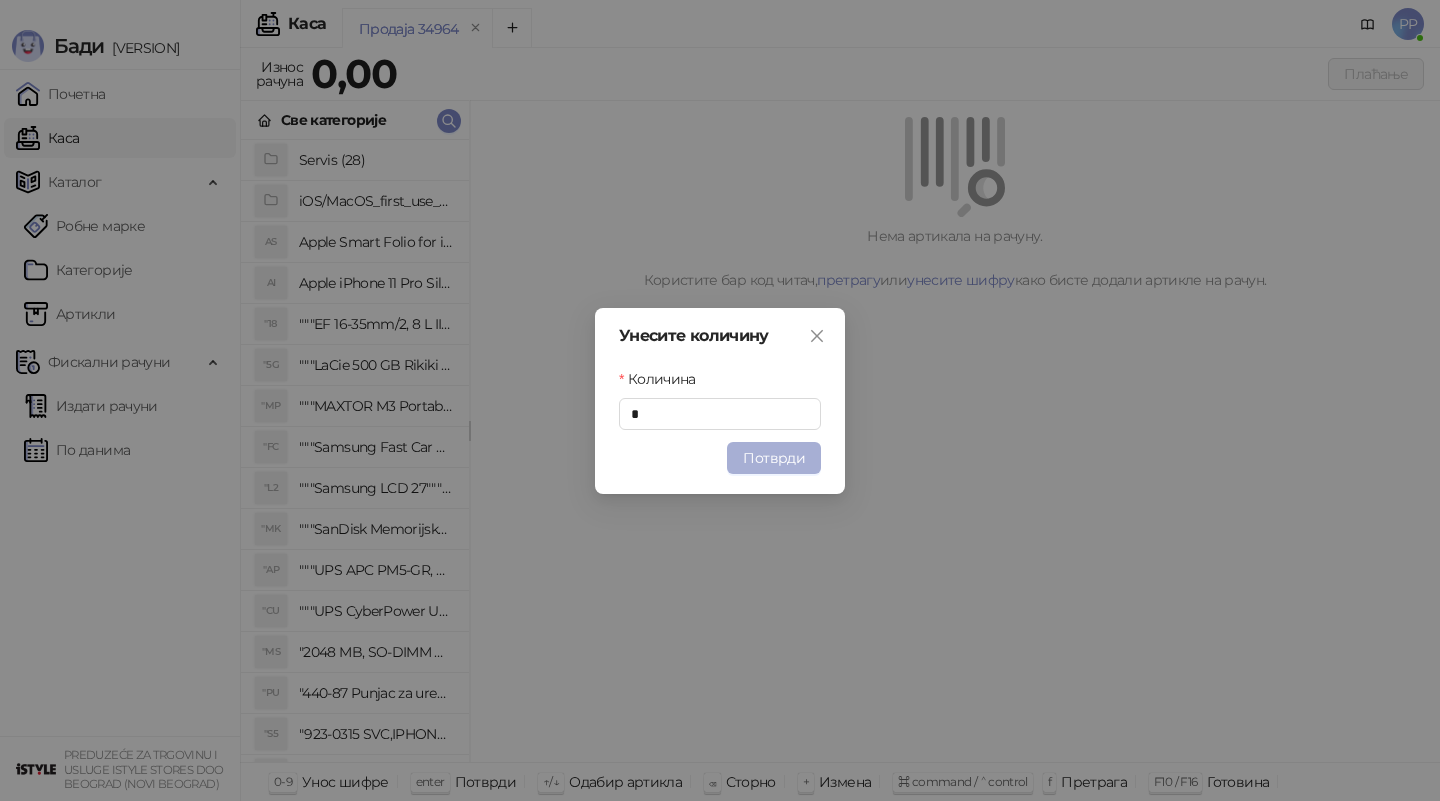 click on "Потврди" at bounding box center (774, 458) 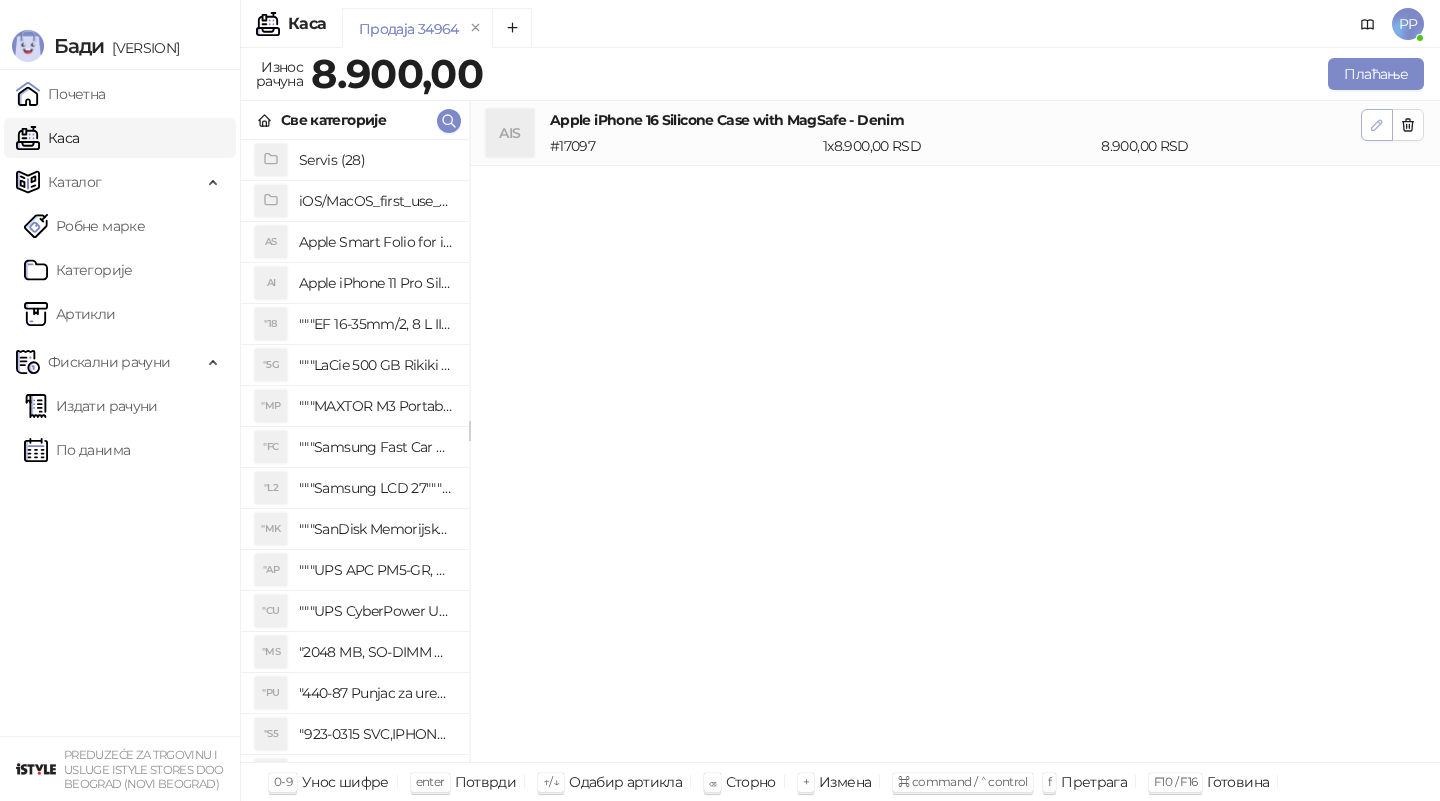 click 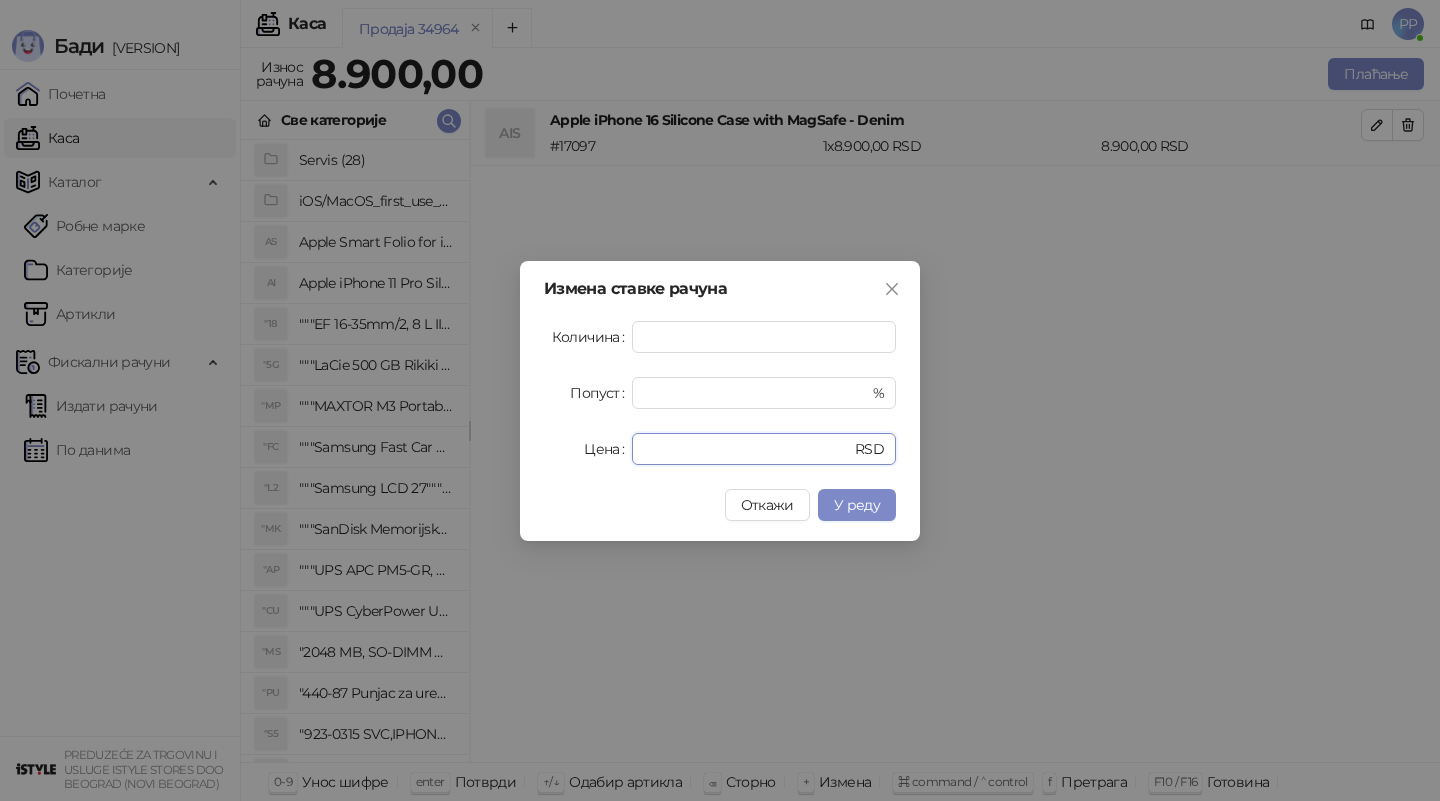 drag, startPoint x: 651, startPoint y: 448, endPoint x: 563, endPoint y: 442, distance: 88.20431 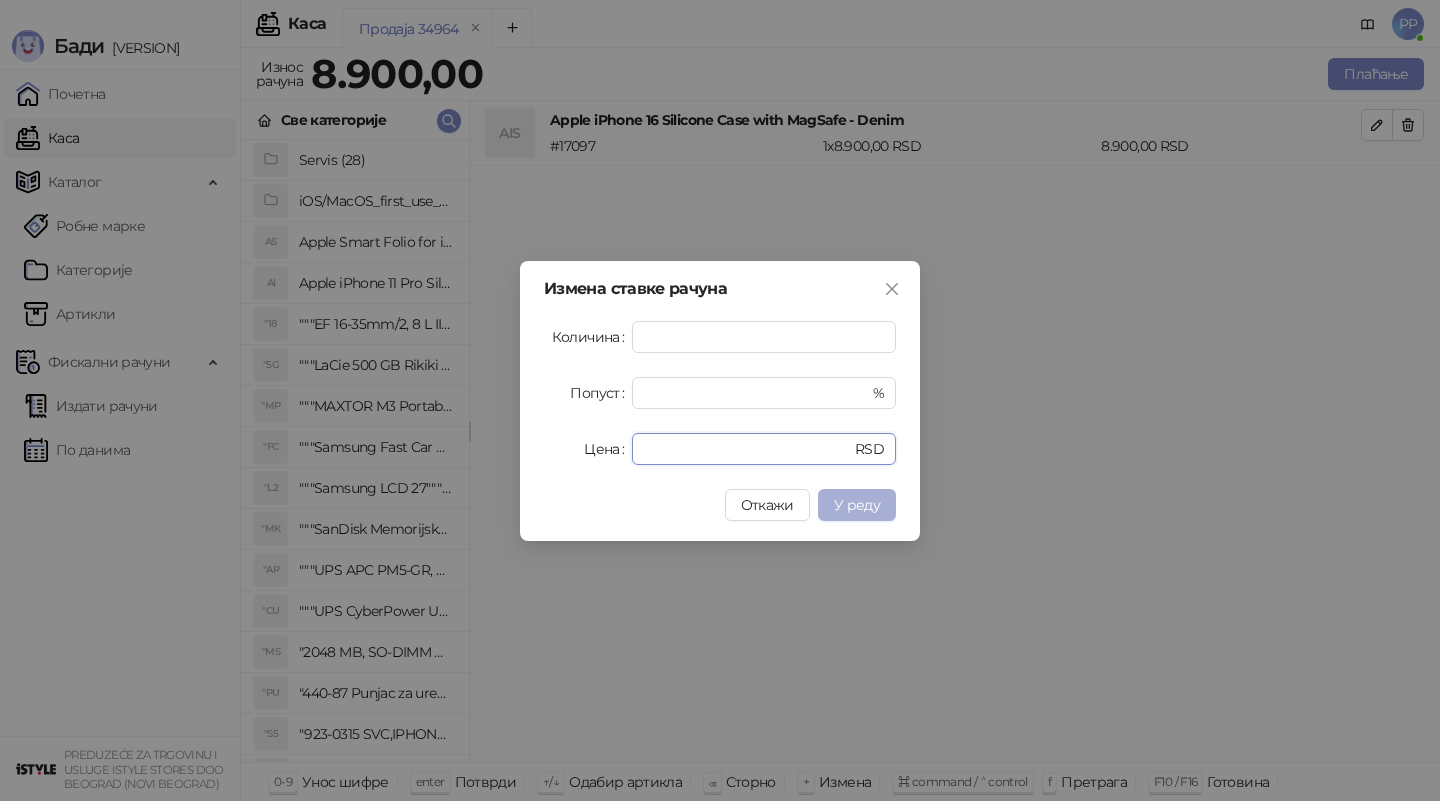 type on "****" 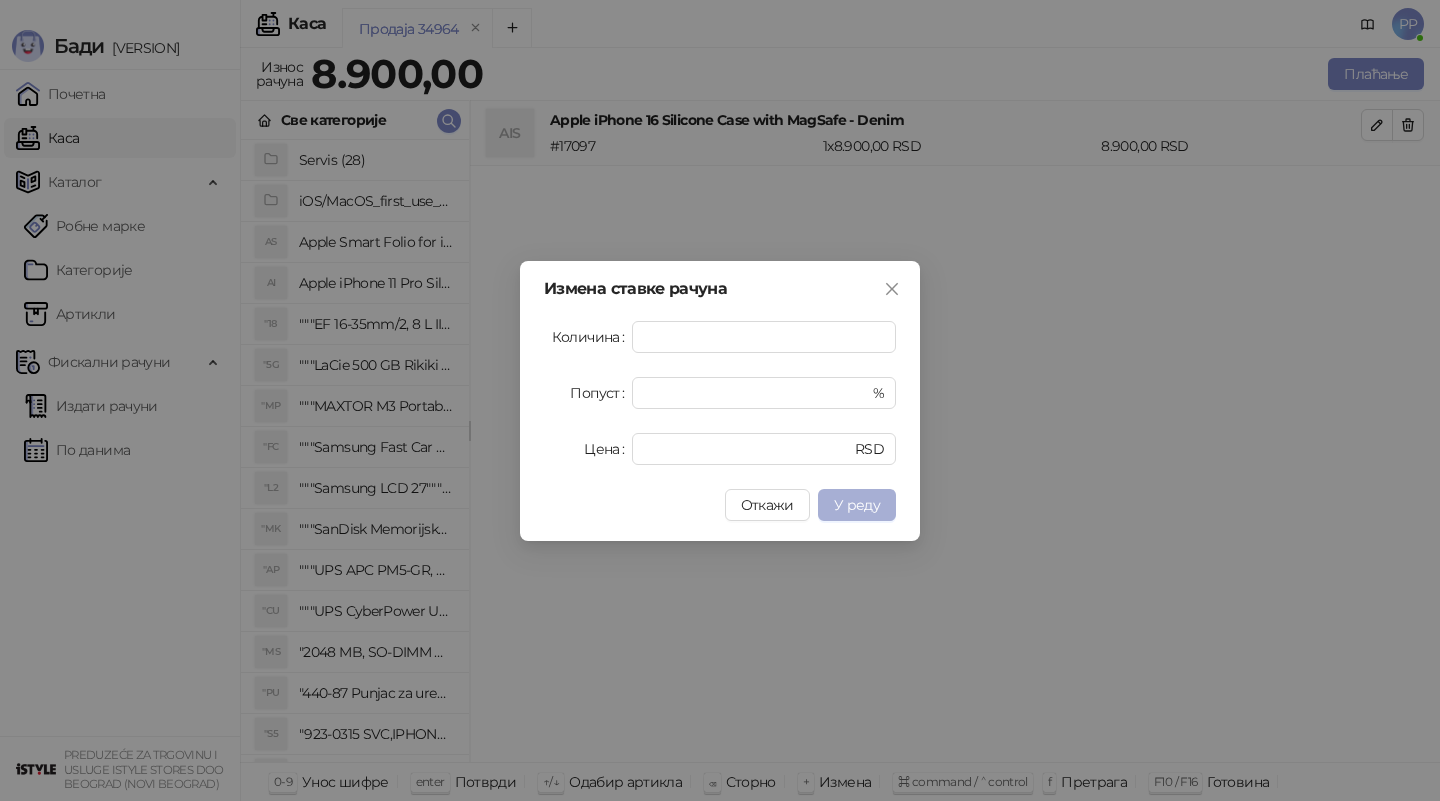 click on "У реду" at bounding box center [857, 505] 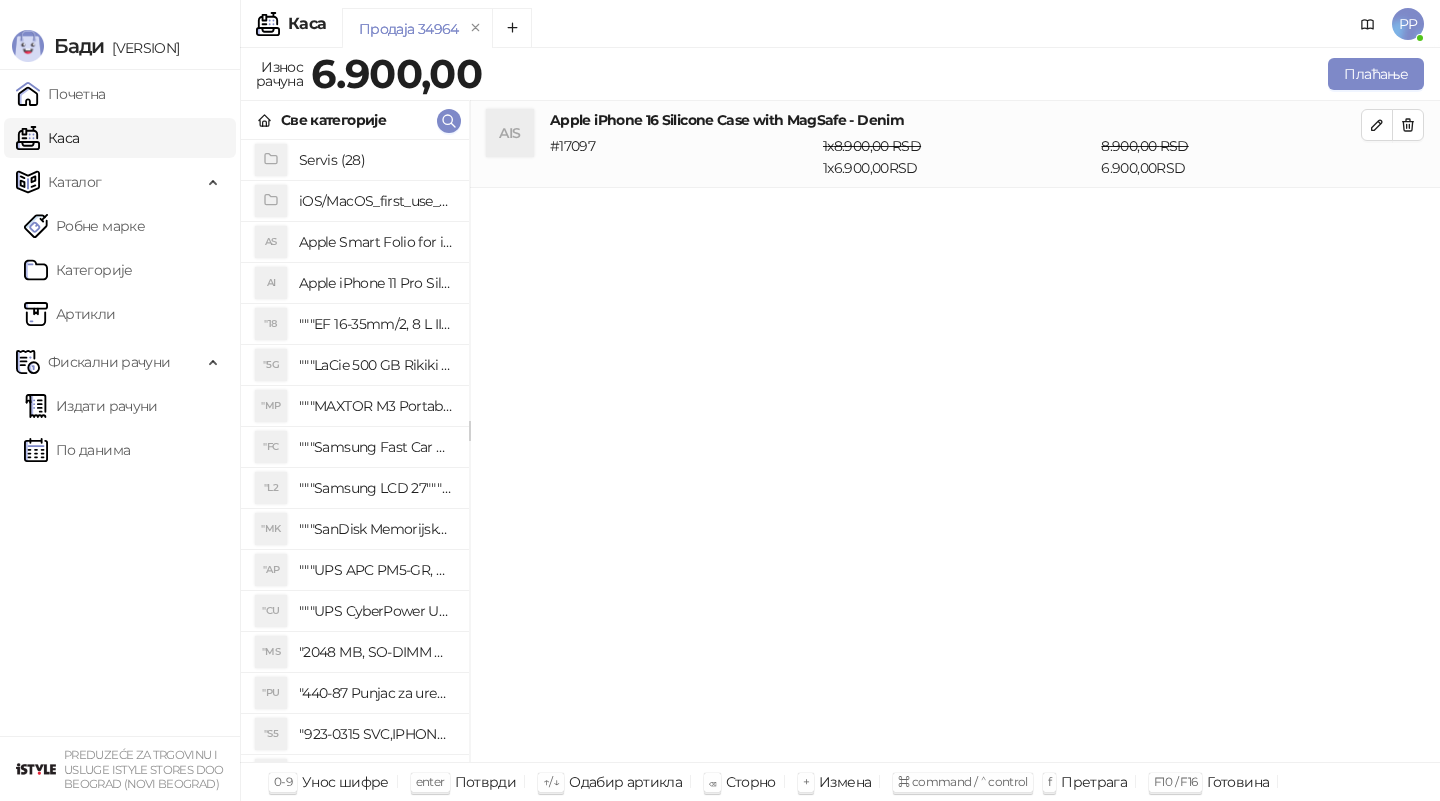 click on "AIS Apple iPhone 16 Silicone Case with MagSafe - Denim    # 17097 1  x  8.900,00   RSD 1  x  6.900,00  RSD  8.900,00   RSD 6.900,00  RSD" at bounding box center [955, 432] 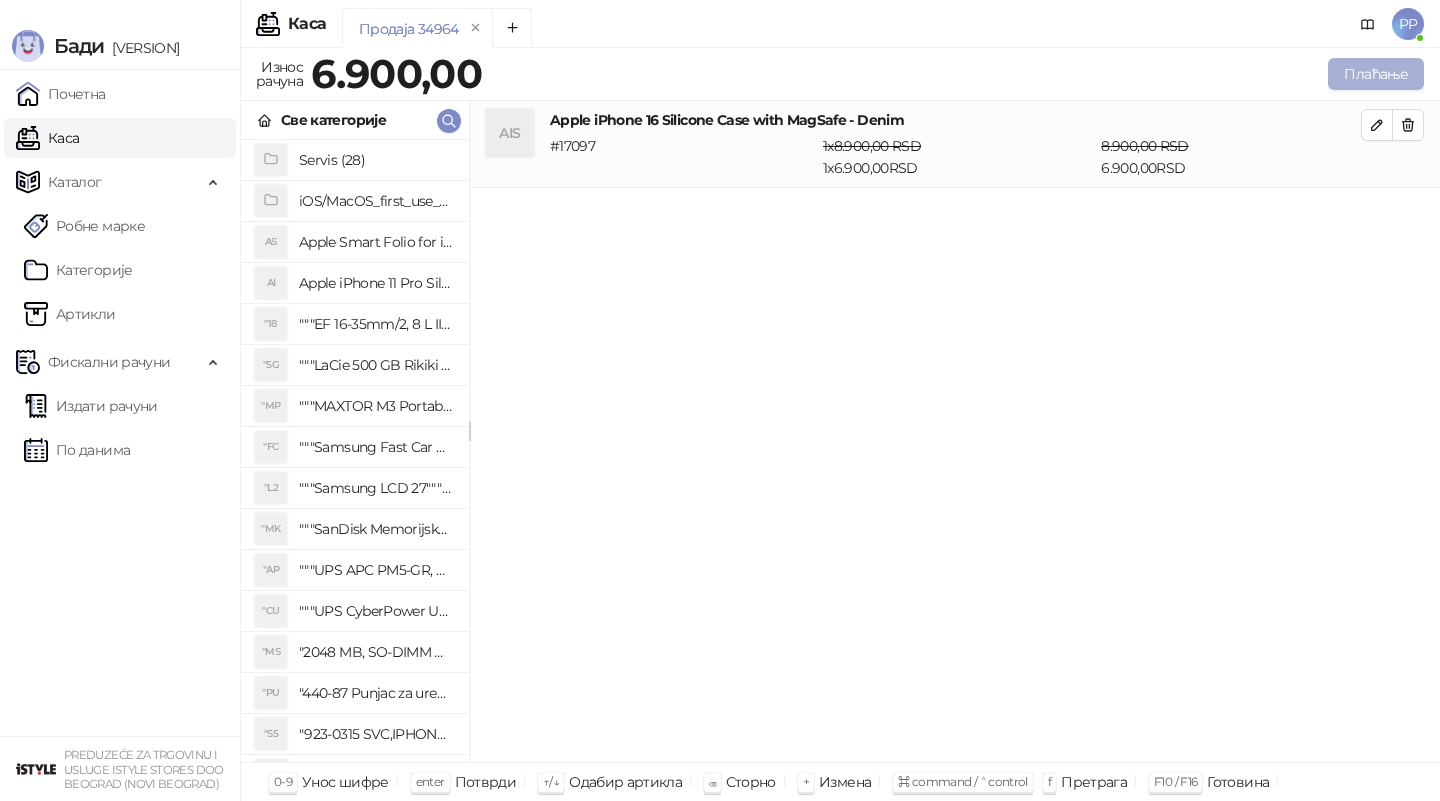 click on "Плаћање" at bounding box center (1376, 74) 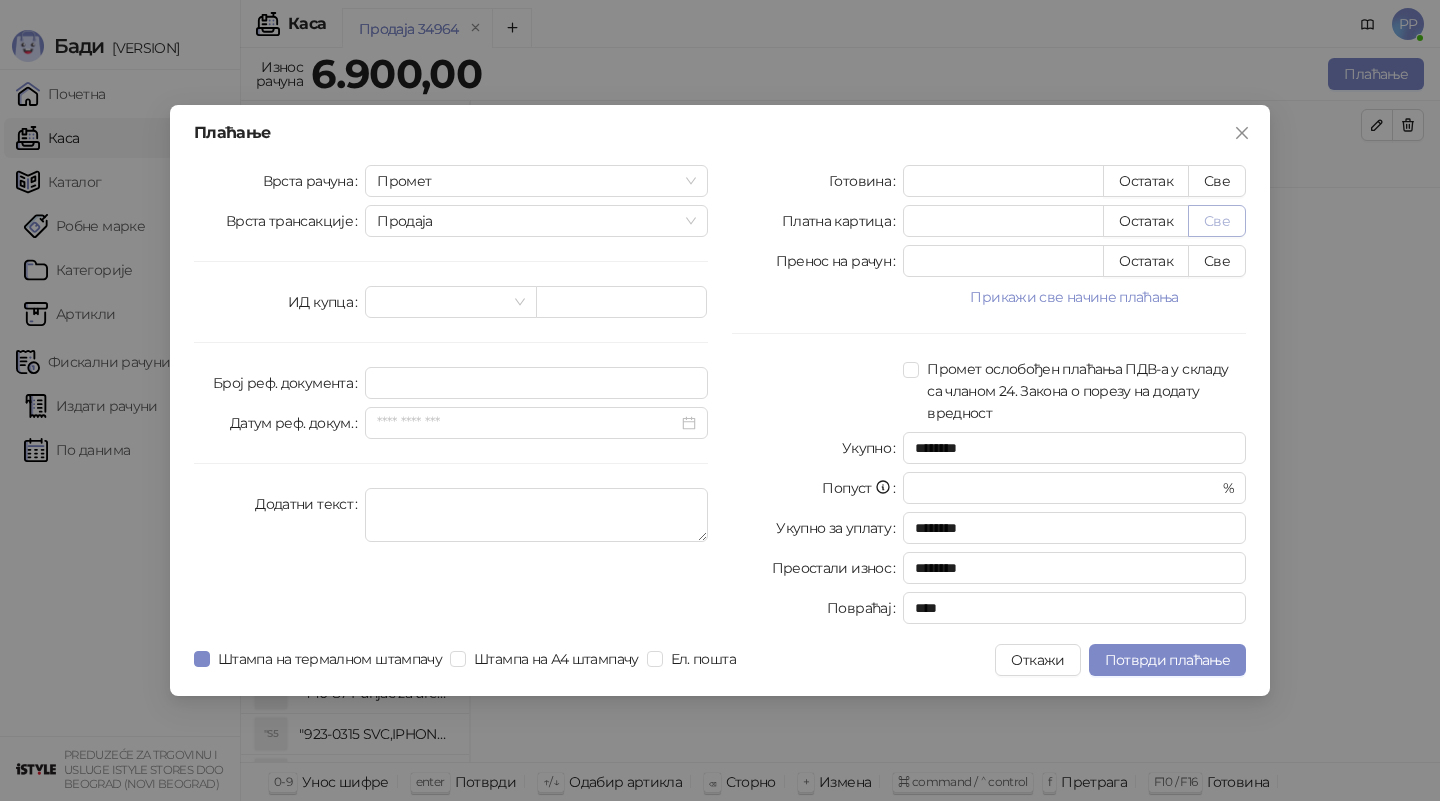 click on "Све" at bounding box center (1217, 221) 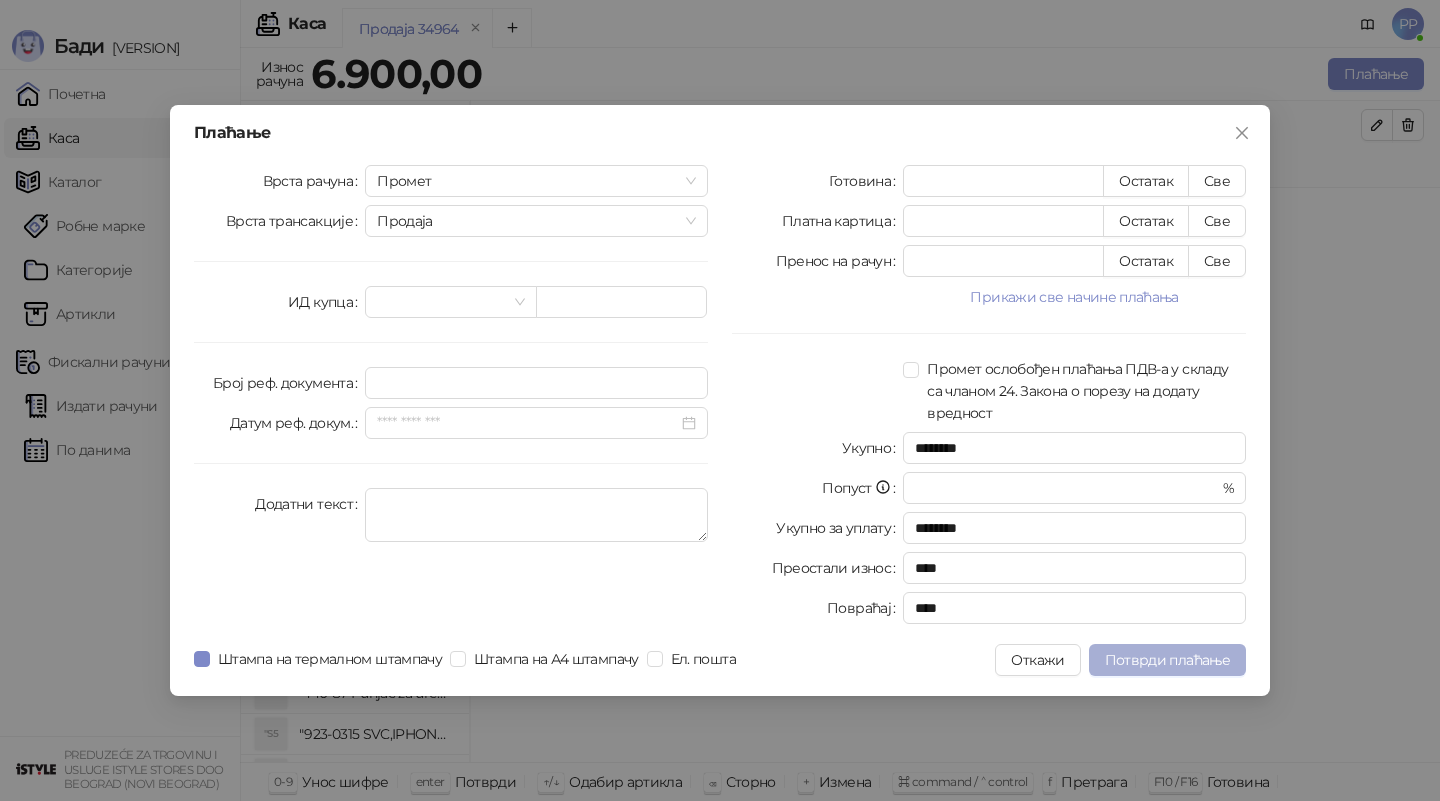 click on "Потврди плаћање" at bounding box center [1167, 660] 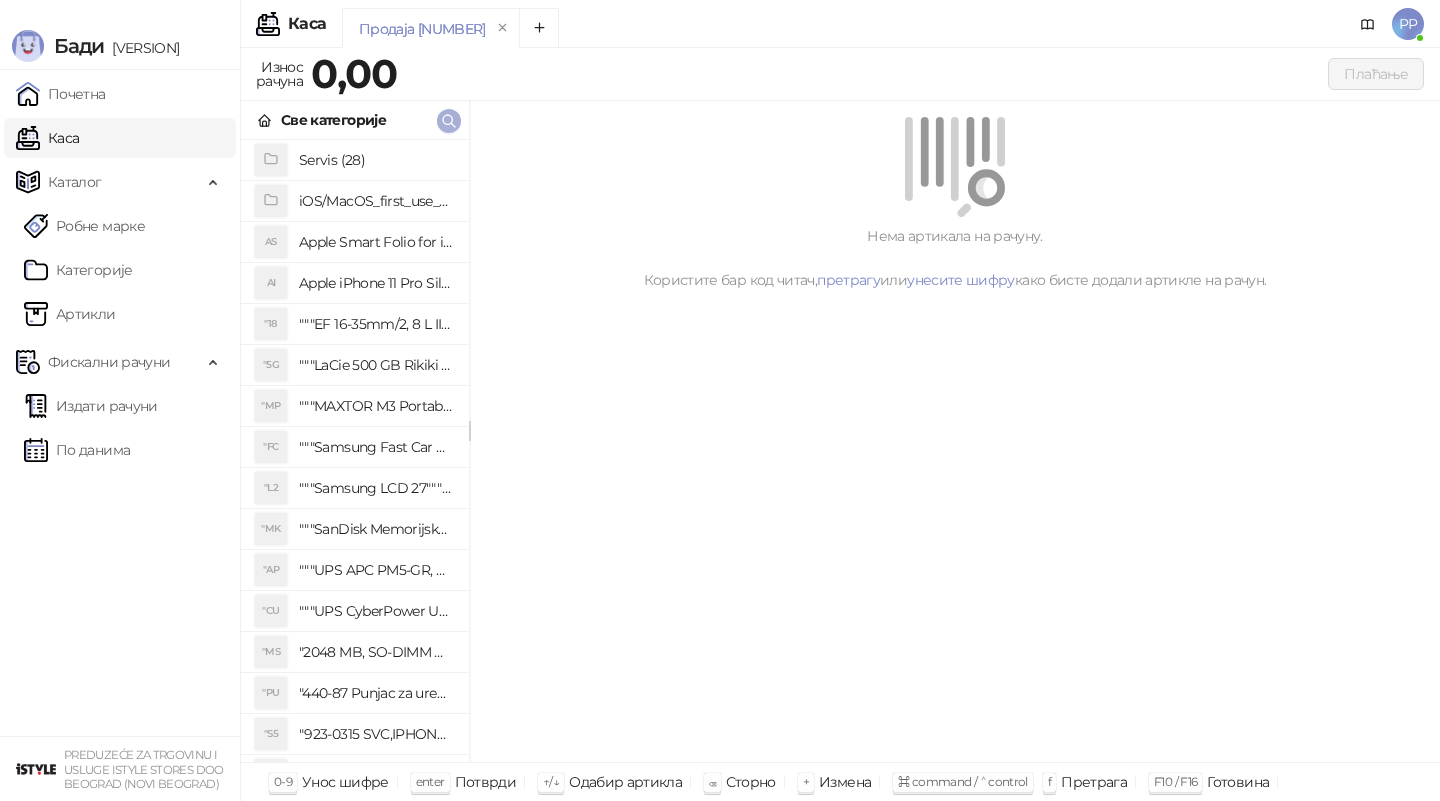 click 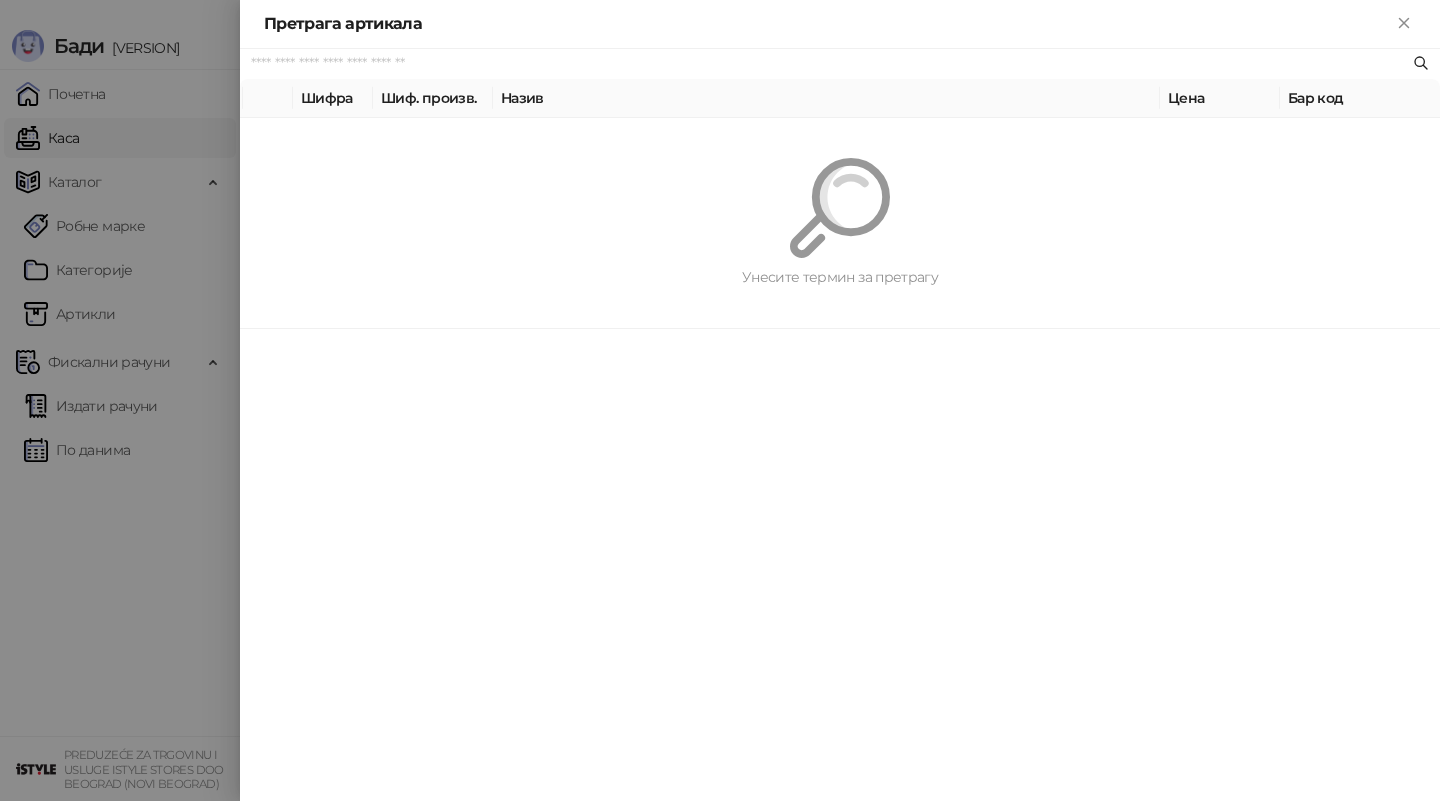 paste on "*********" 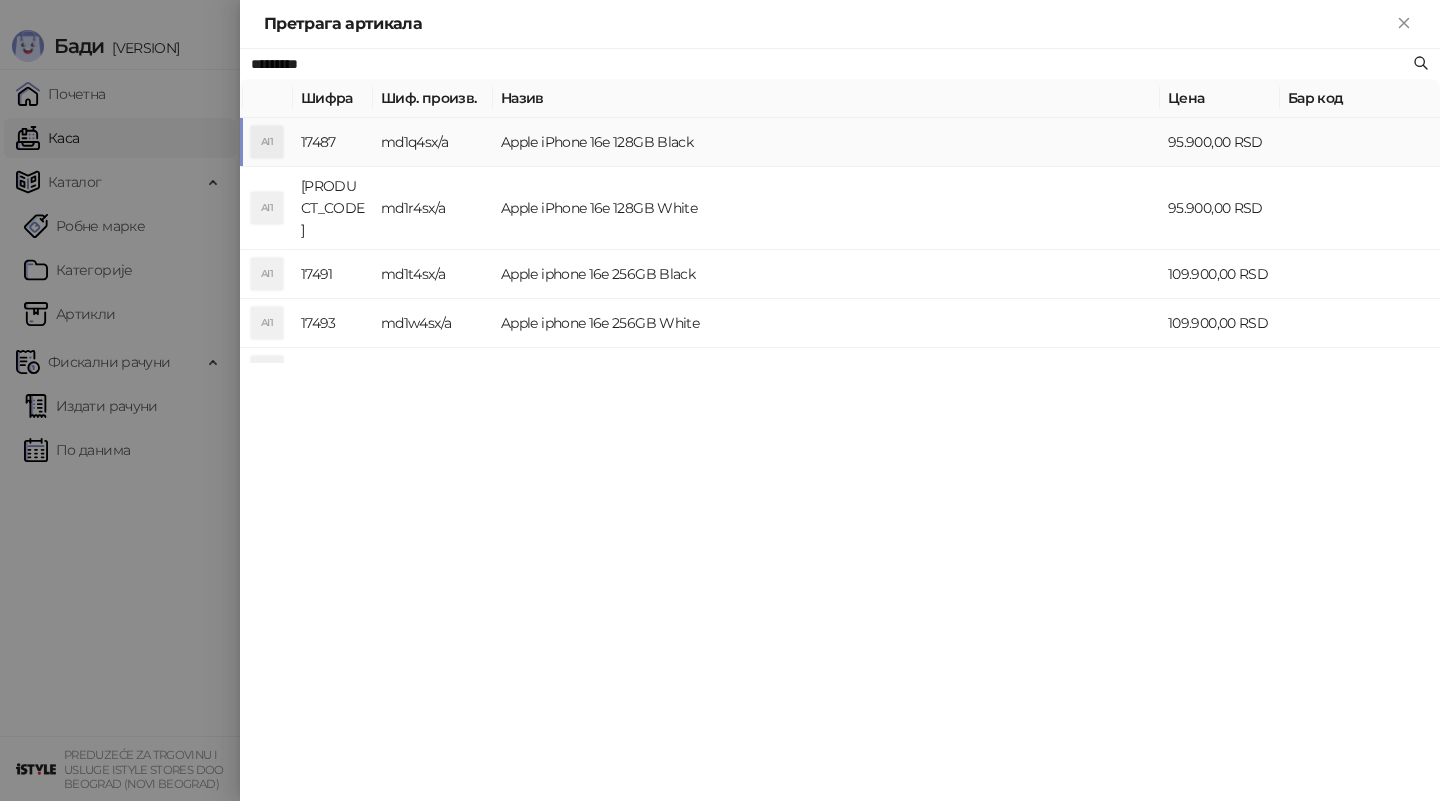type on "*********" 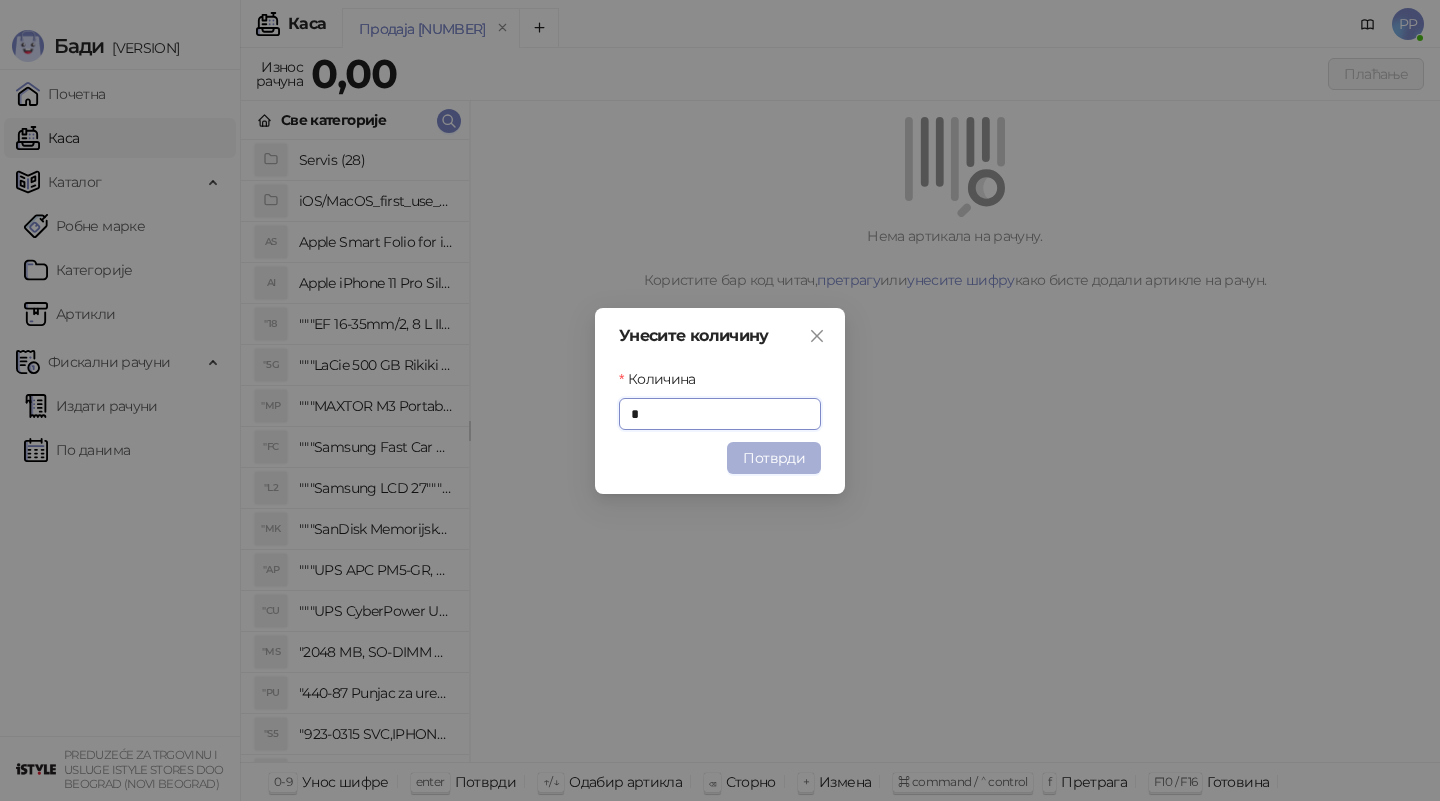click on "Потврди" at bounding box center (774, 458) 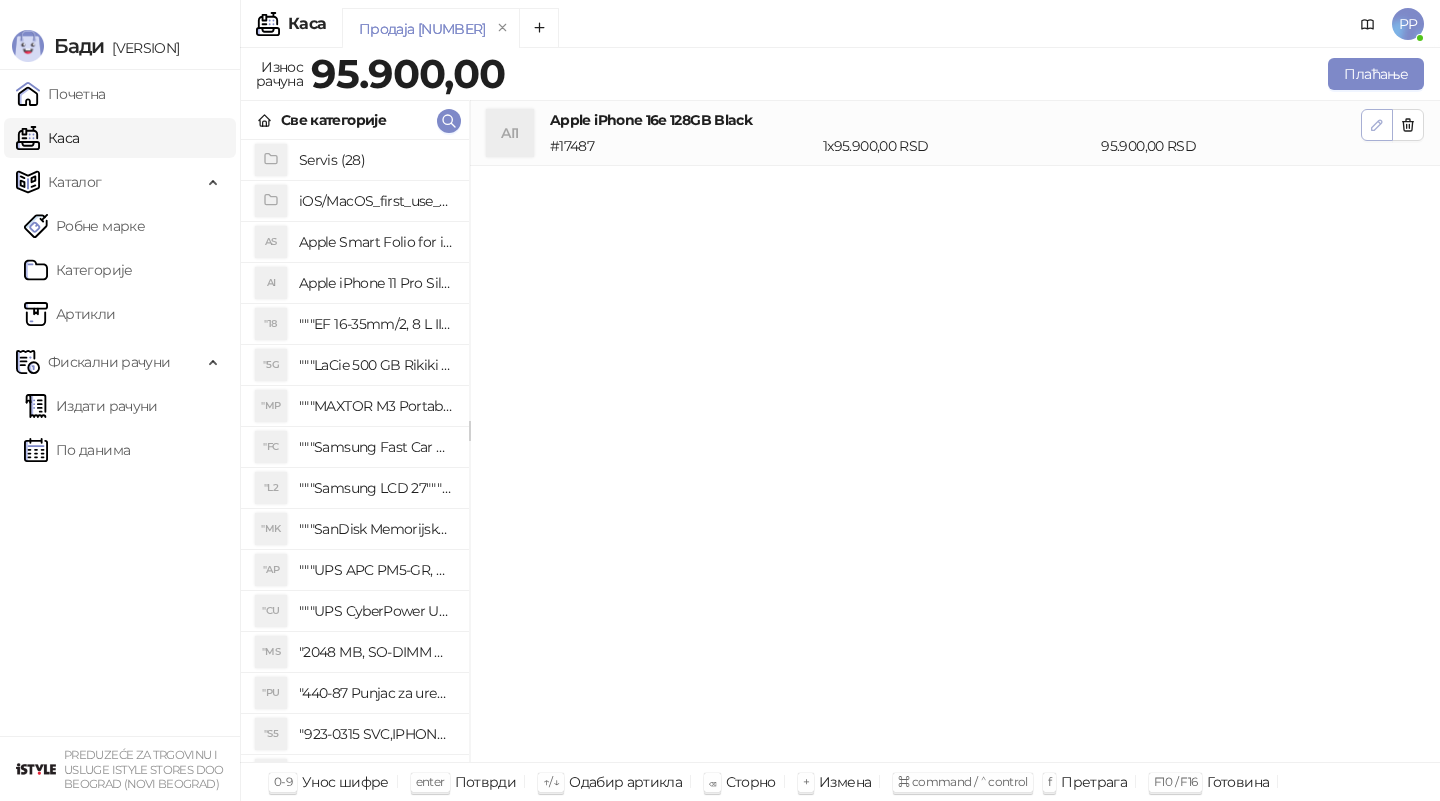 click 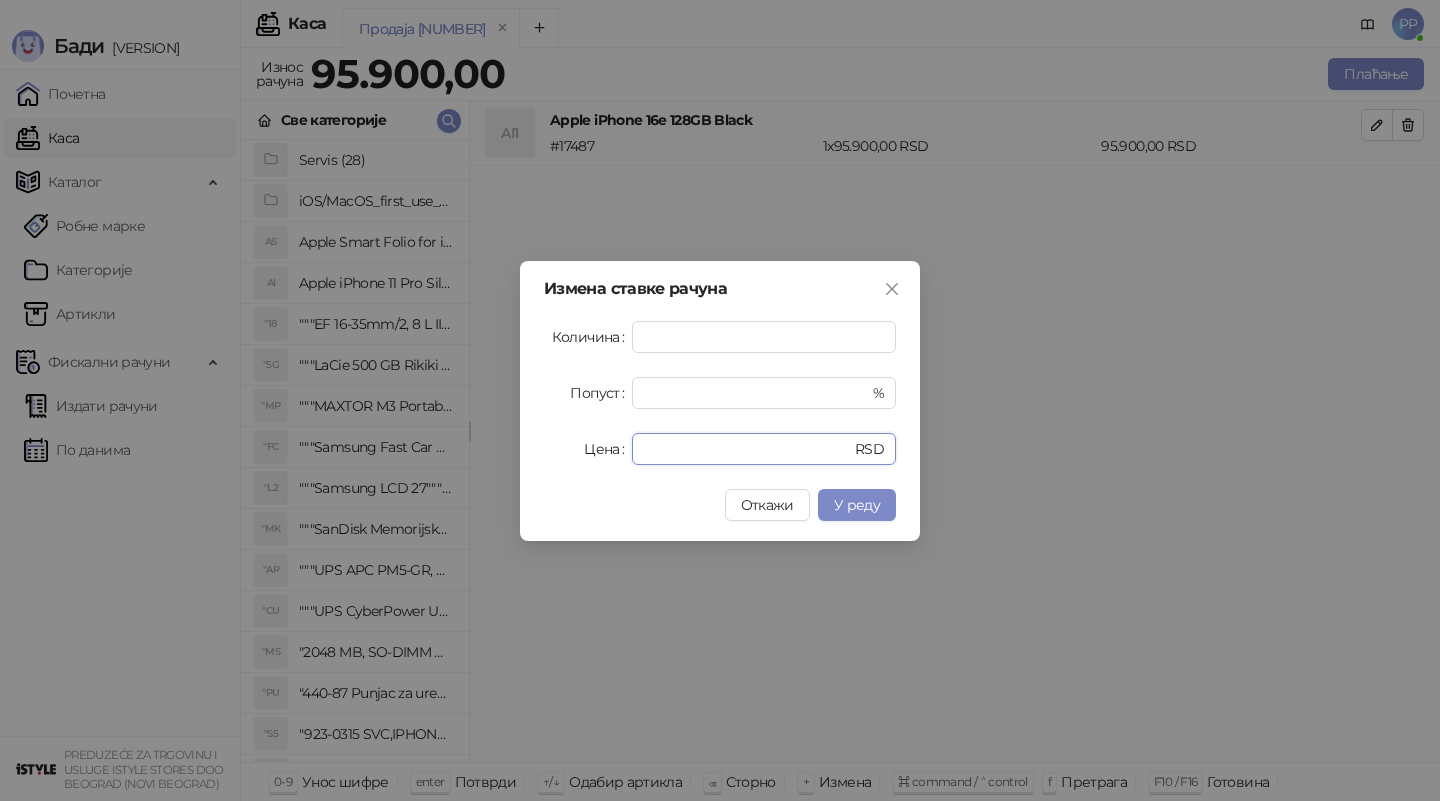 drag, startPoint x: 695, startPoint y: 447, endPoint x: 516, endPoint y: 445, distance: 179.01117 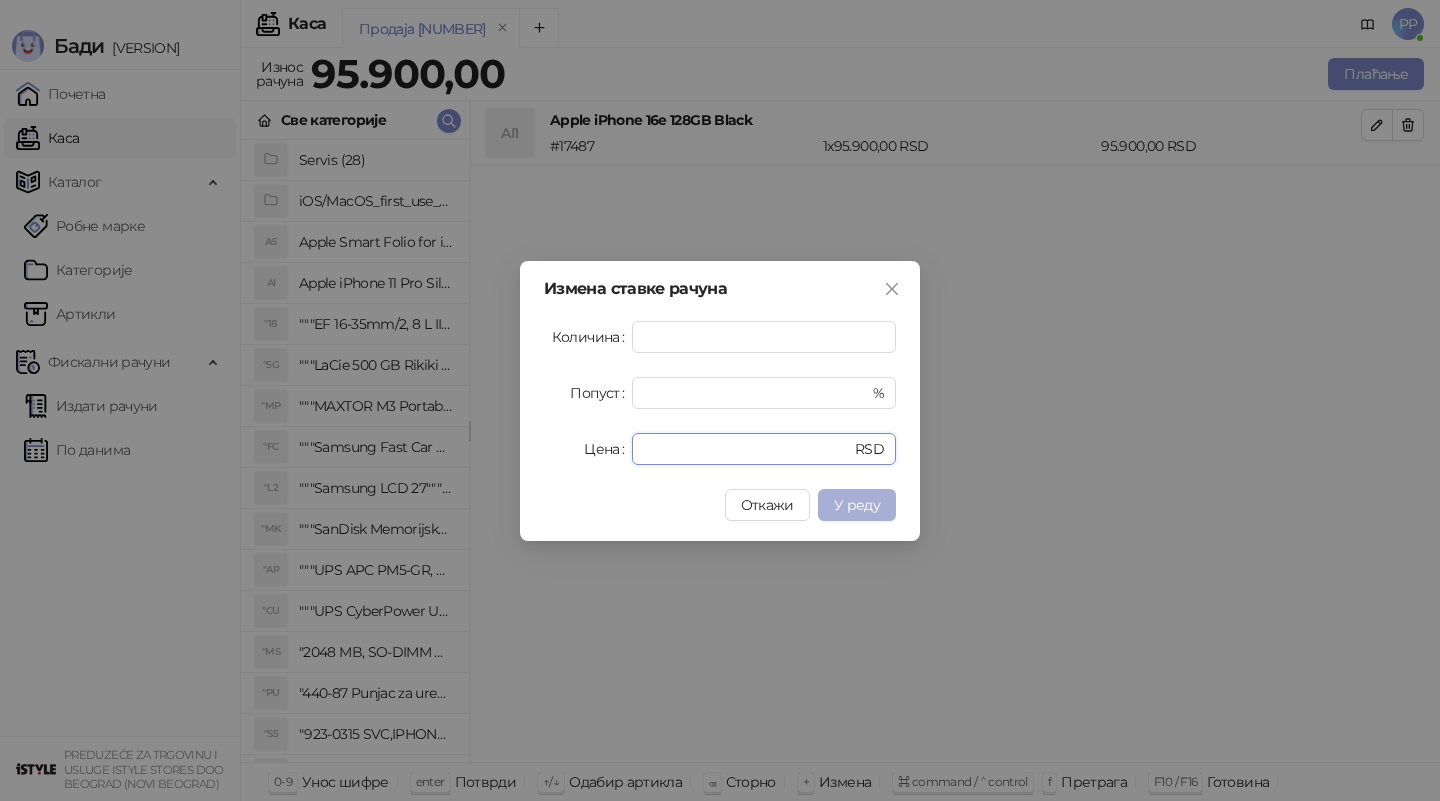 type on "*****" 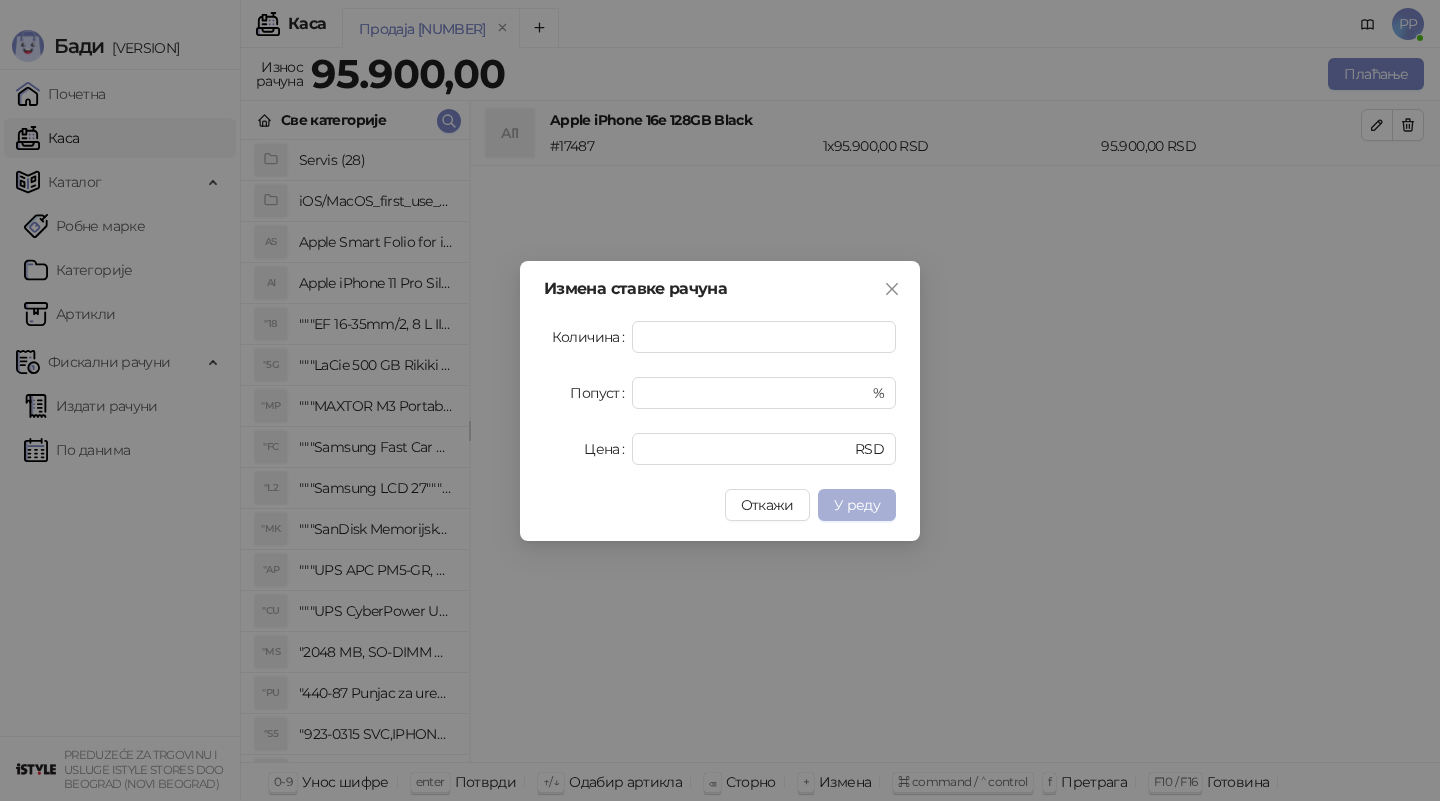 click on "У реду" at bounding box center [857, 505] 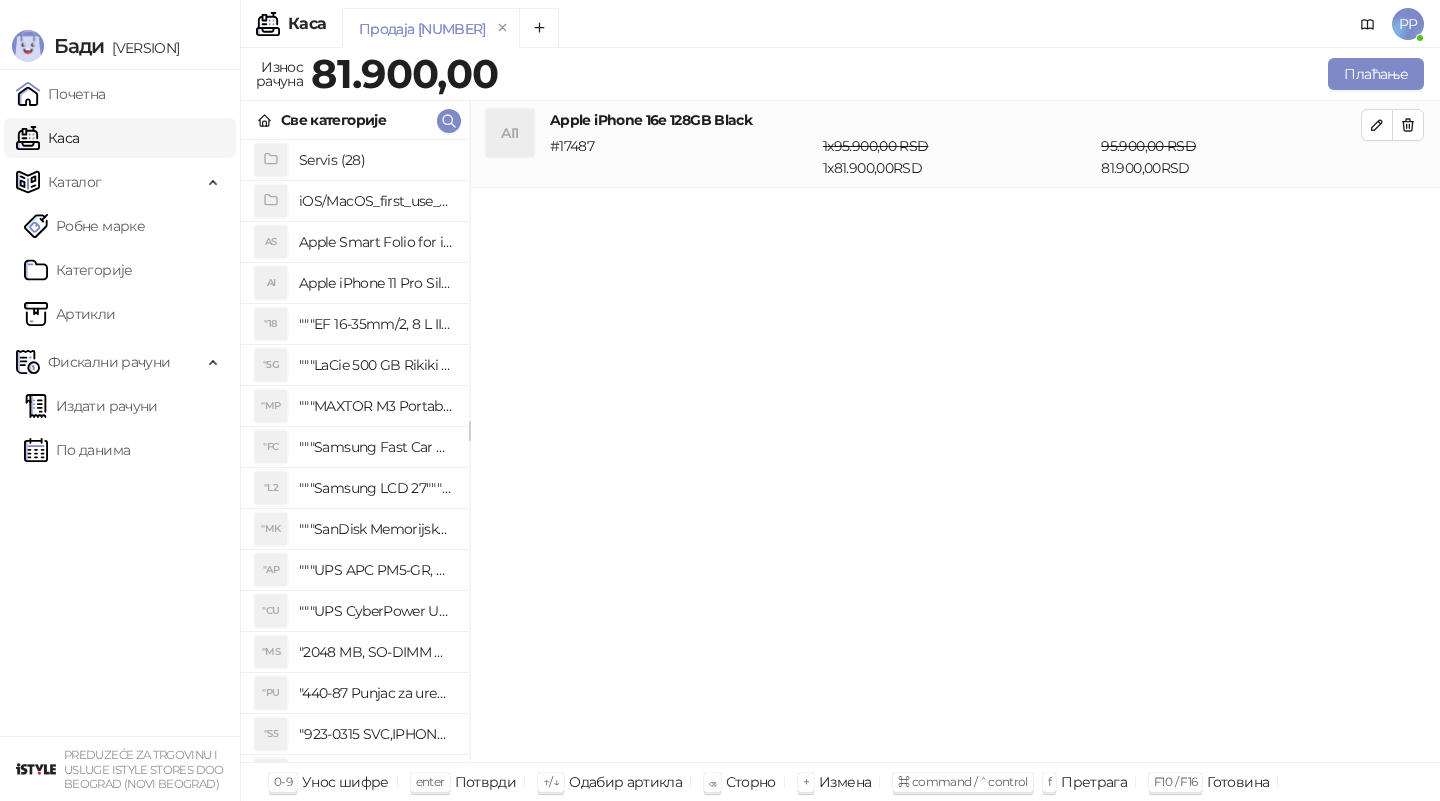 click on "AI1 Apple iPhone 16e 128GB Black    # 17487 1  x  95.900,00   RSD 1  x  81.900,00  RSD  95.900,00   RSD 81.900,00  RSD" at bounding box center [955, 432] 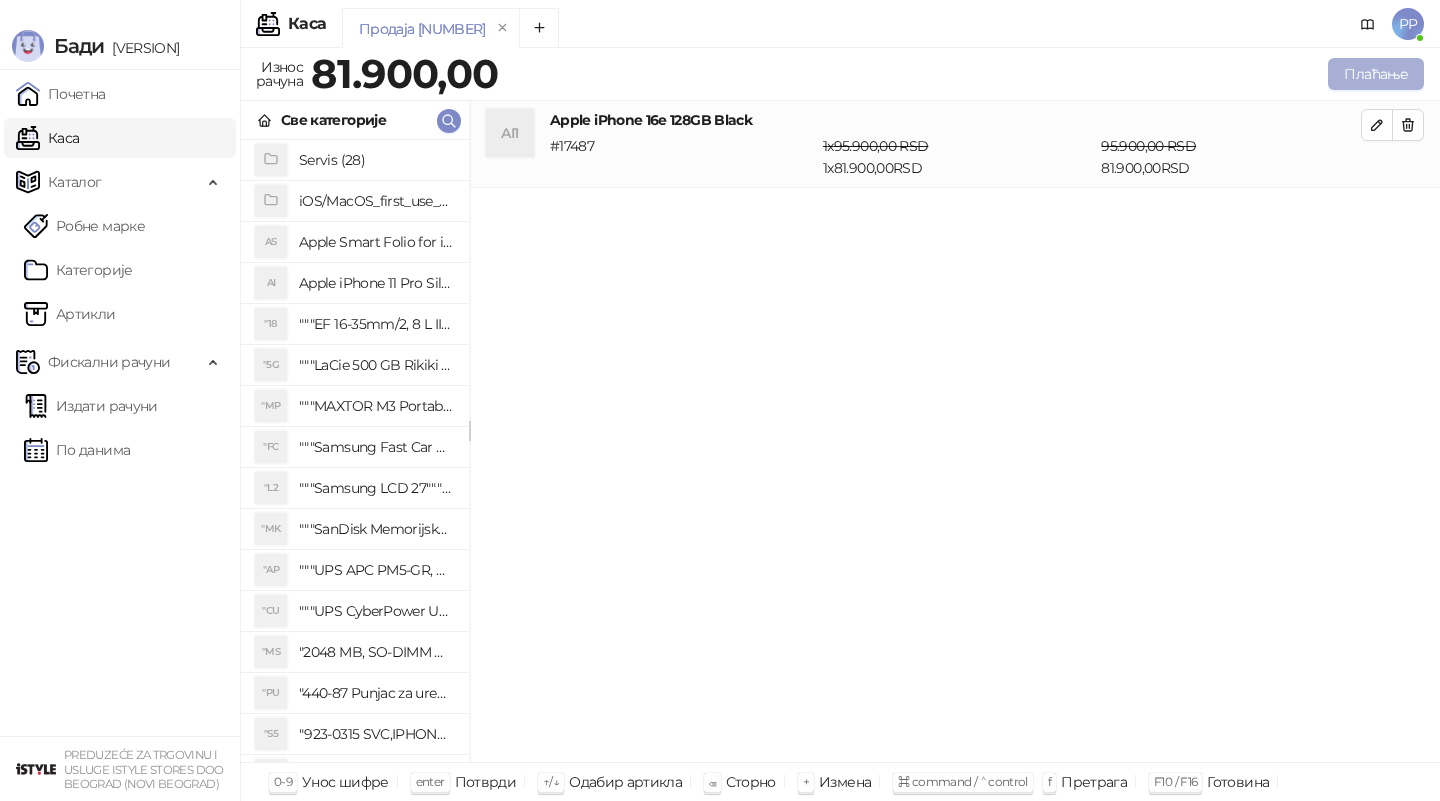 click on "Плаћање" at bounding box center [1376, 74] 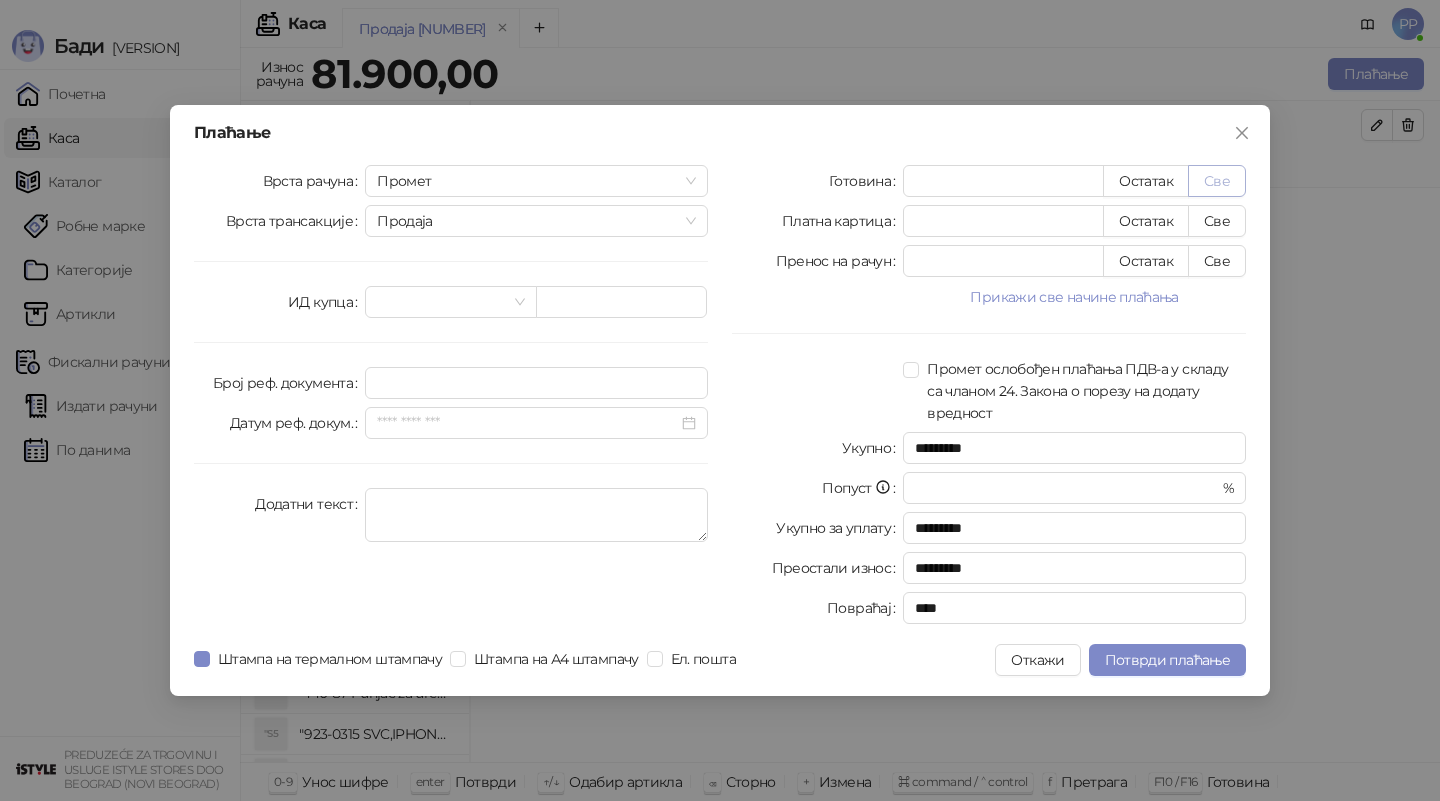 click on "Све" at bounding box center [1217, 181] 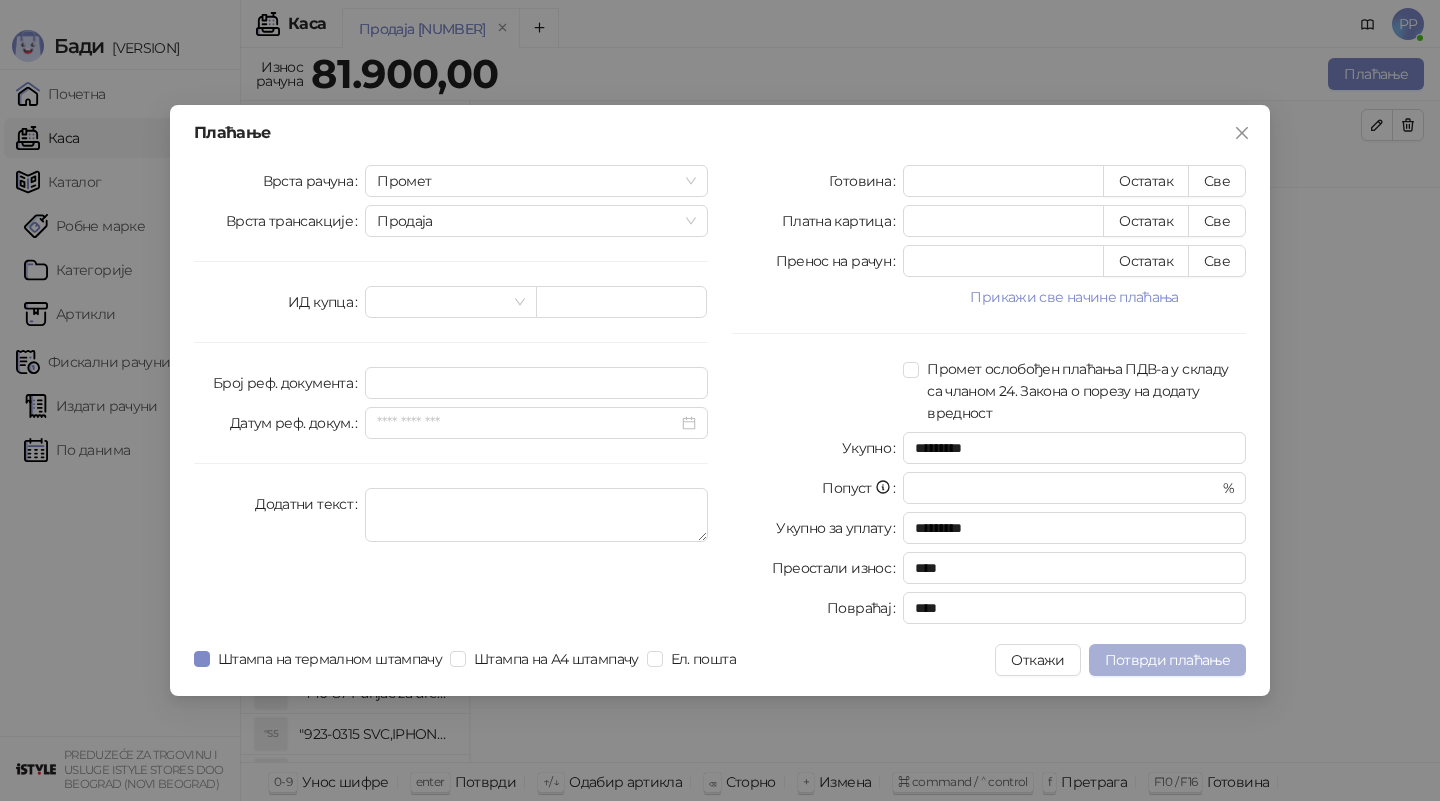 click on "Потврди плаћање" at bounding box center (1167, 660) 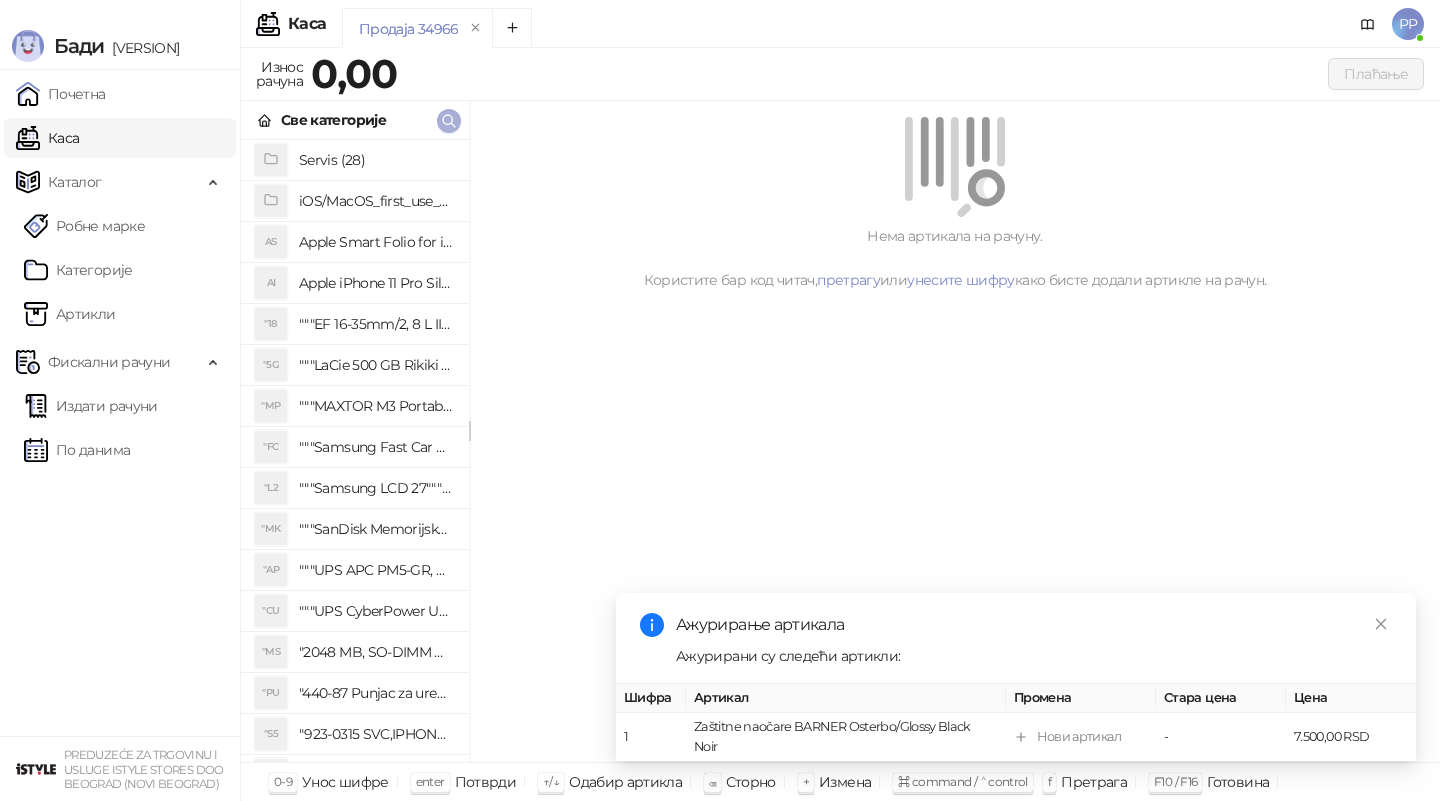 click 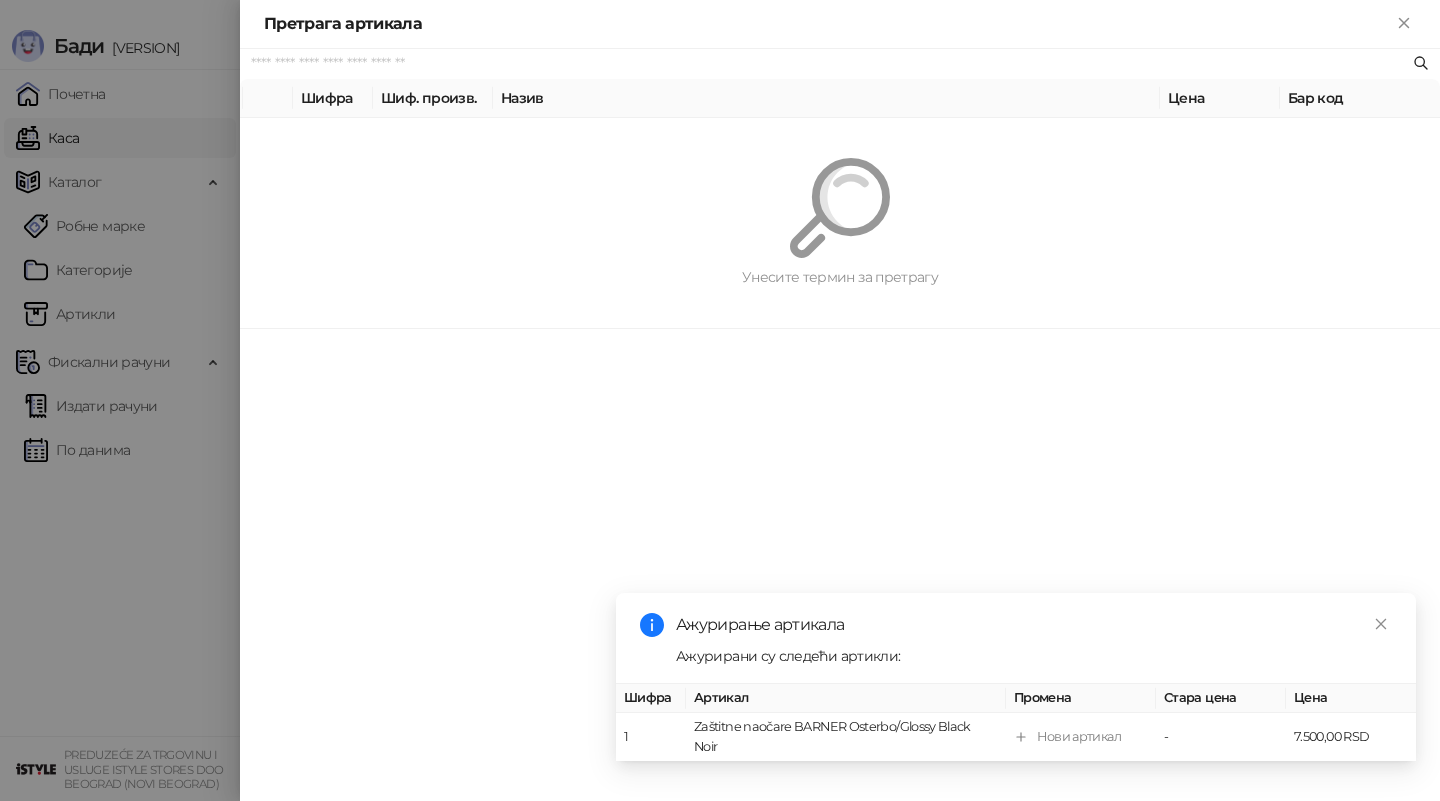 paste on "*********" 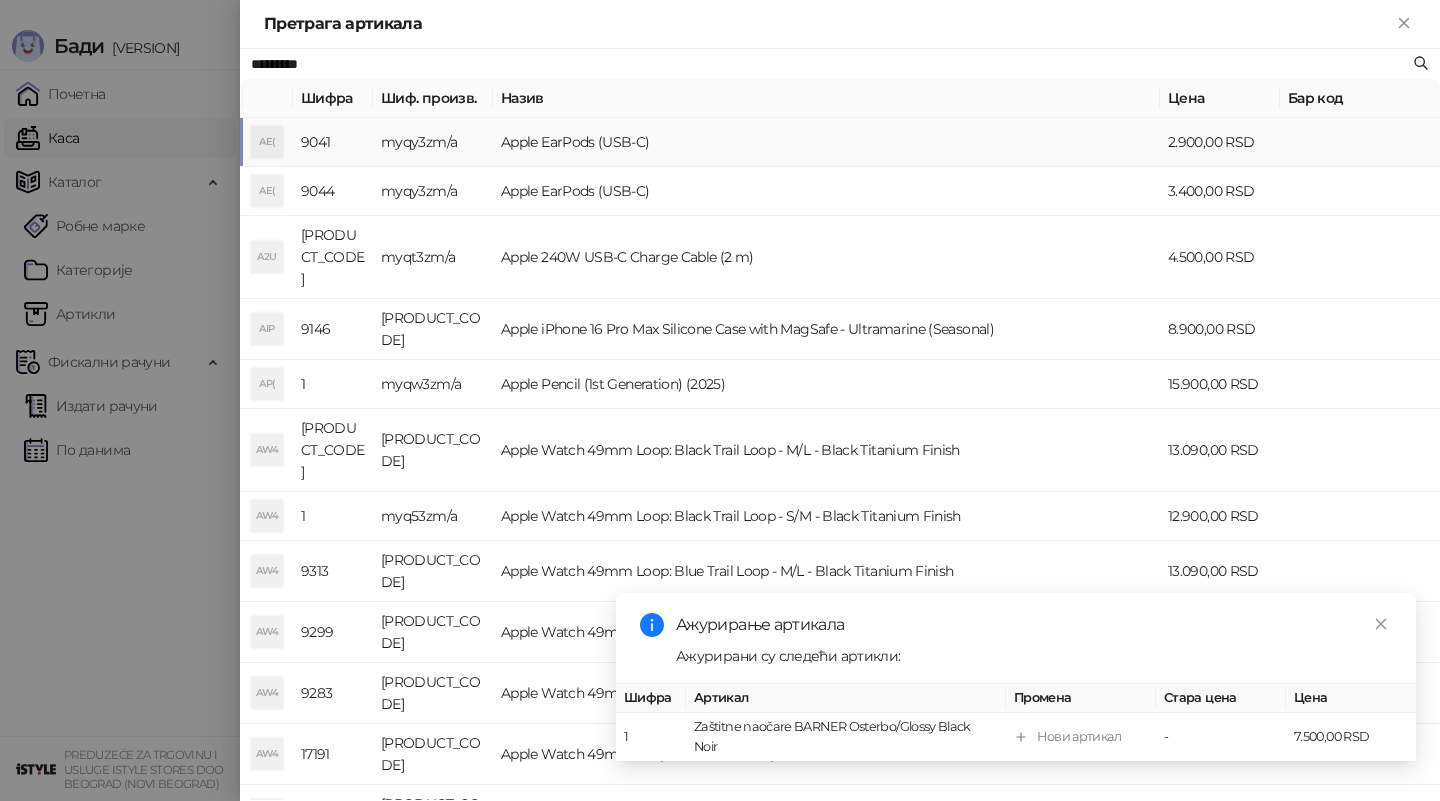 type on "*********" 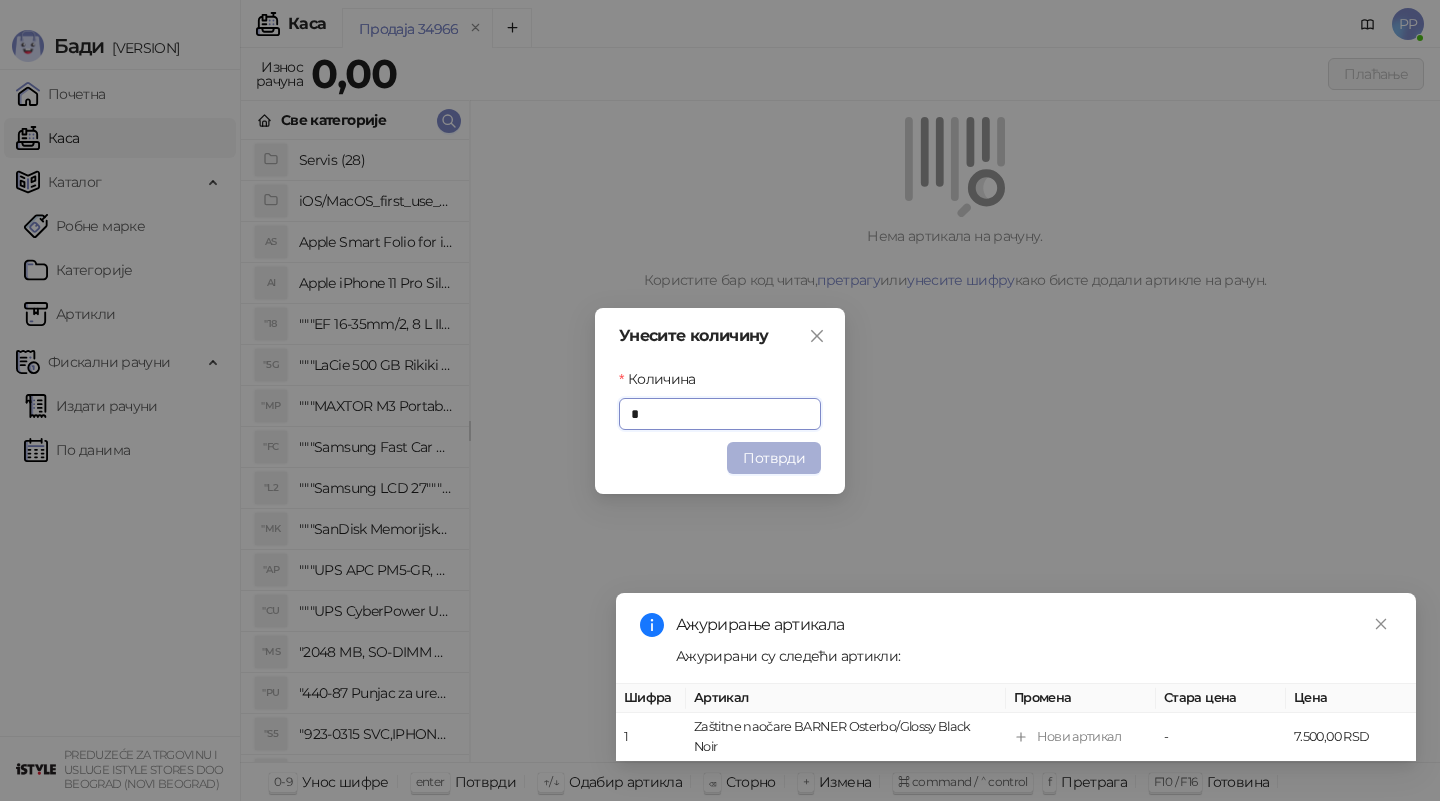 click on "Потврди" at bounding box center (774, 458) 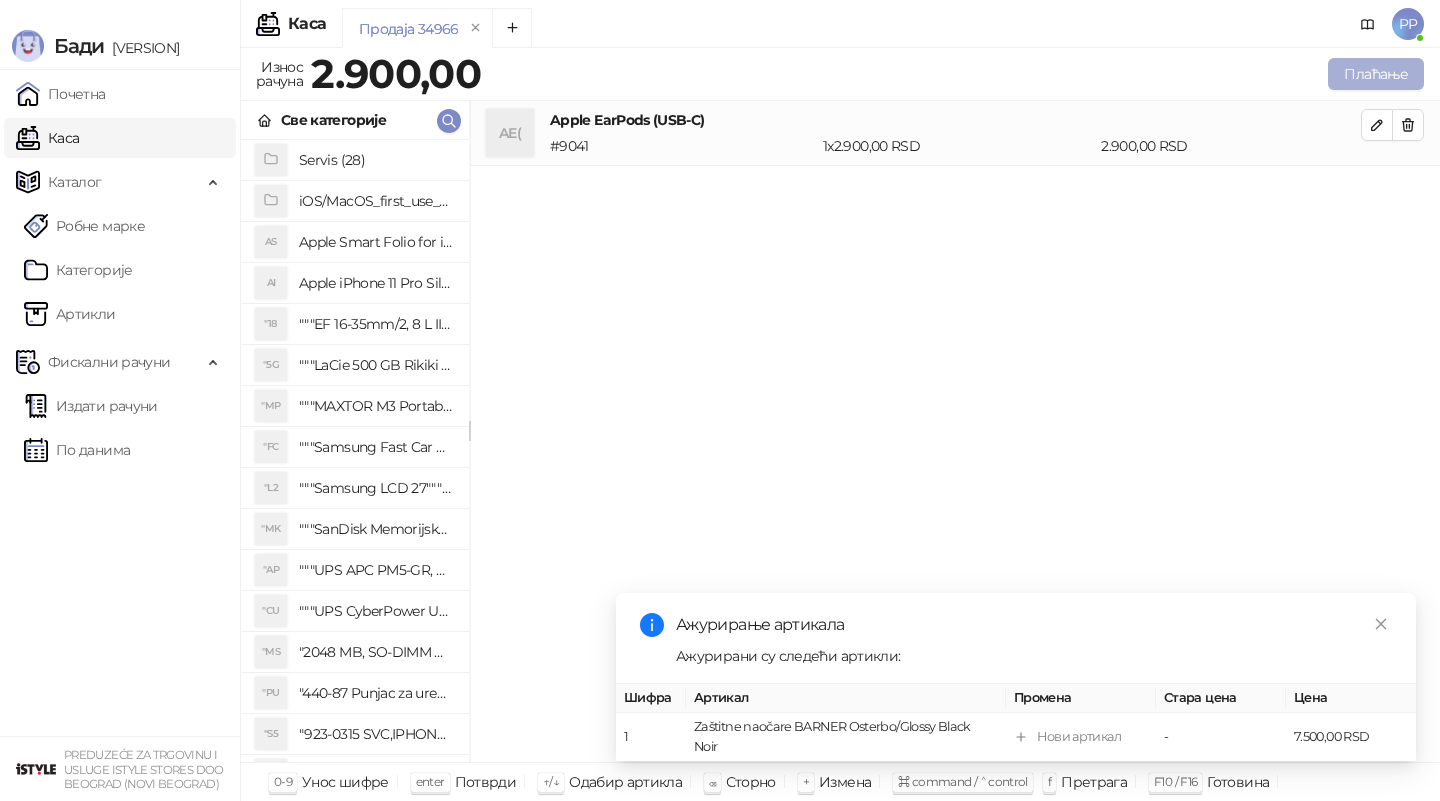 click on "Плаћање" at bounding box center [1376, 74] 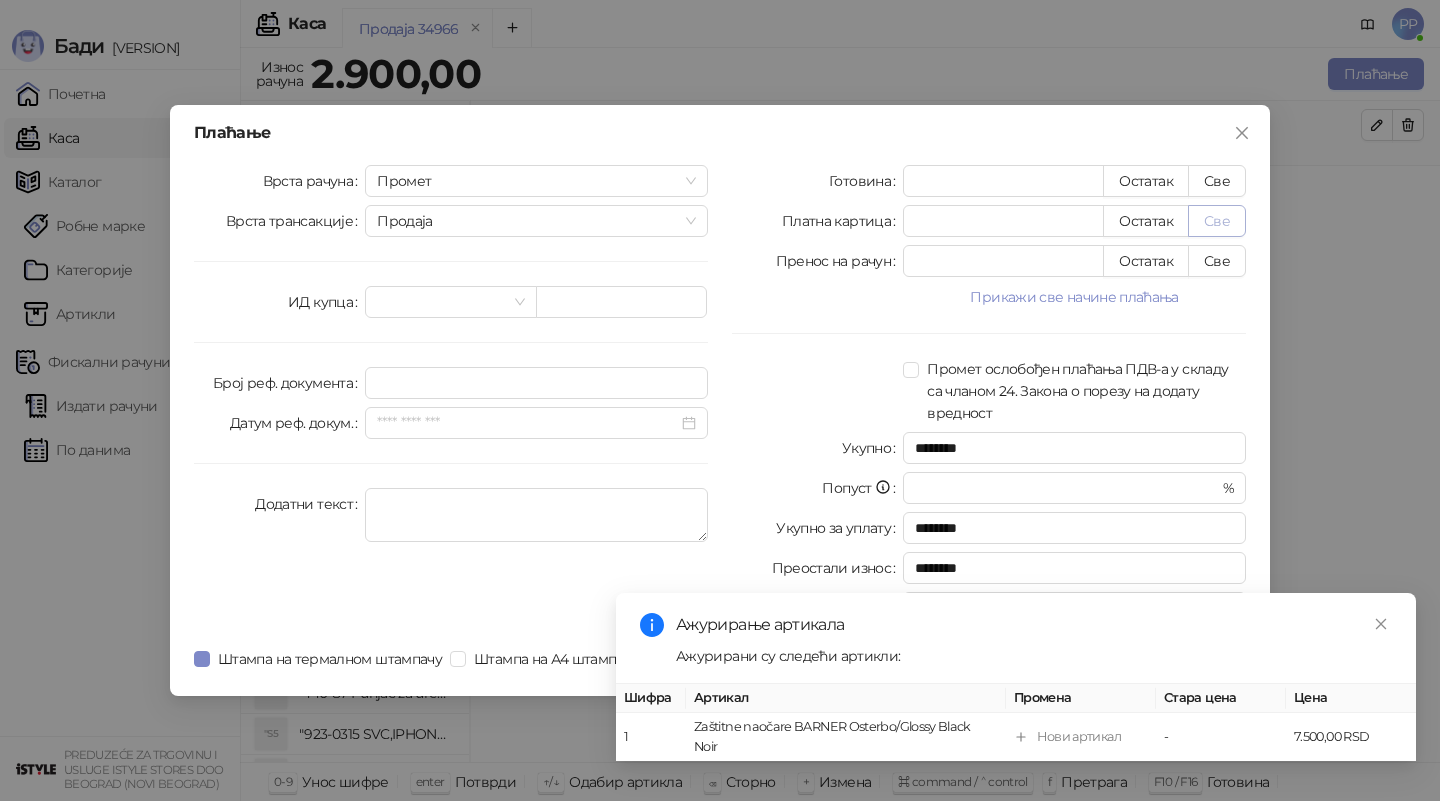 click on "Све" at bounding box center [1217, 221] 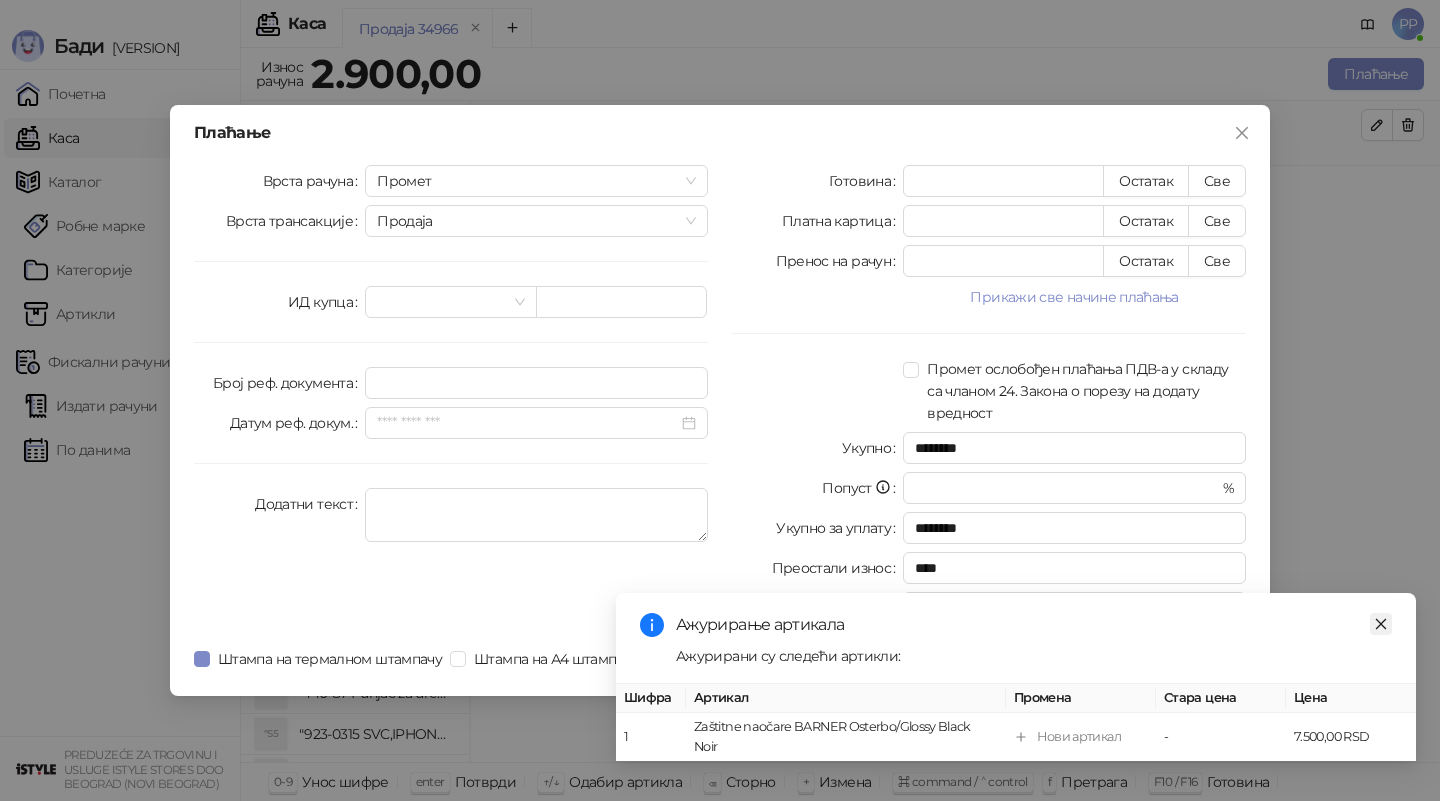 click 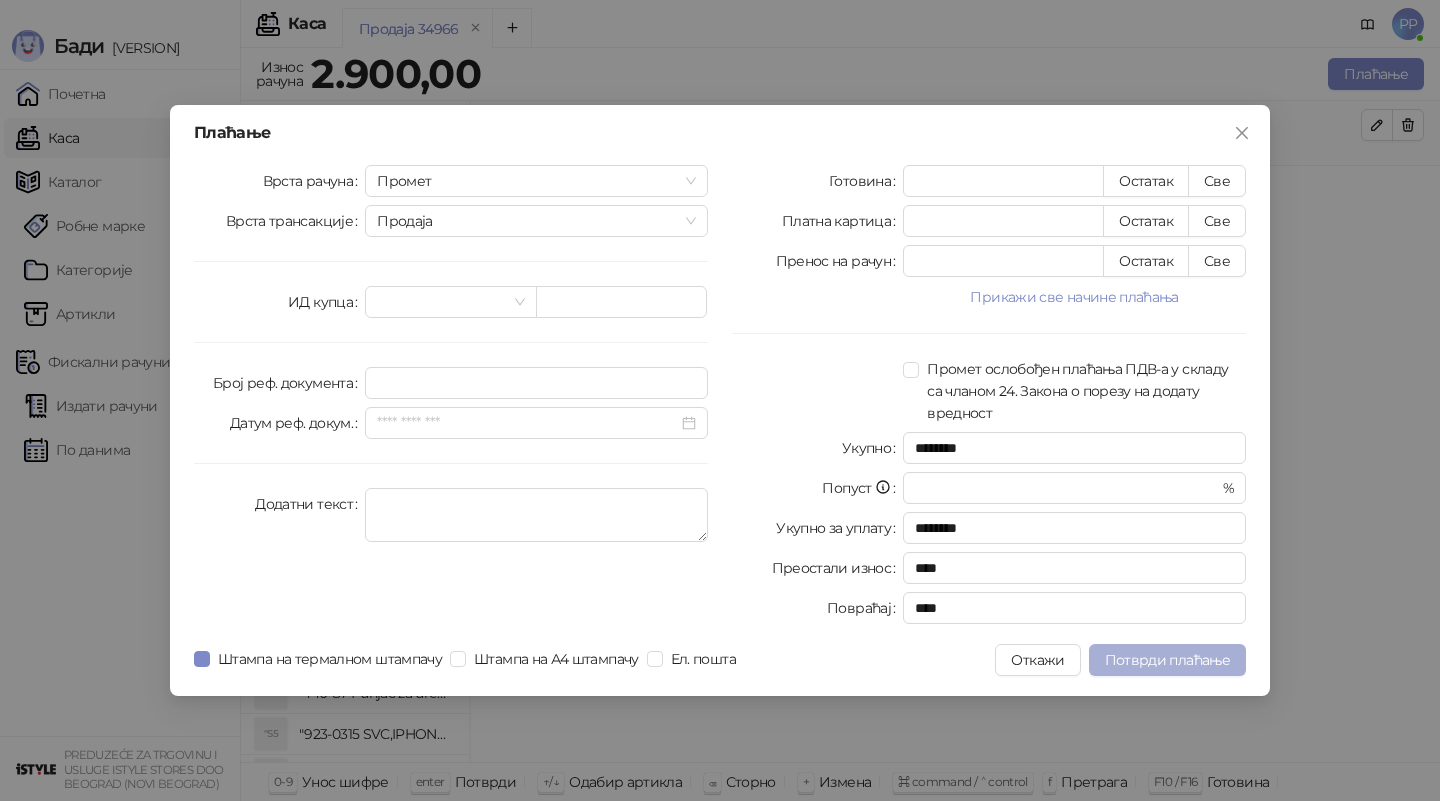 click on "Потврди плаћање" at bounding box center [1167, 660] 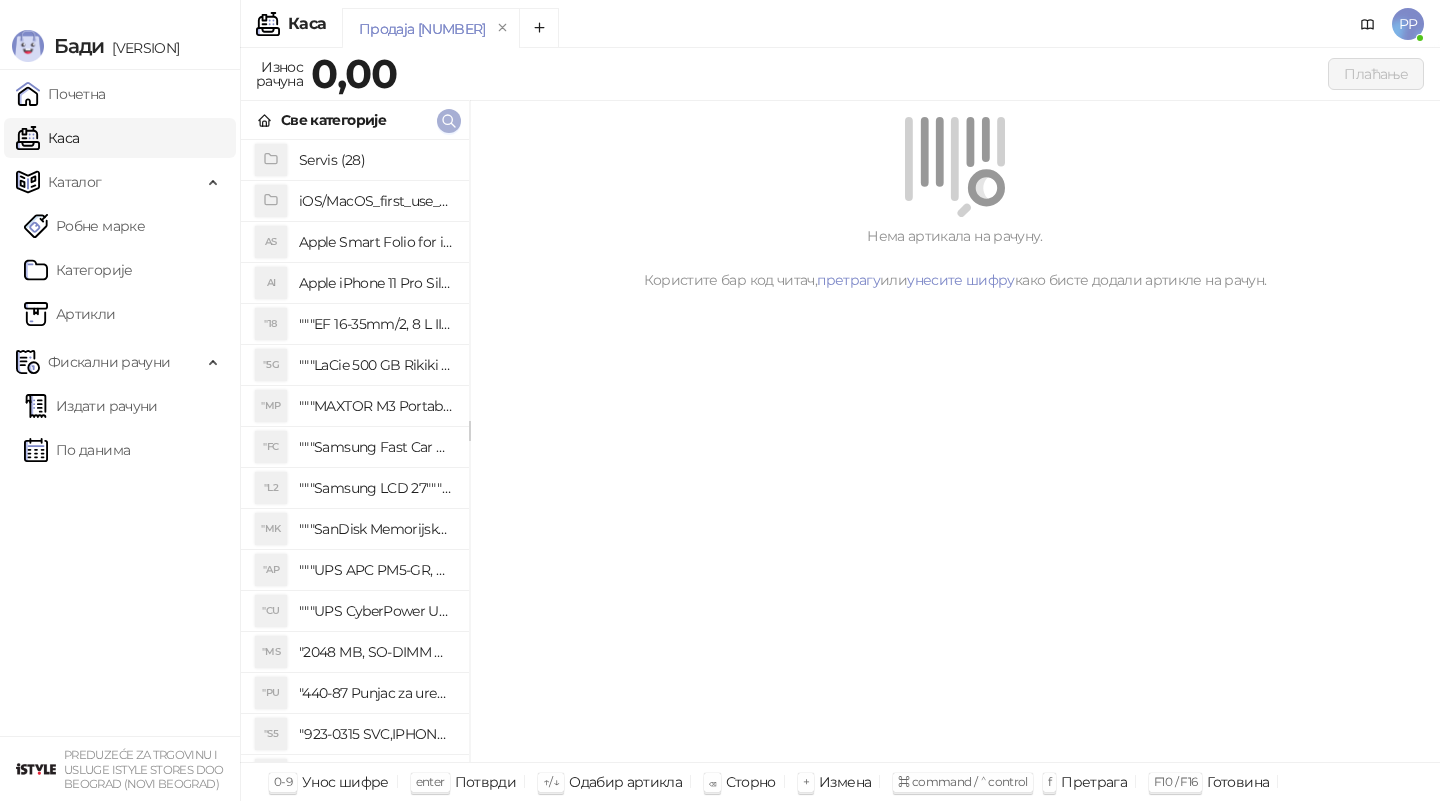 click 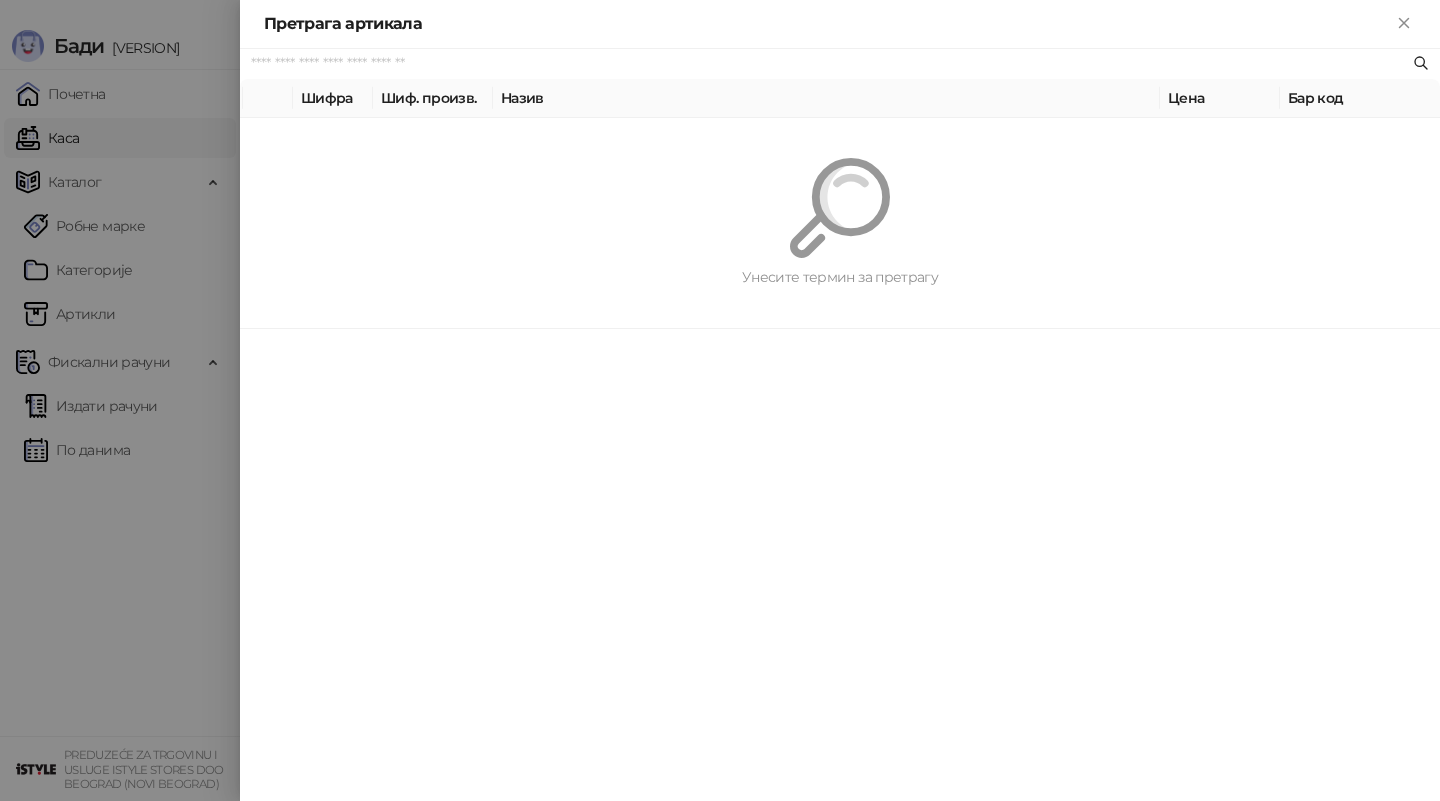 paste on "**********" 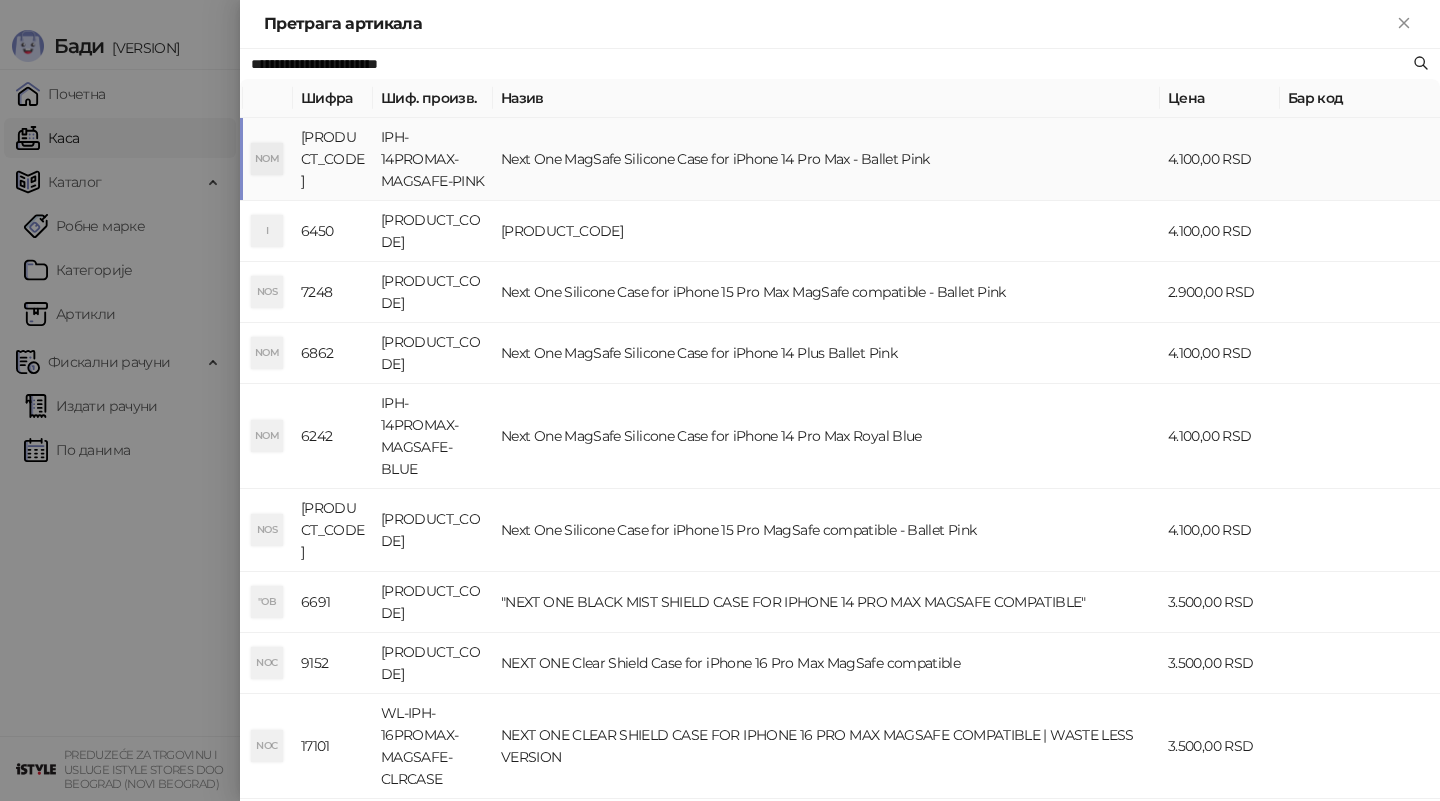 type on "**********" 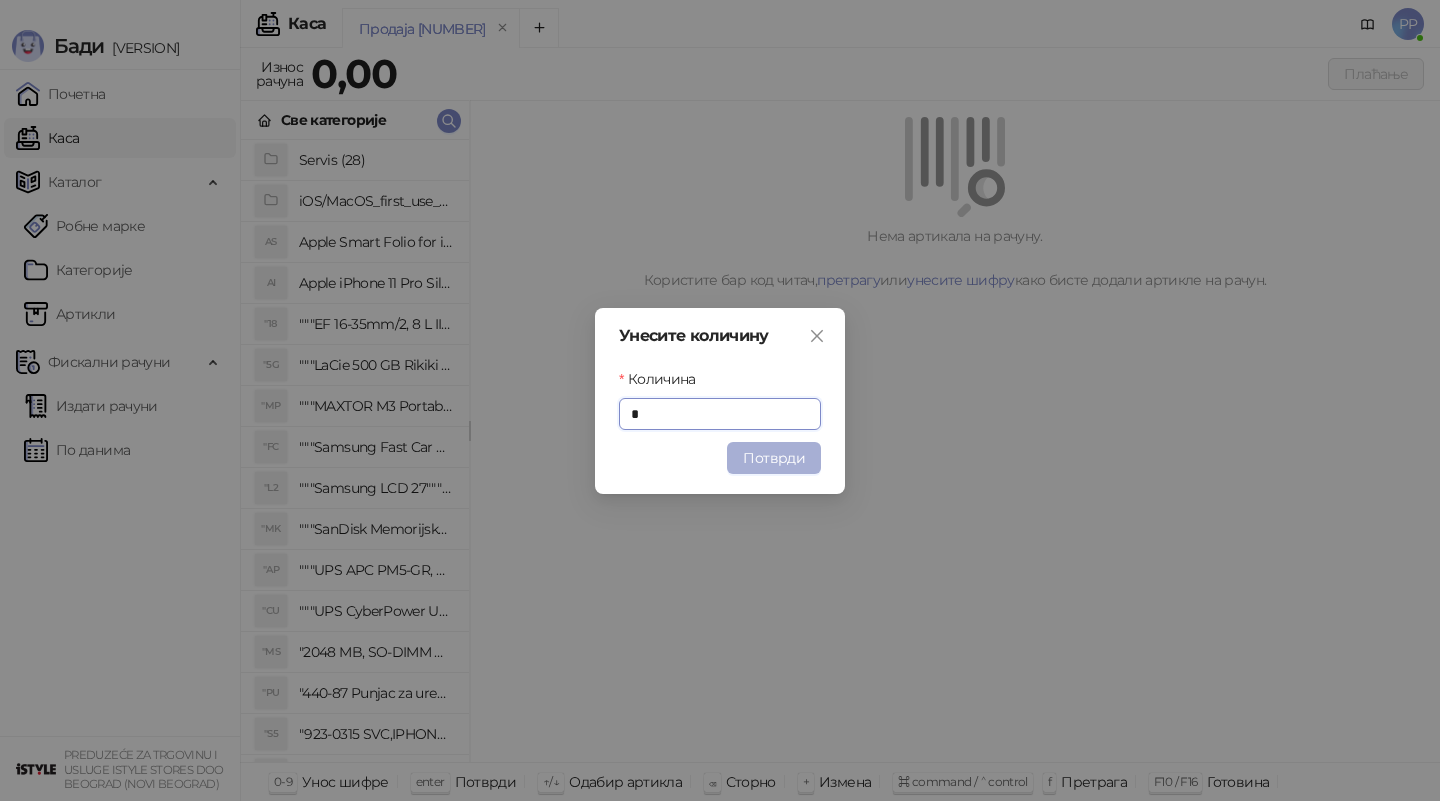click on "Потврди" at bounding box center [774, 458] 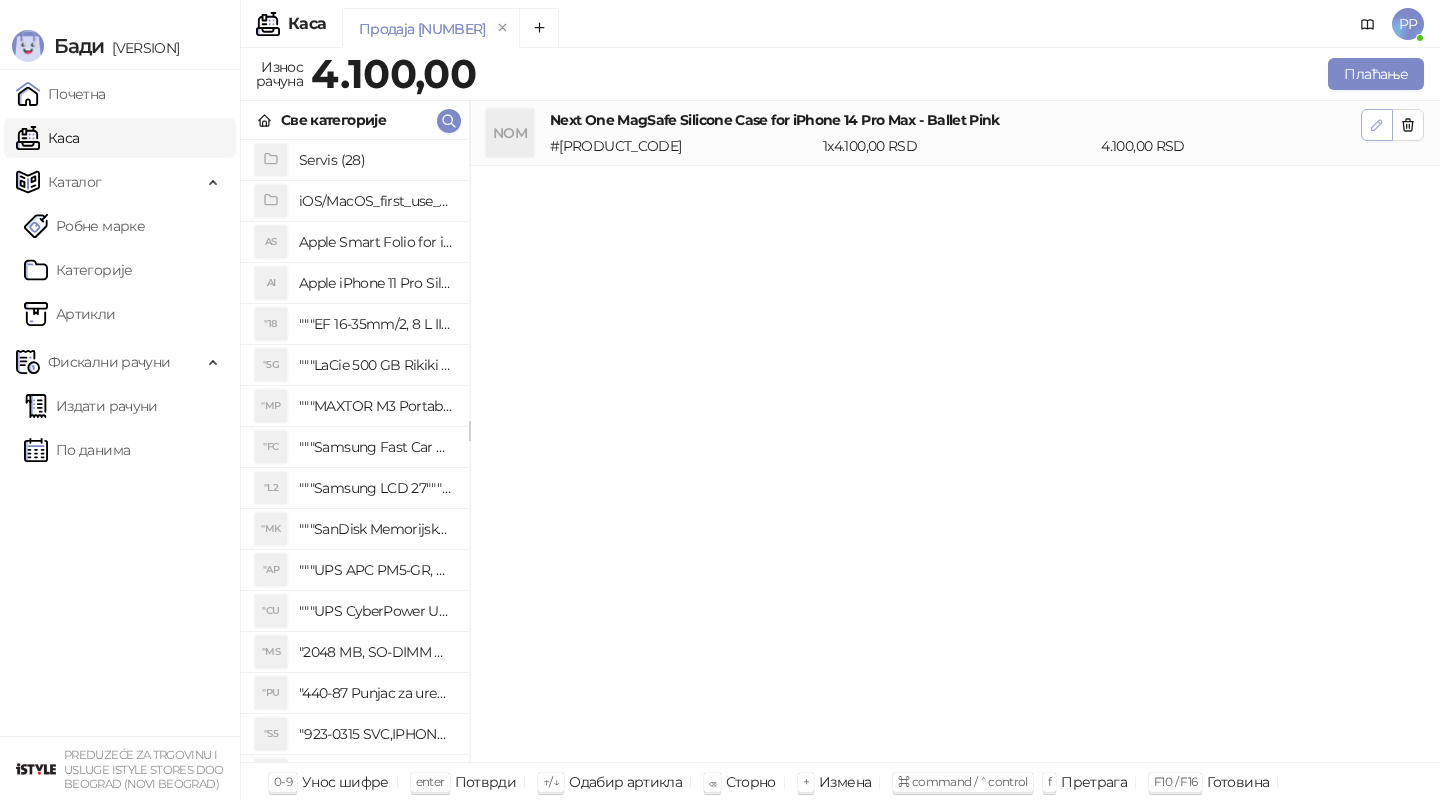 click 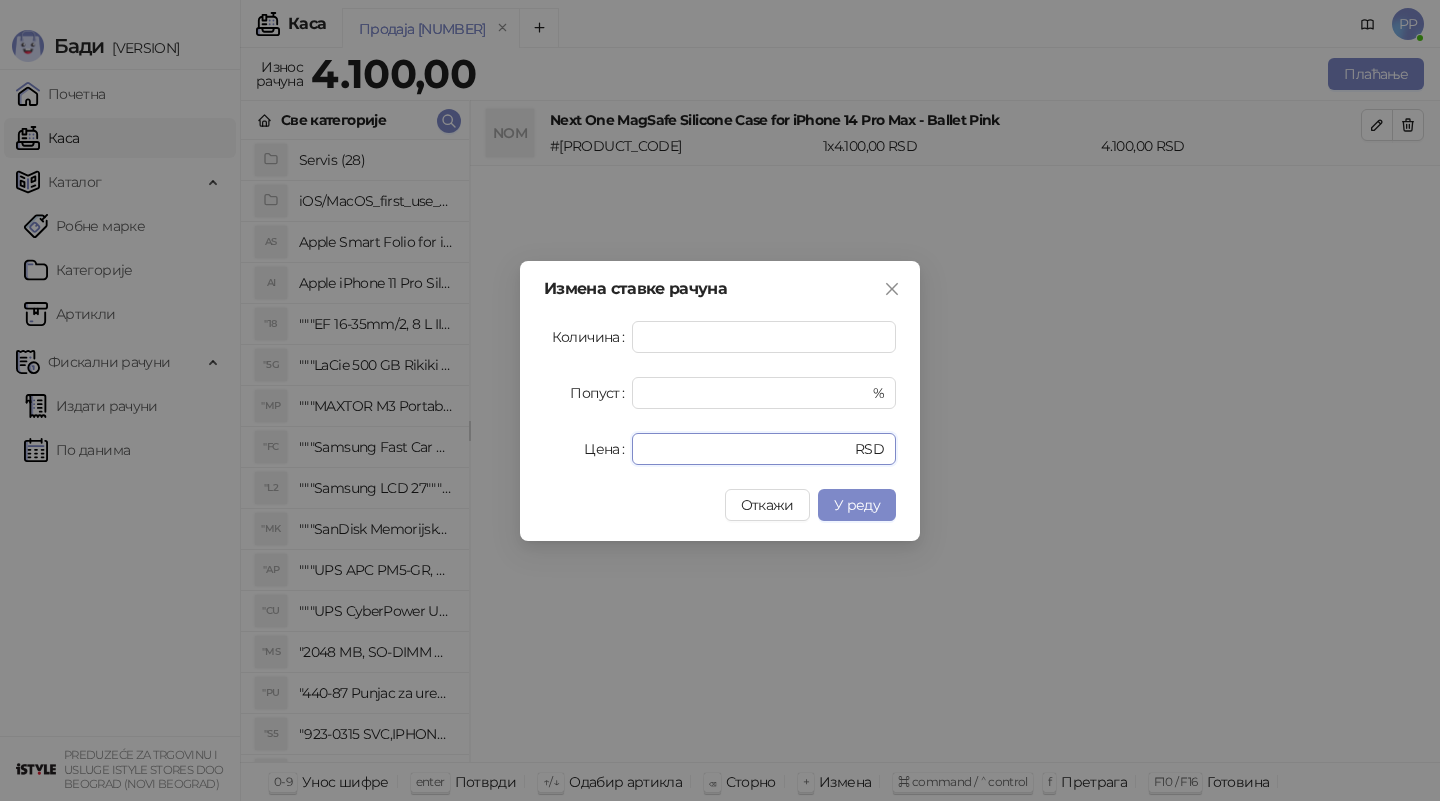 drag, startPoint x: 695, startPoint y: 440, endPoint x: 424, endPoint y: 421, distance: 271.66522 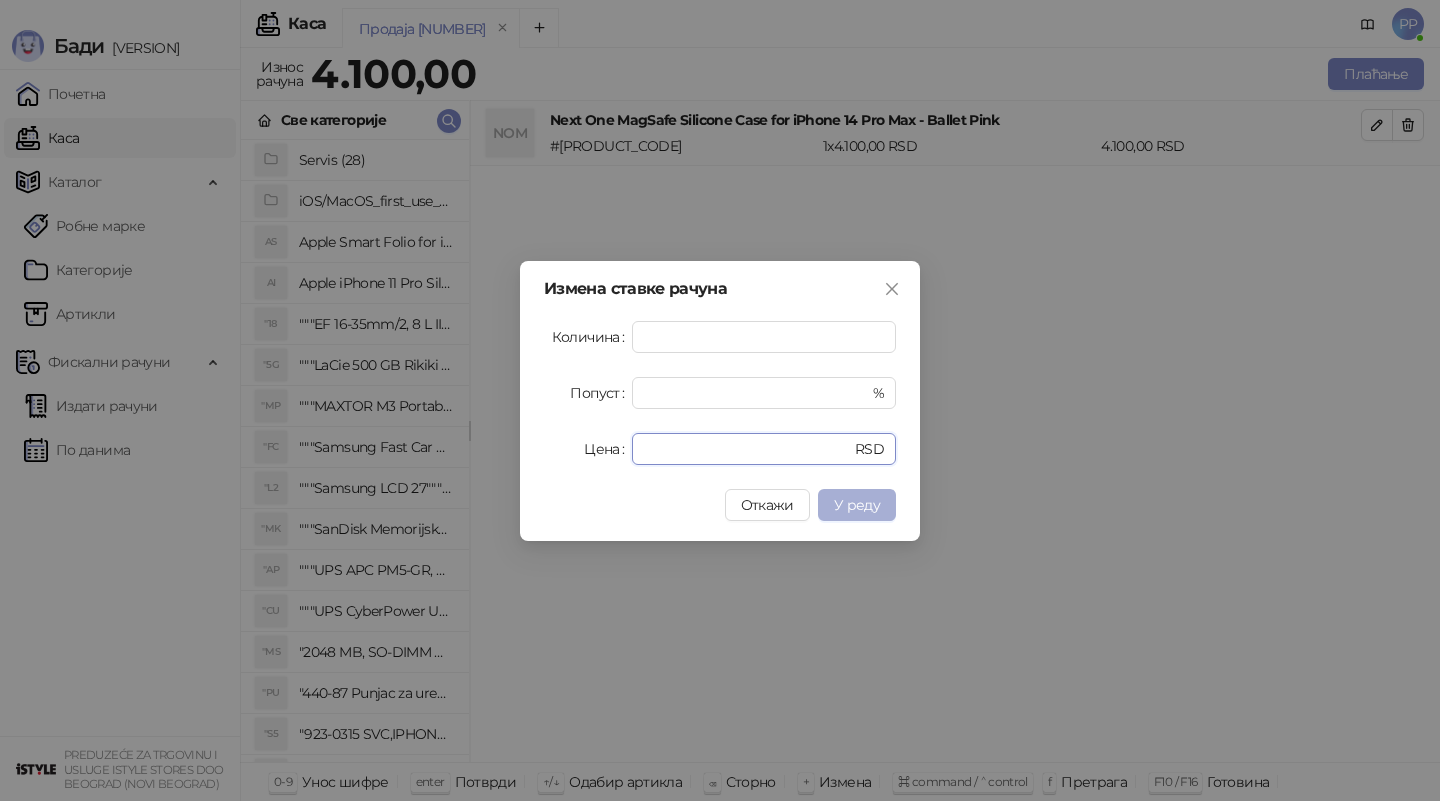 type on "****" 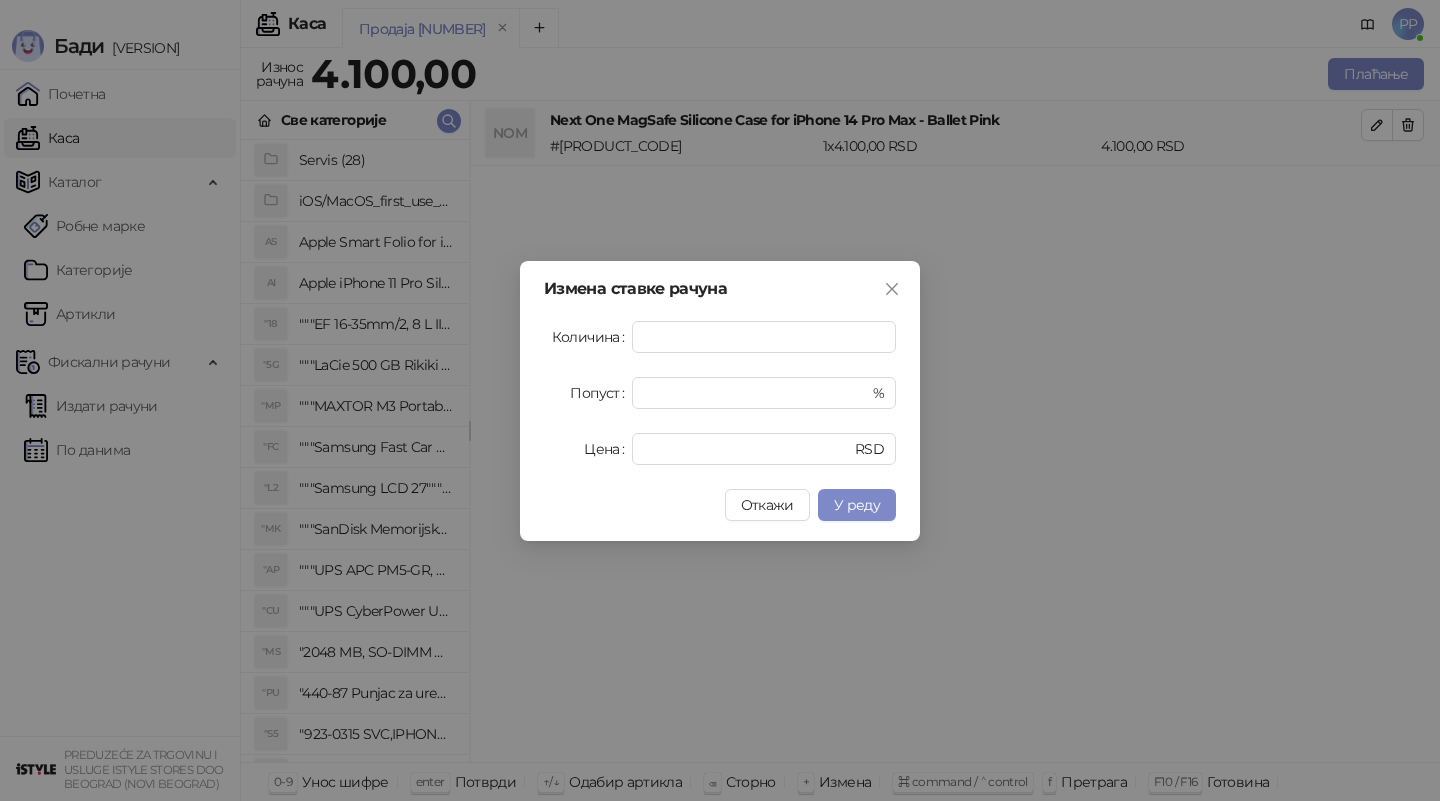 click on "У реду" at bounding box center [857, 505] 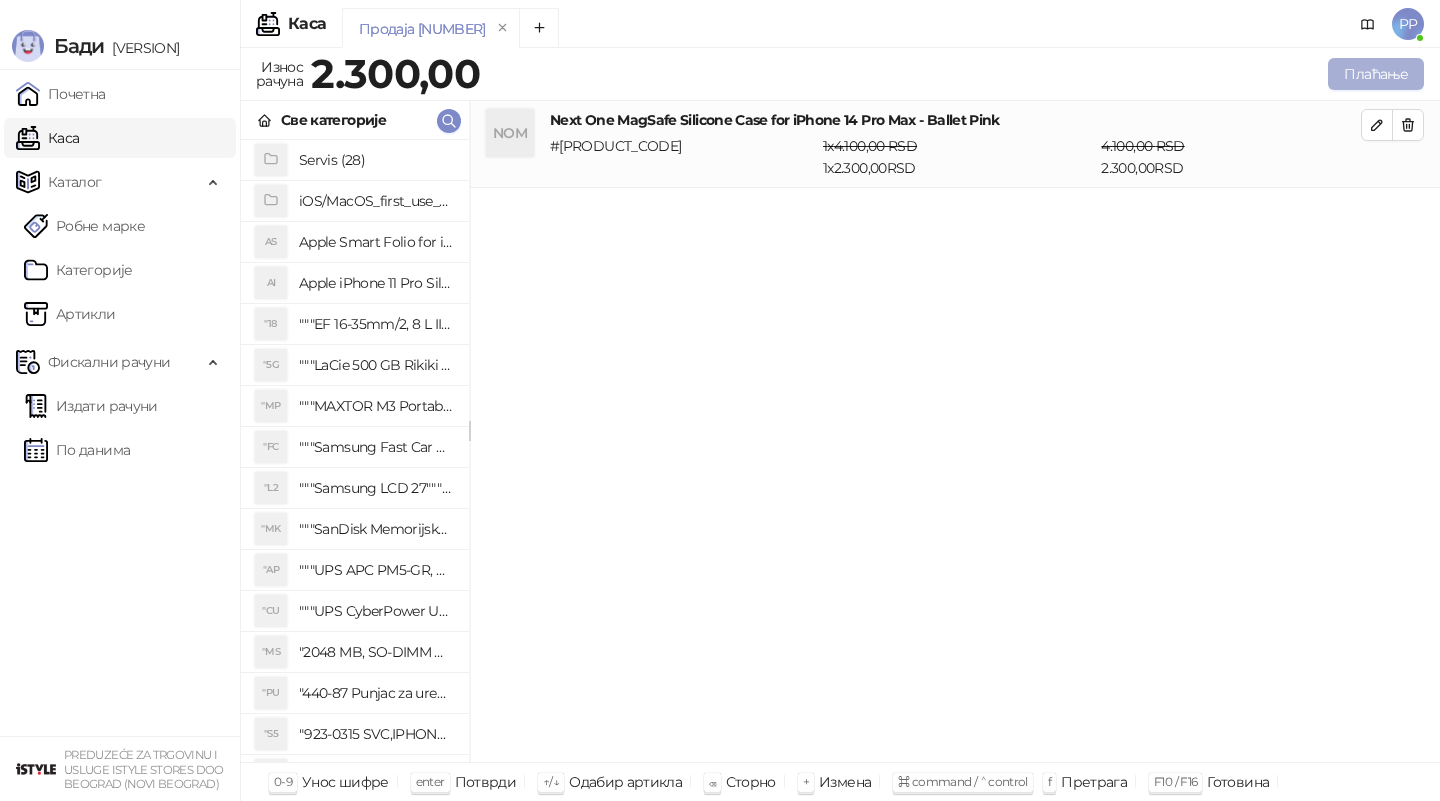 click on "Плаћање" at bounding box center (1376, 74) 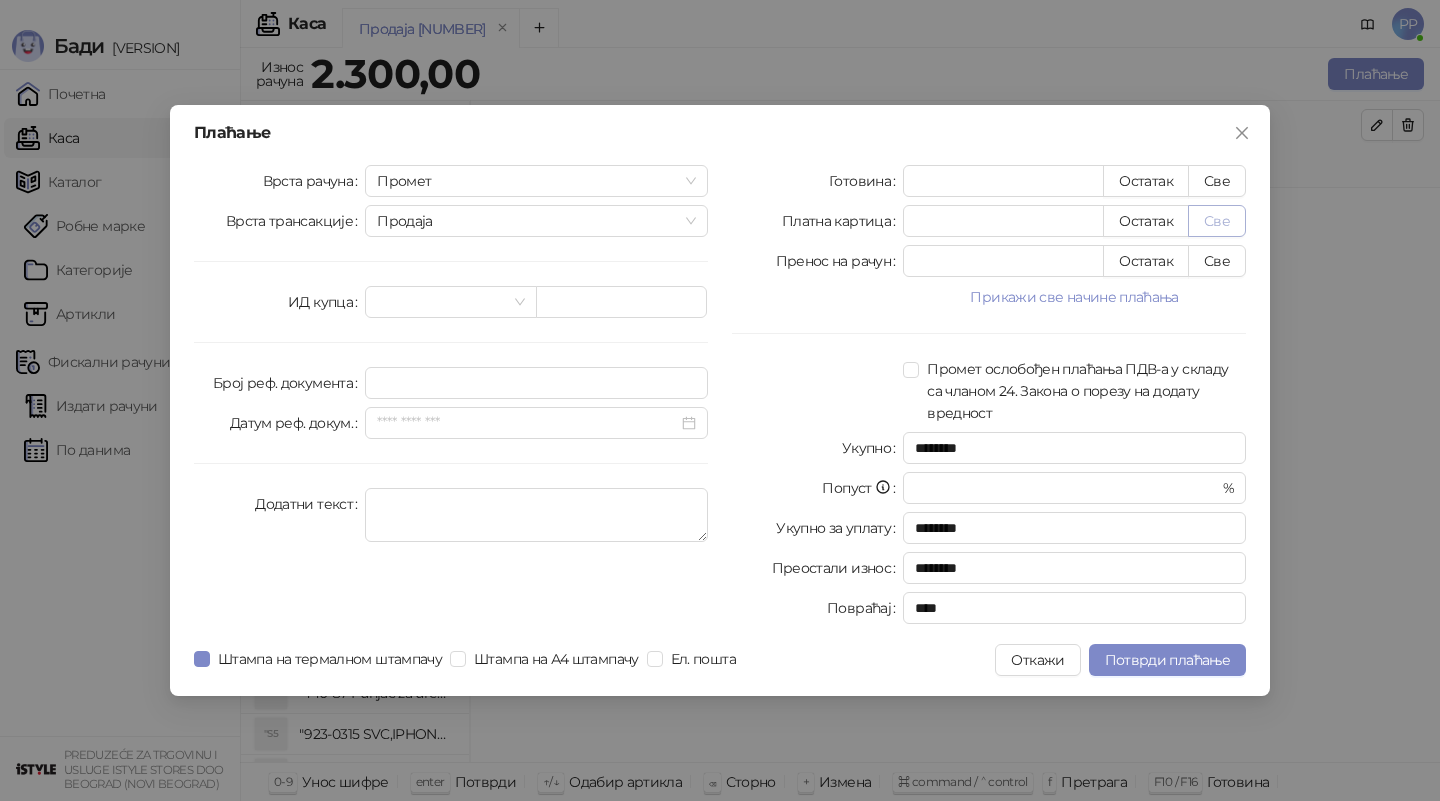 click on "Све" at bounding box center [1217, 221] 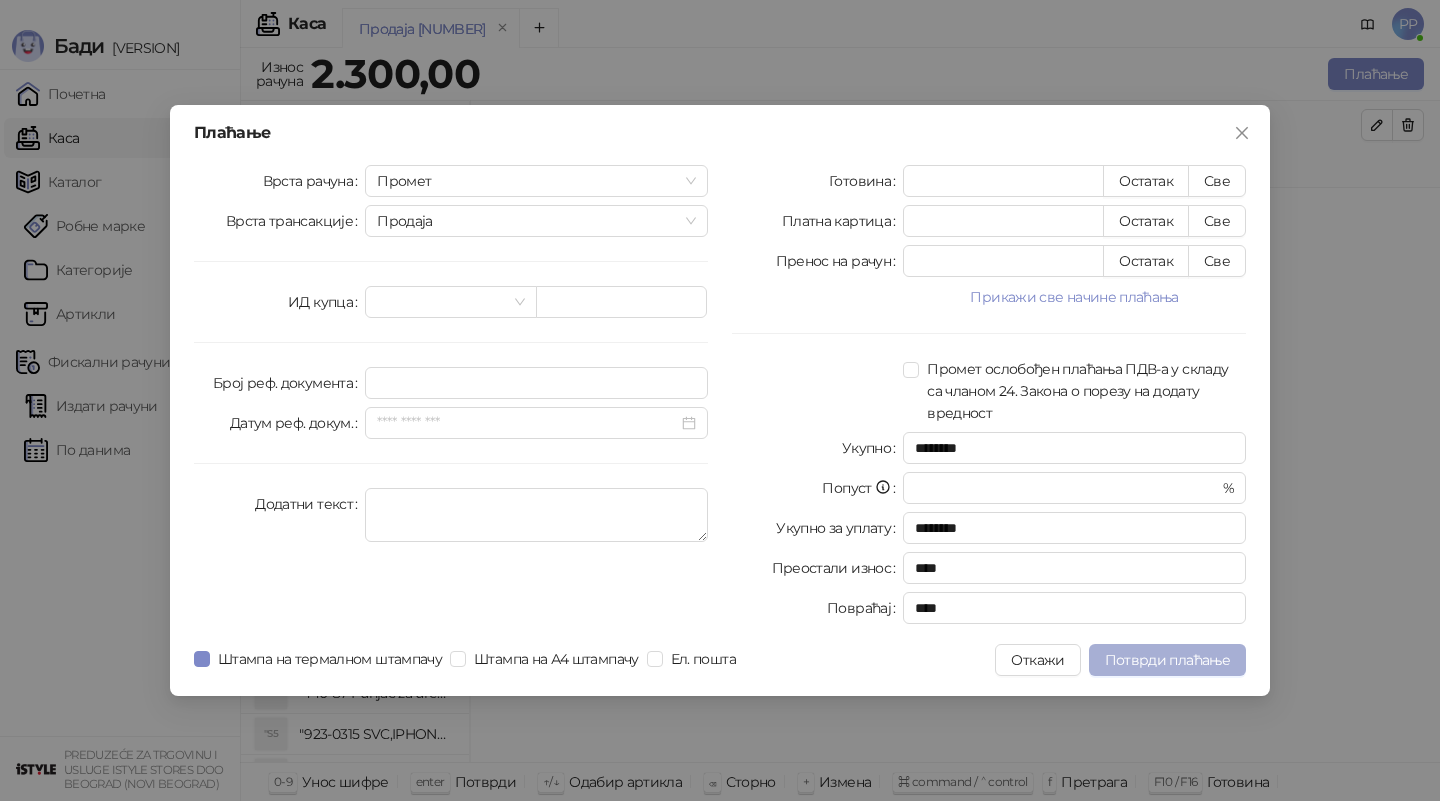 click on "Потврди плаћање" at bounding box center [1167, 660] 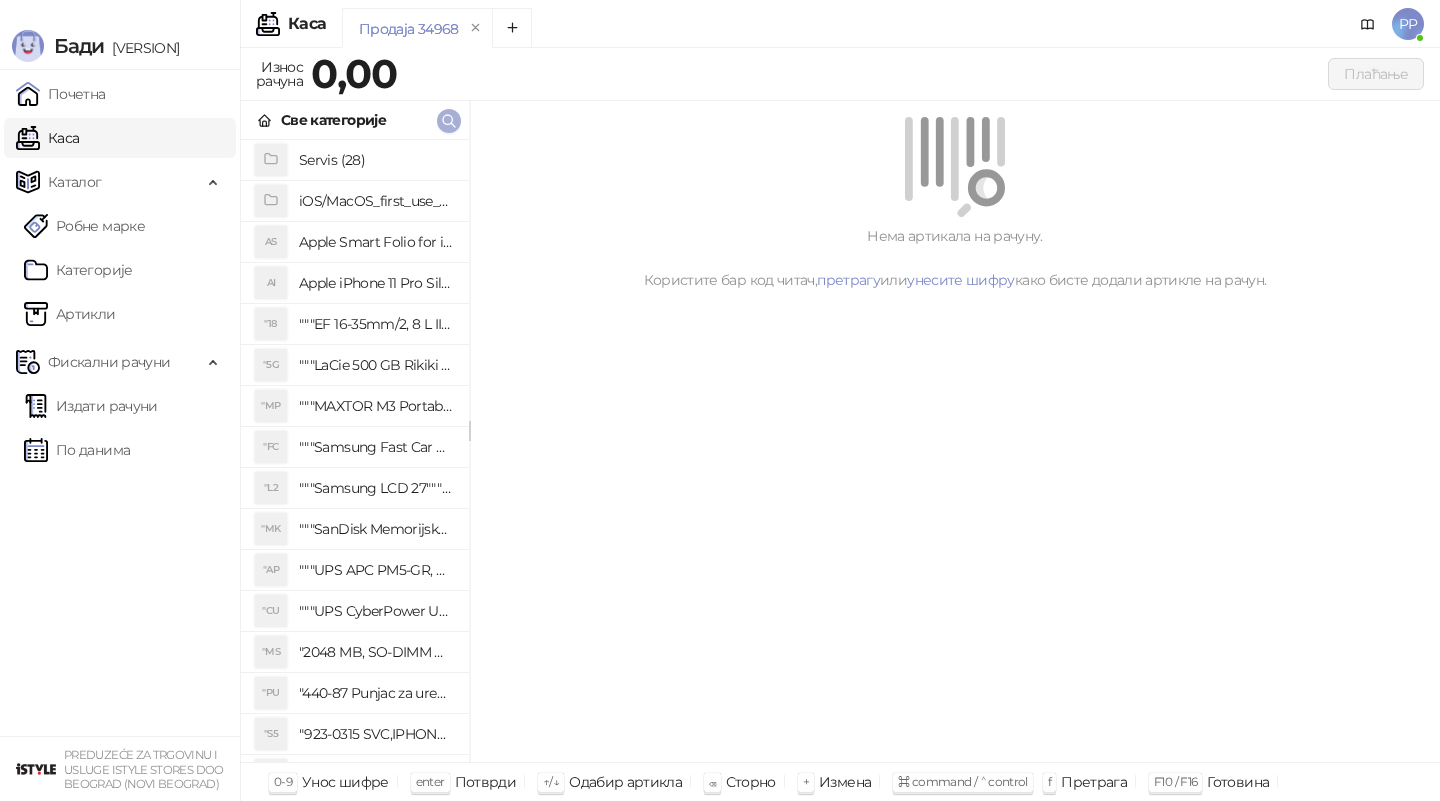 click 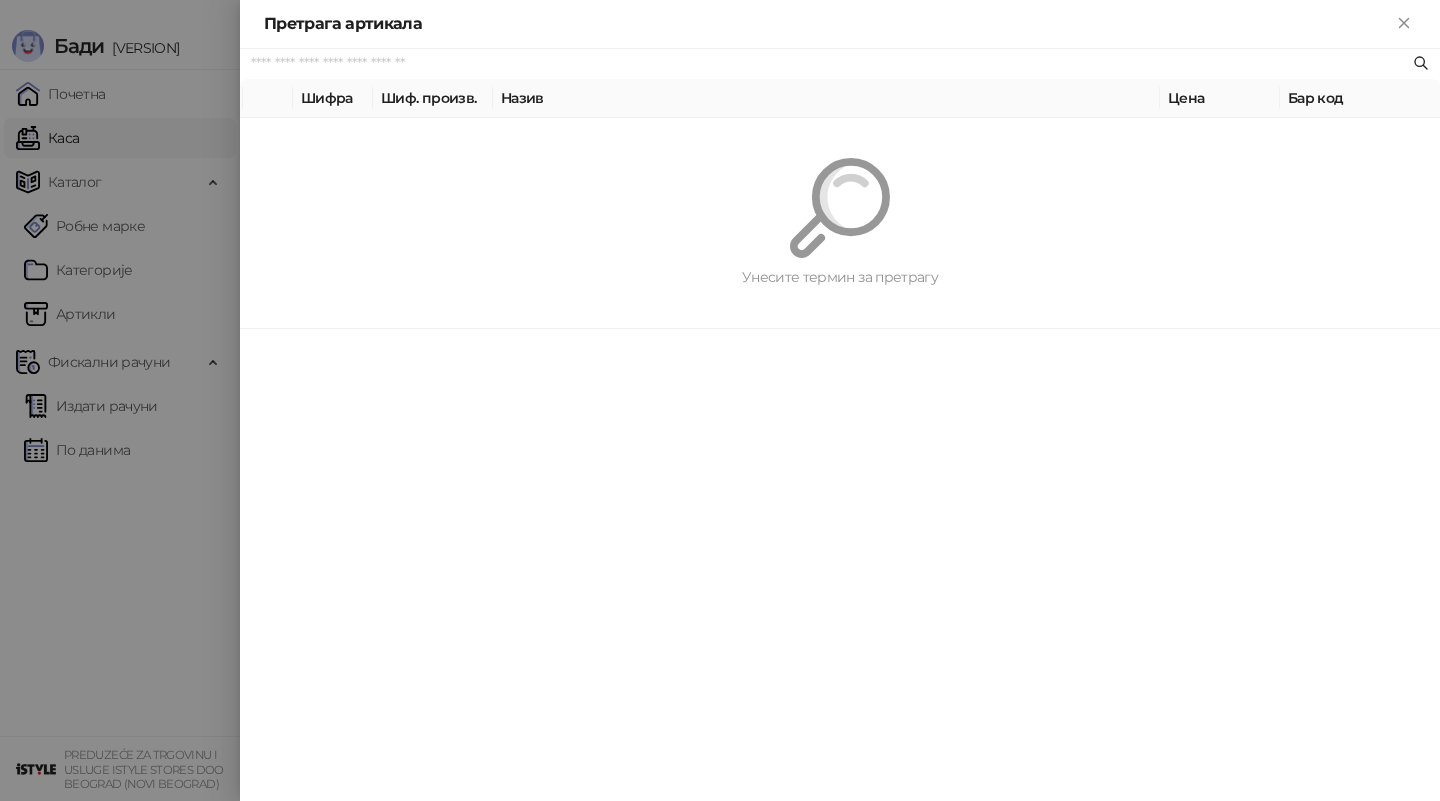 paste on "*********" 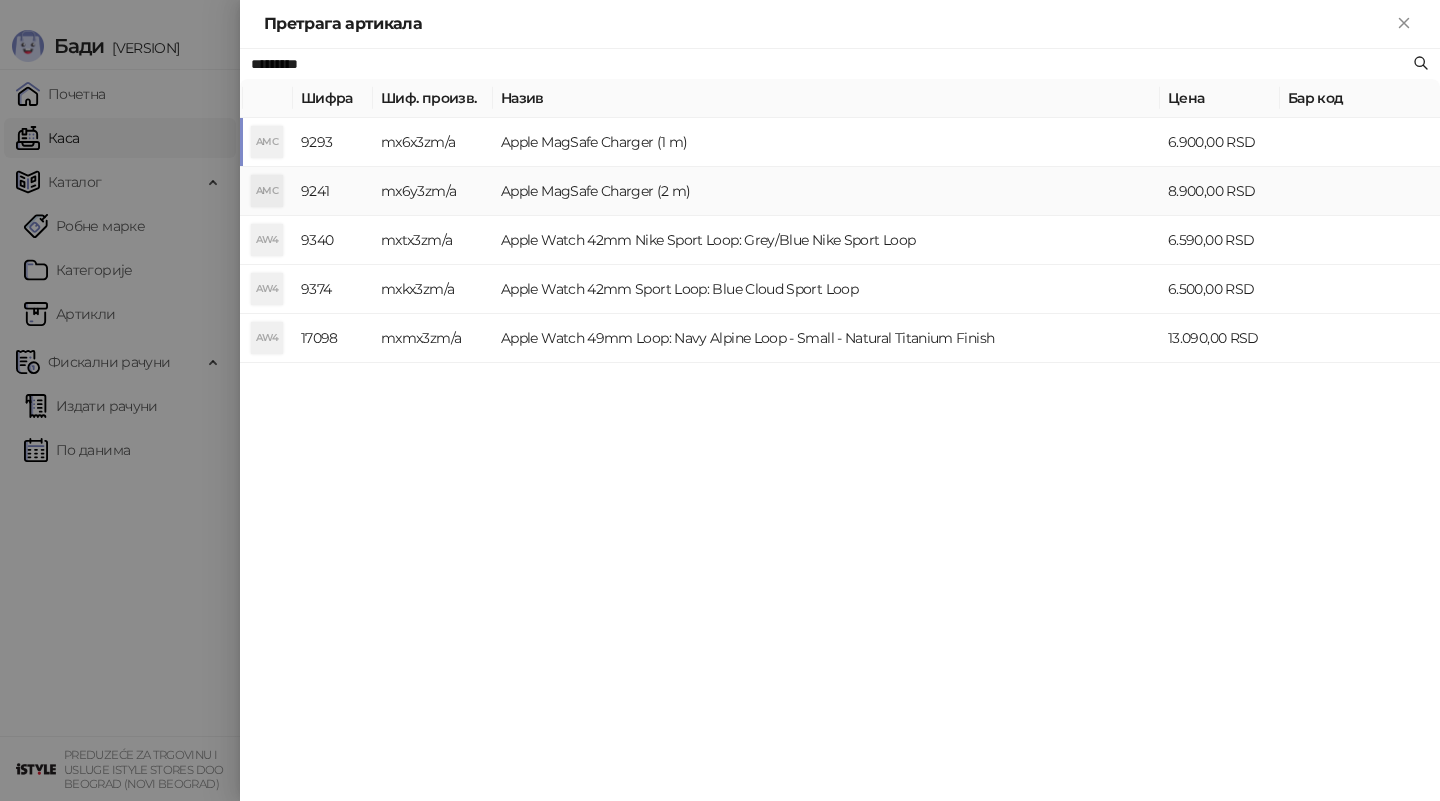 type on "*********" 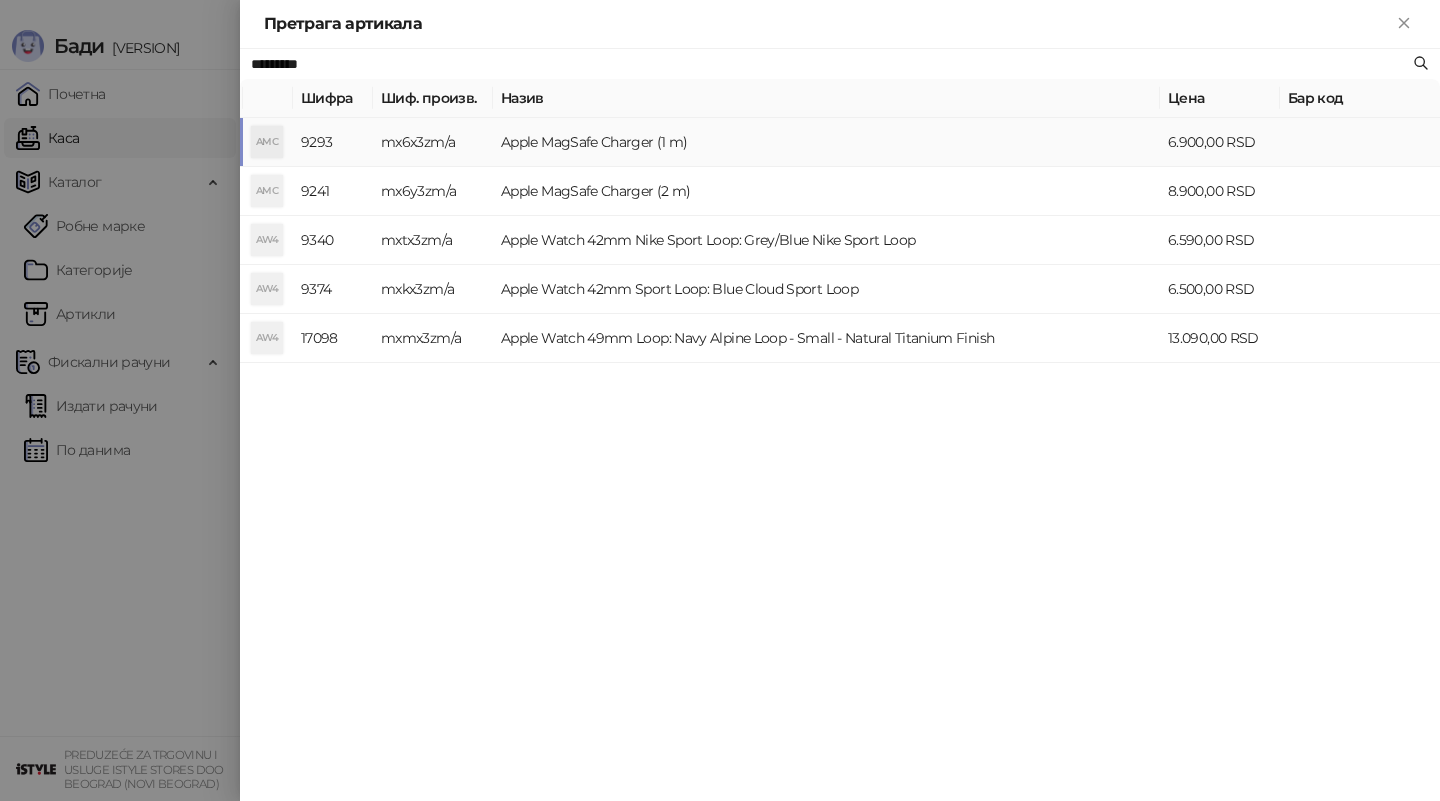 click on "Apple MagSafe Charger (1 m)" at bounding box center (826, 142) 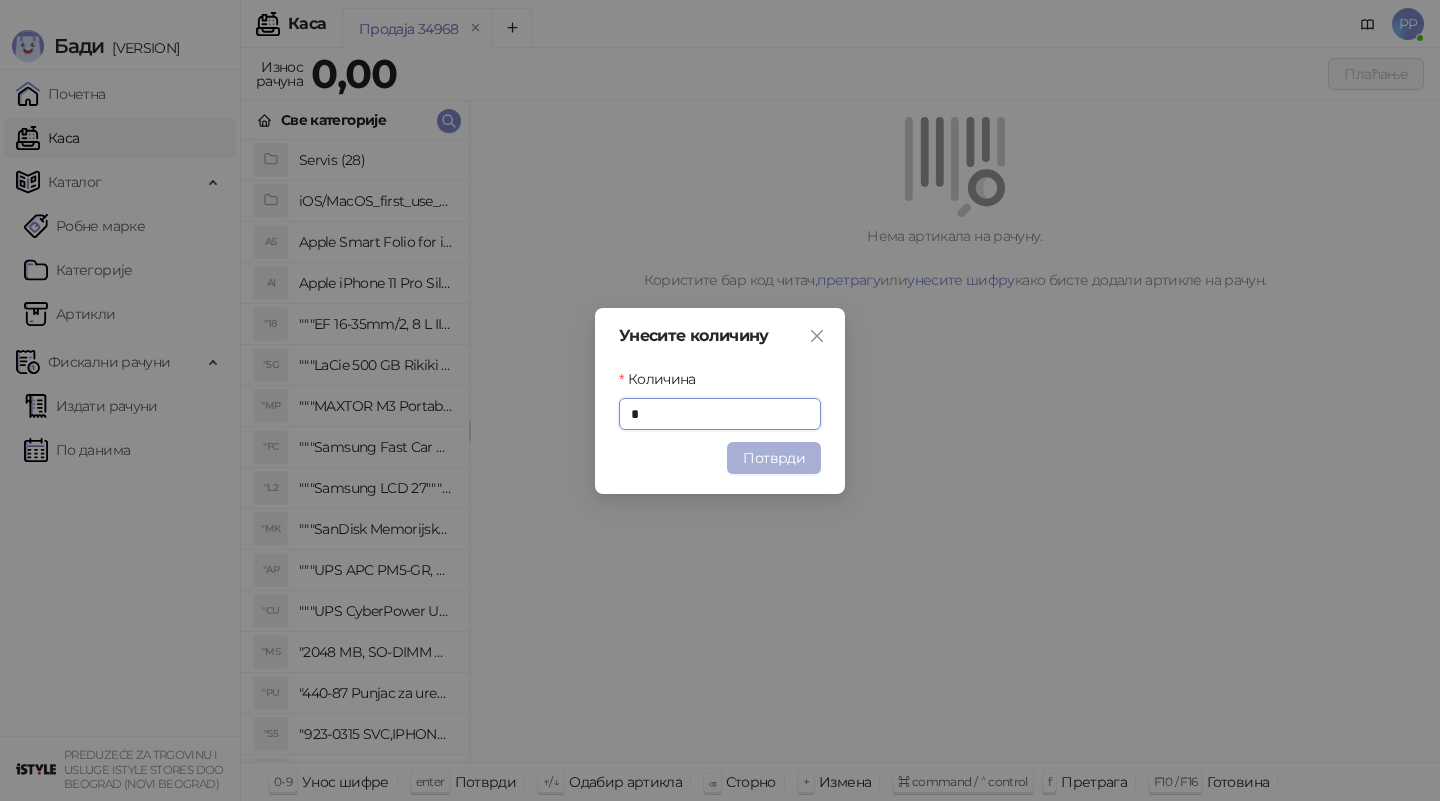 click on "Потврди" at bounding box center (774, 458) 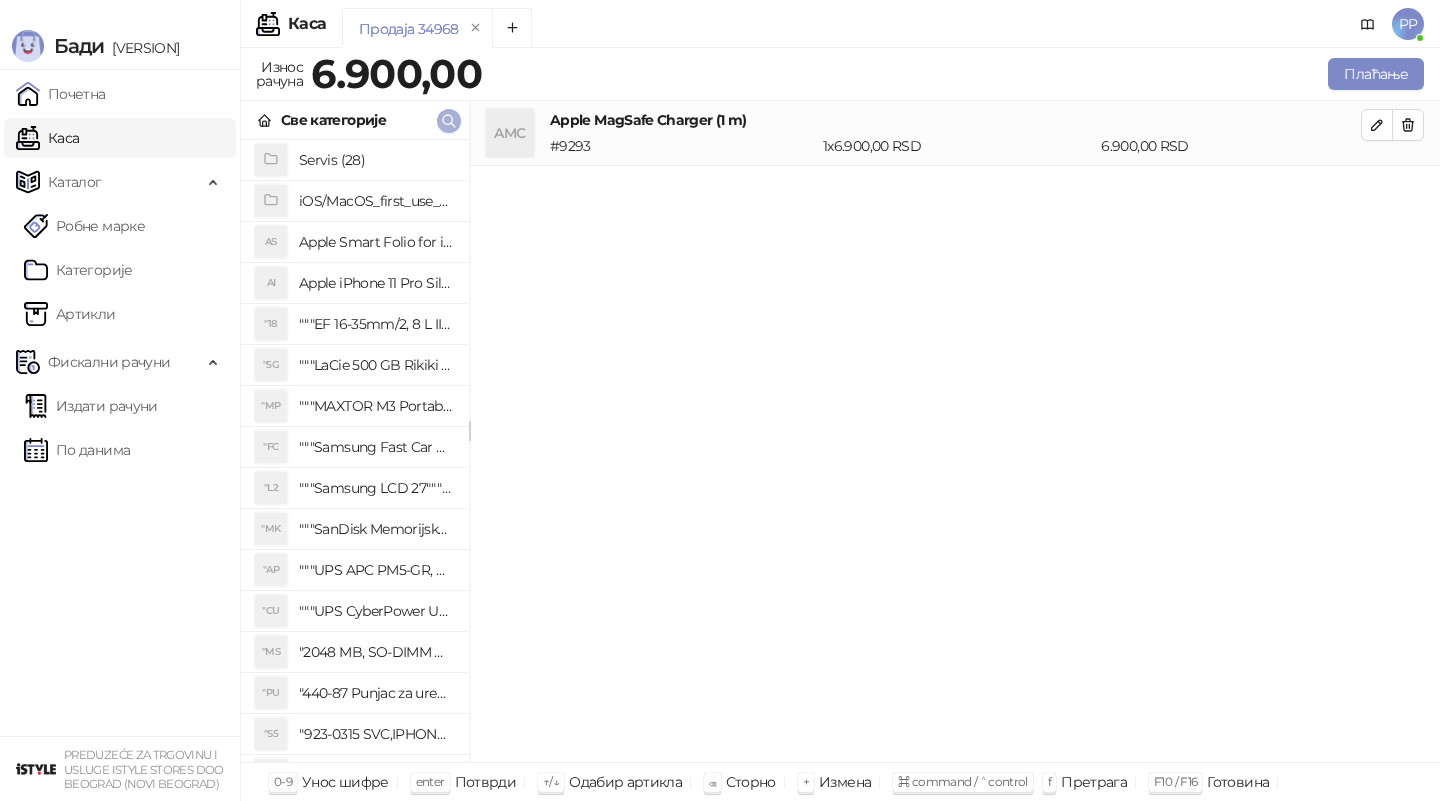 click 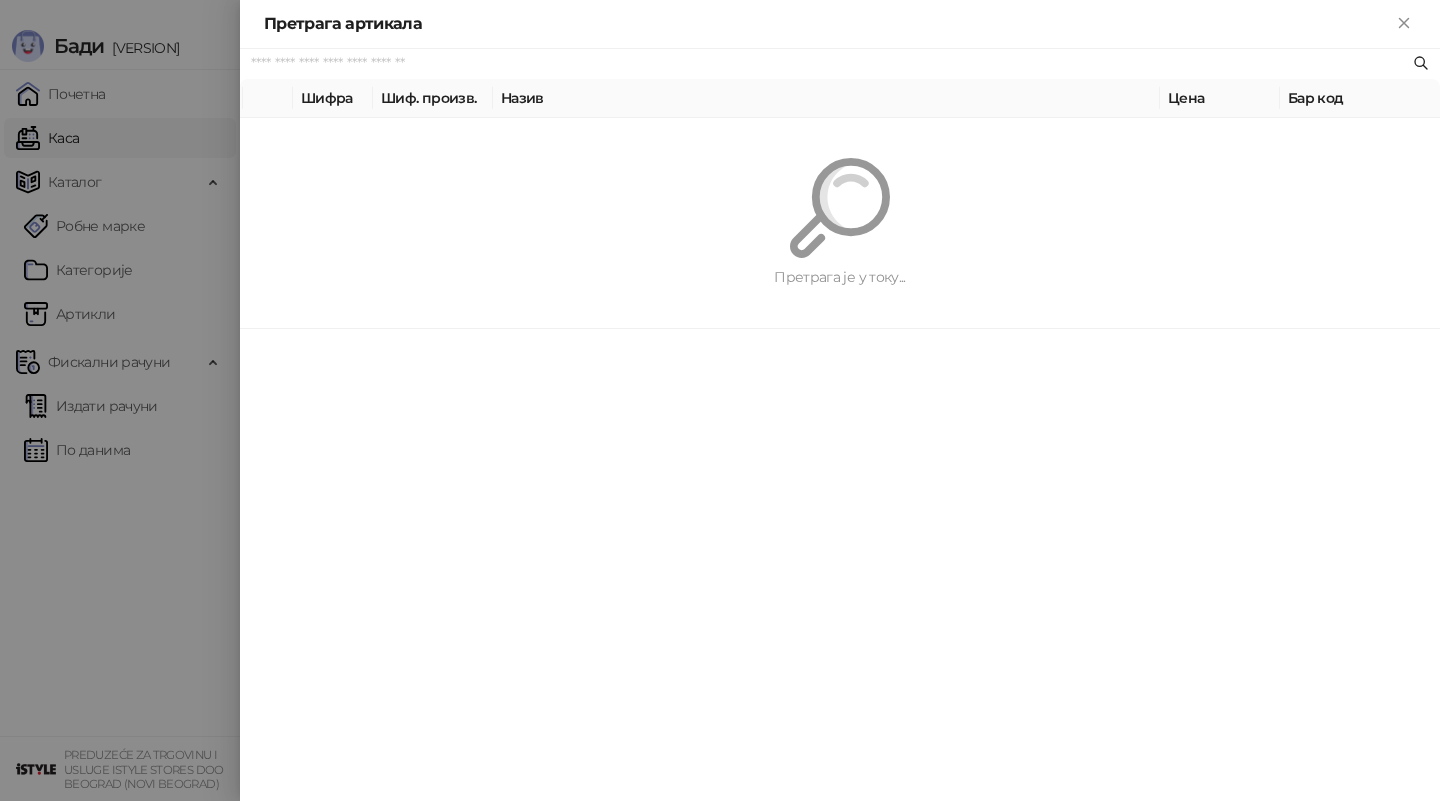 paste on "*********" 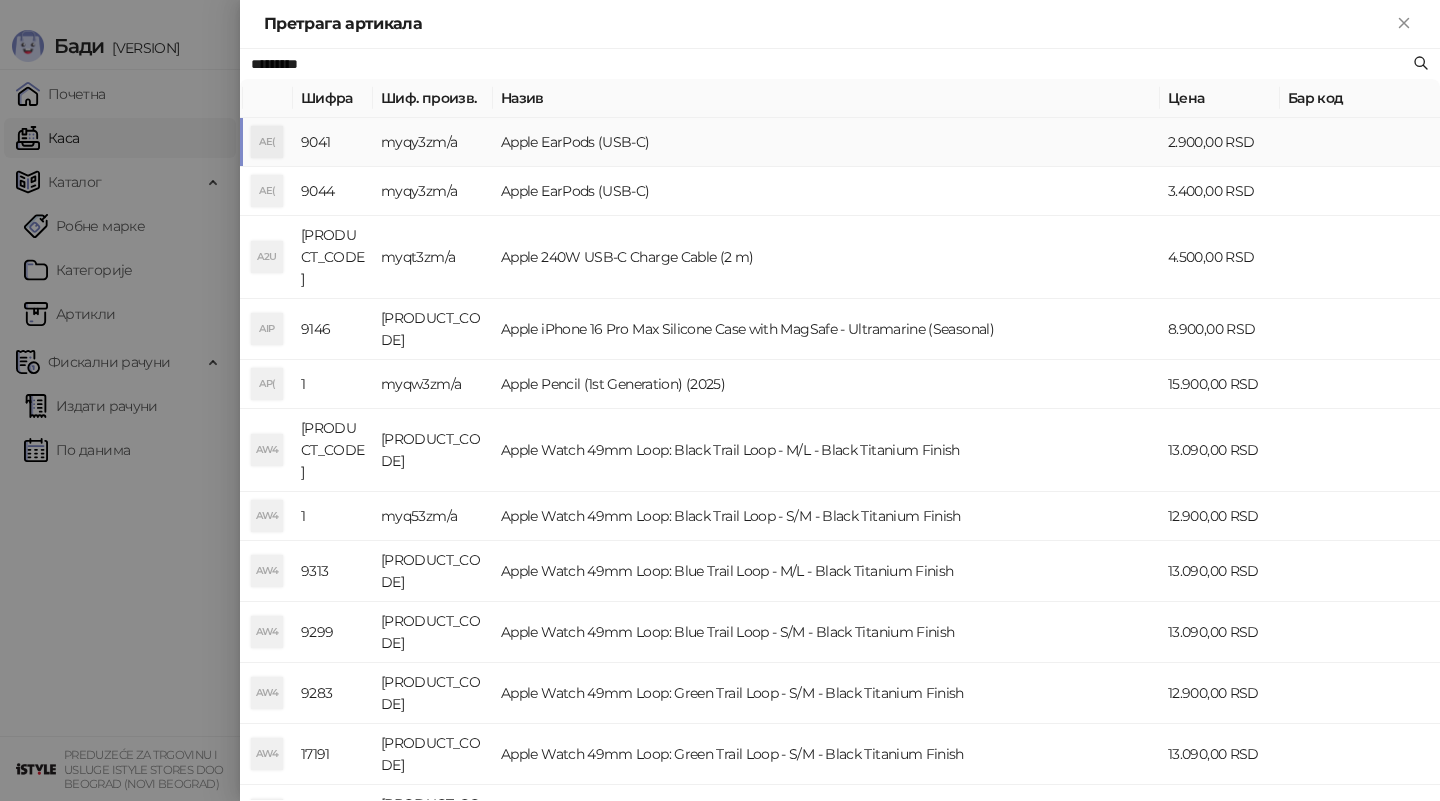 type on "*********" 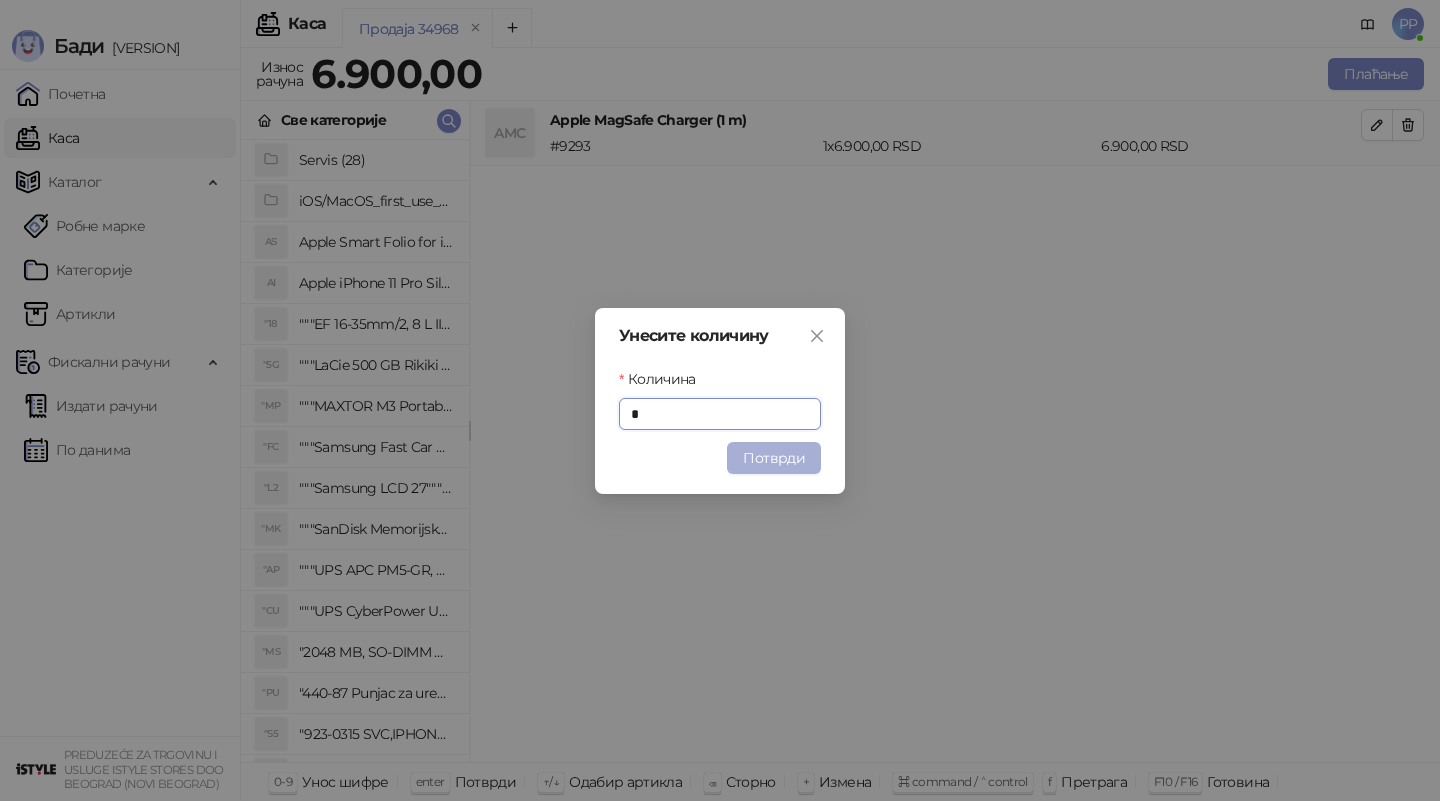 click on "Потврди" at bounding box center [774, 458] 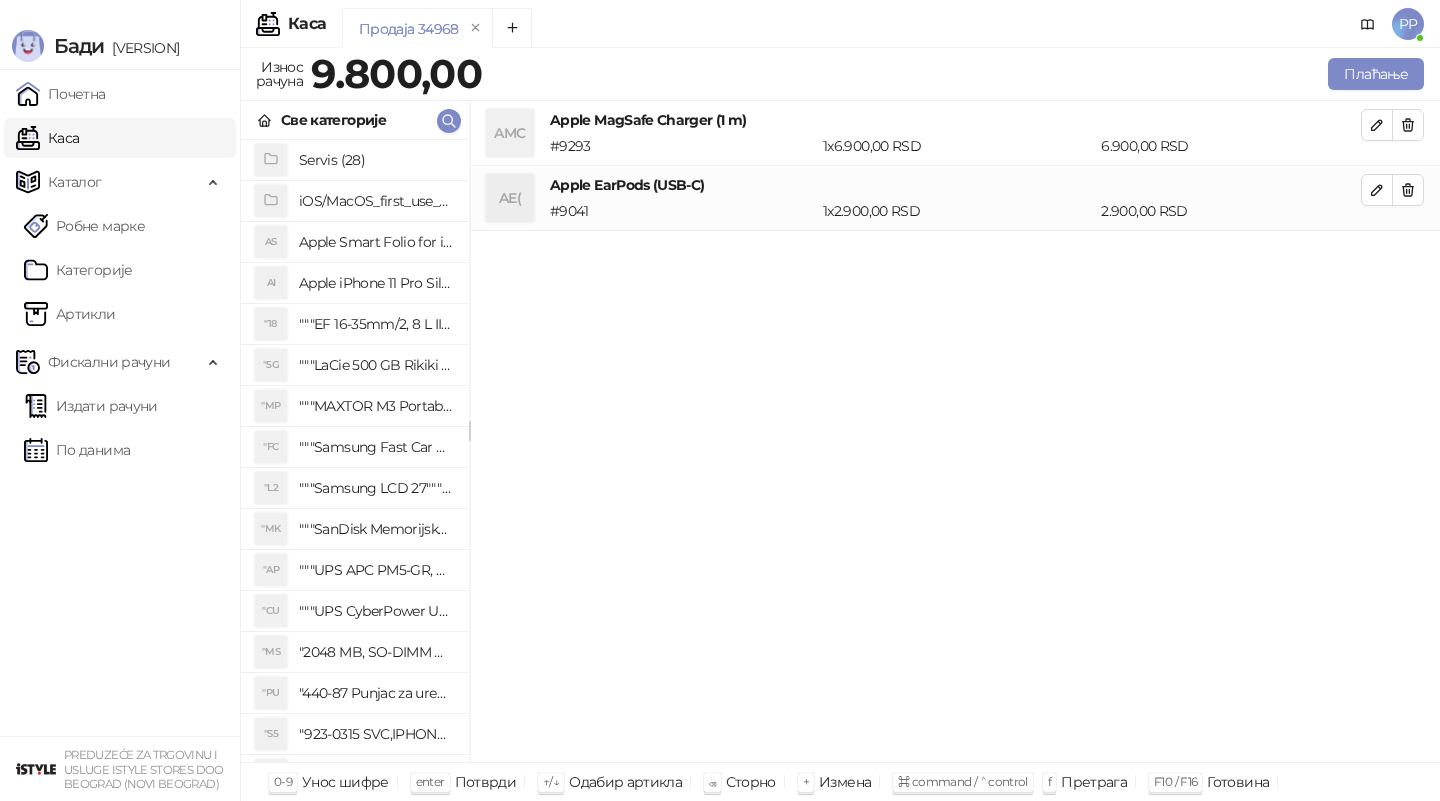 click on "AMC Apple MagSafe Charger (1 m)    # 9293 1  x  6.900,00 RSD 6.900,00 RSD AE( Apple EarPods (USB-C)    # 9041 1  x  2.900,00 RSD 2.900,00 RSD" at bounding box center [955, 432] 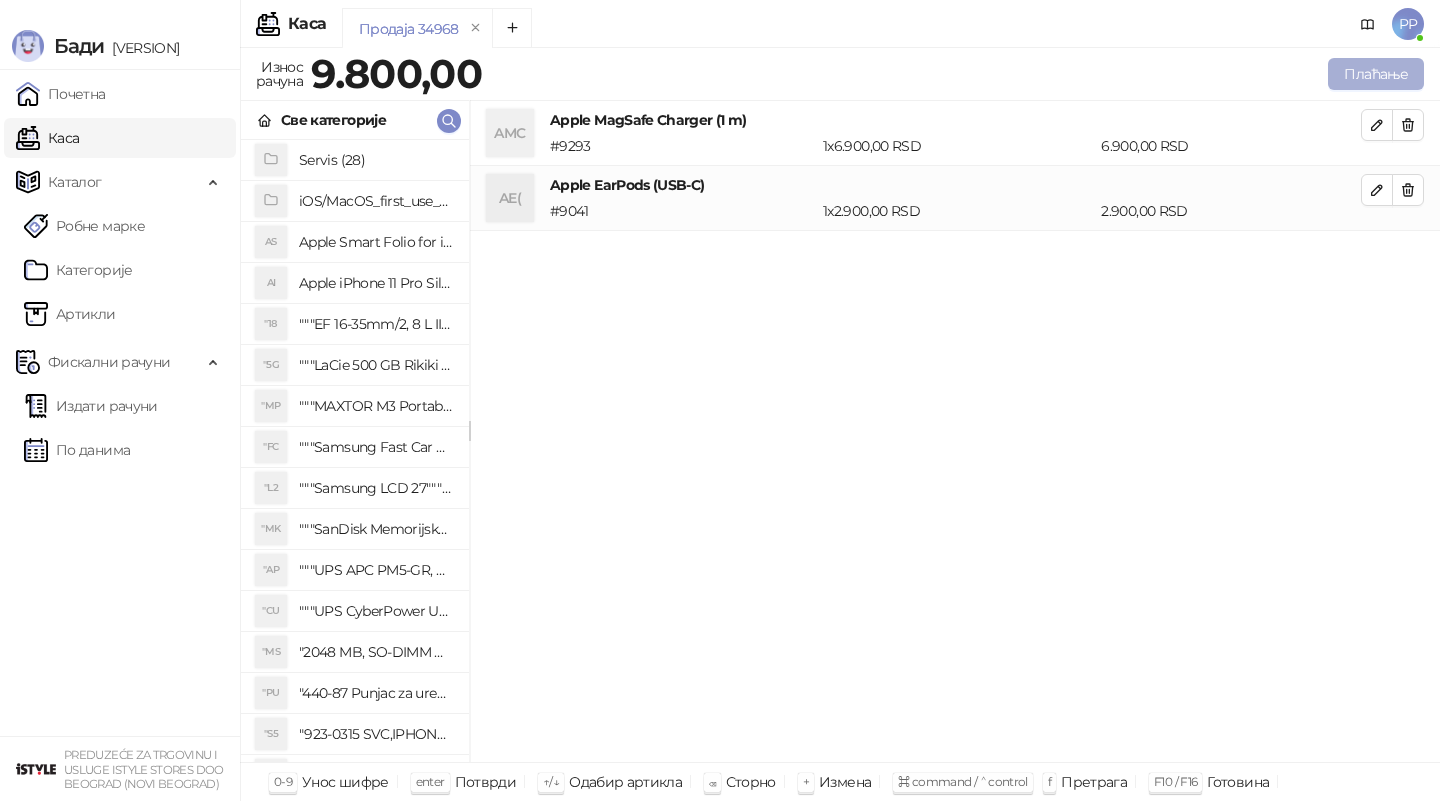 click on "Плаћање" at bounding box center [1376, 74] 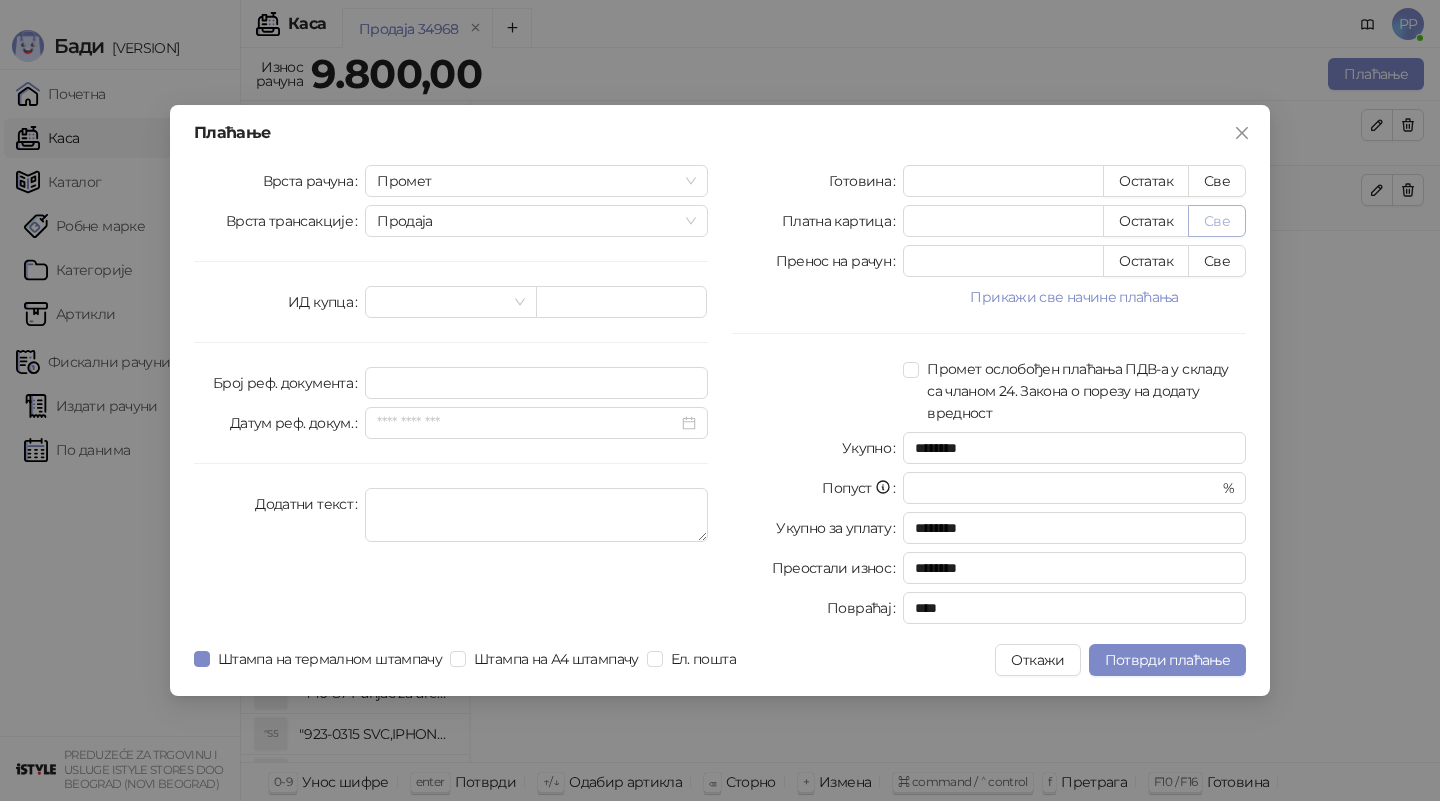 click on "Све" at bounding box center [1217, 221] 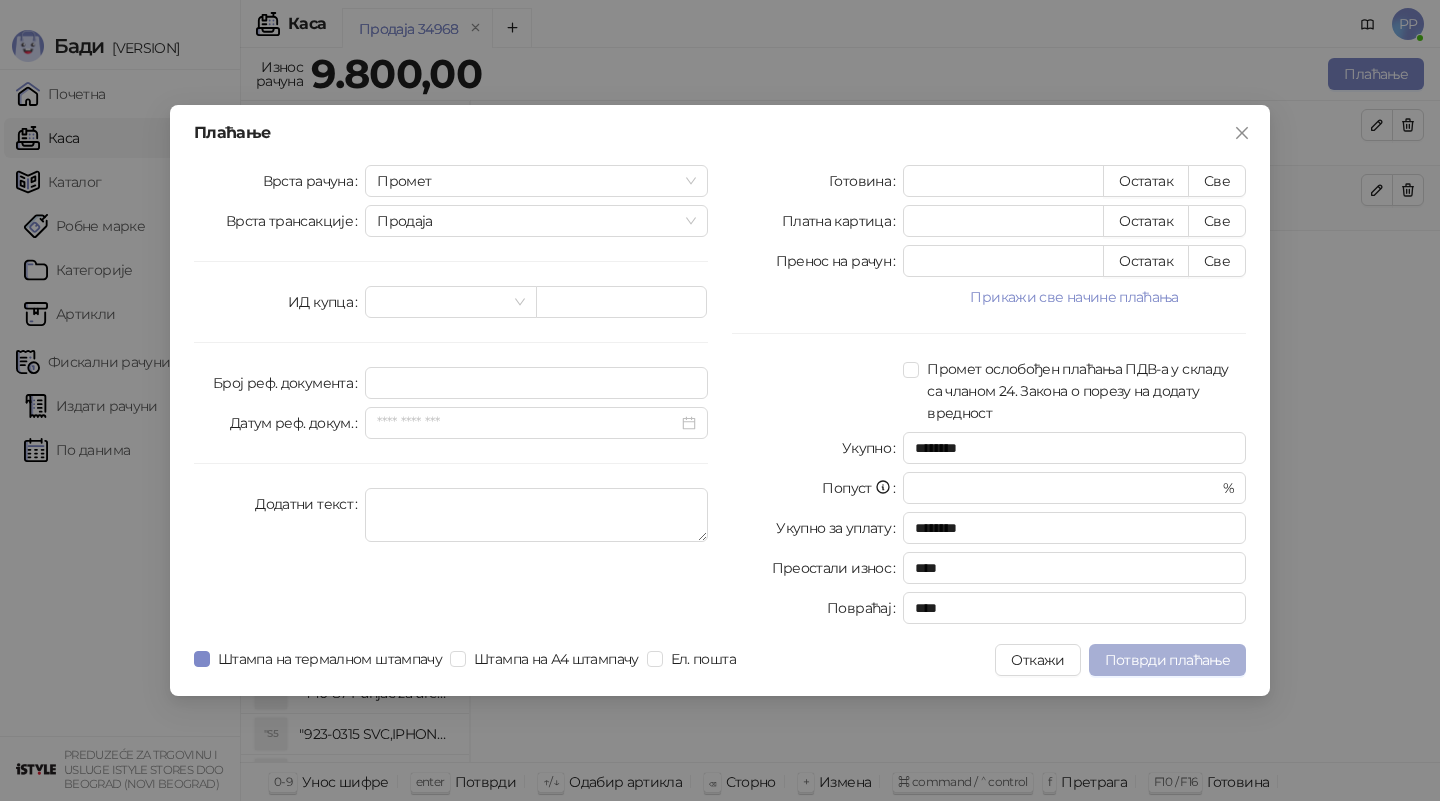 click on "Потврди плаћање" at bounding box center [1167, 660] 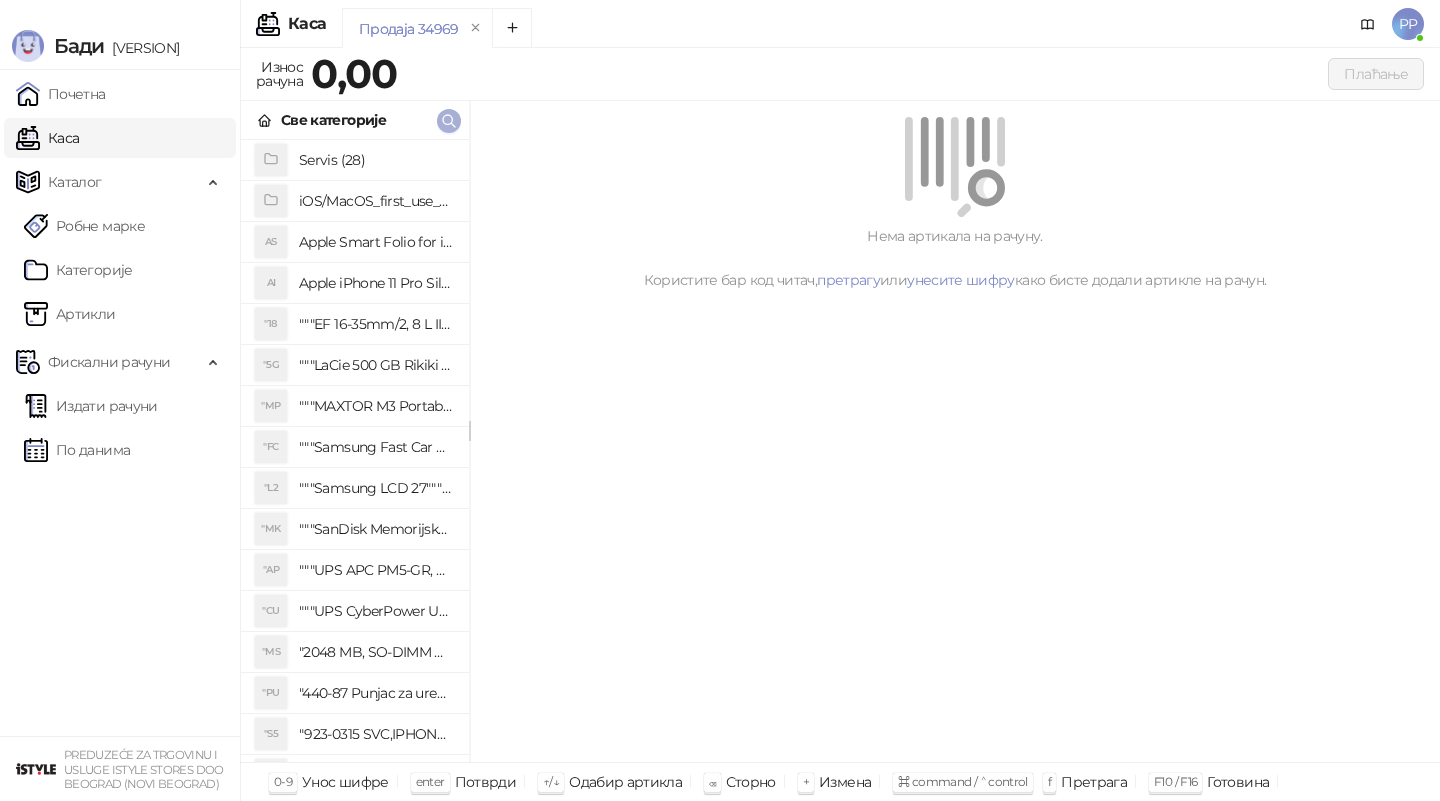 click 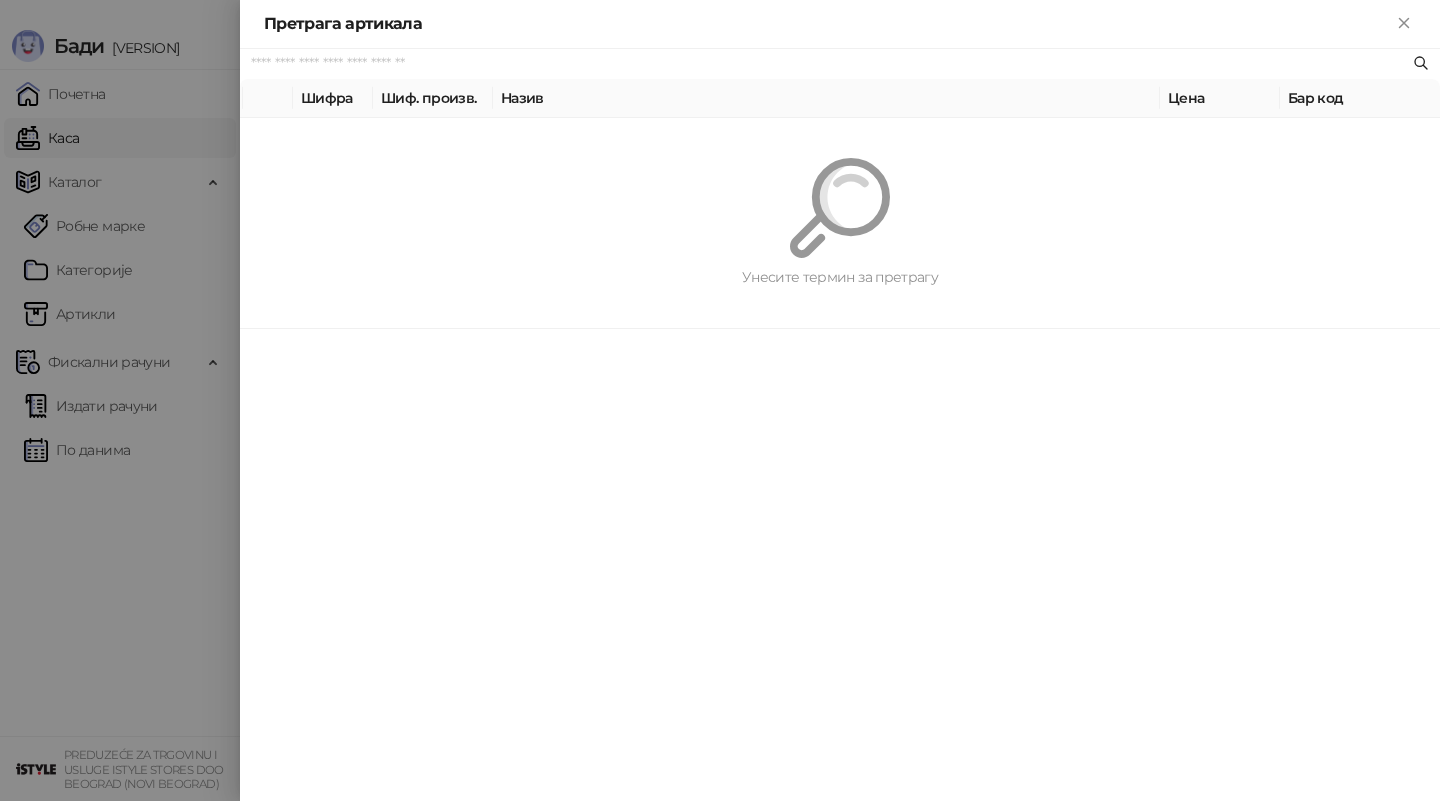 paste on "*********" 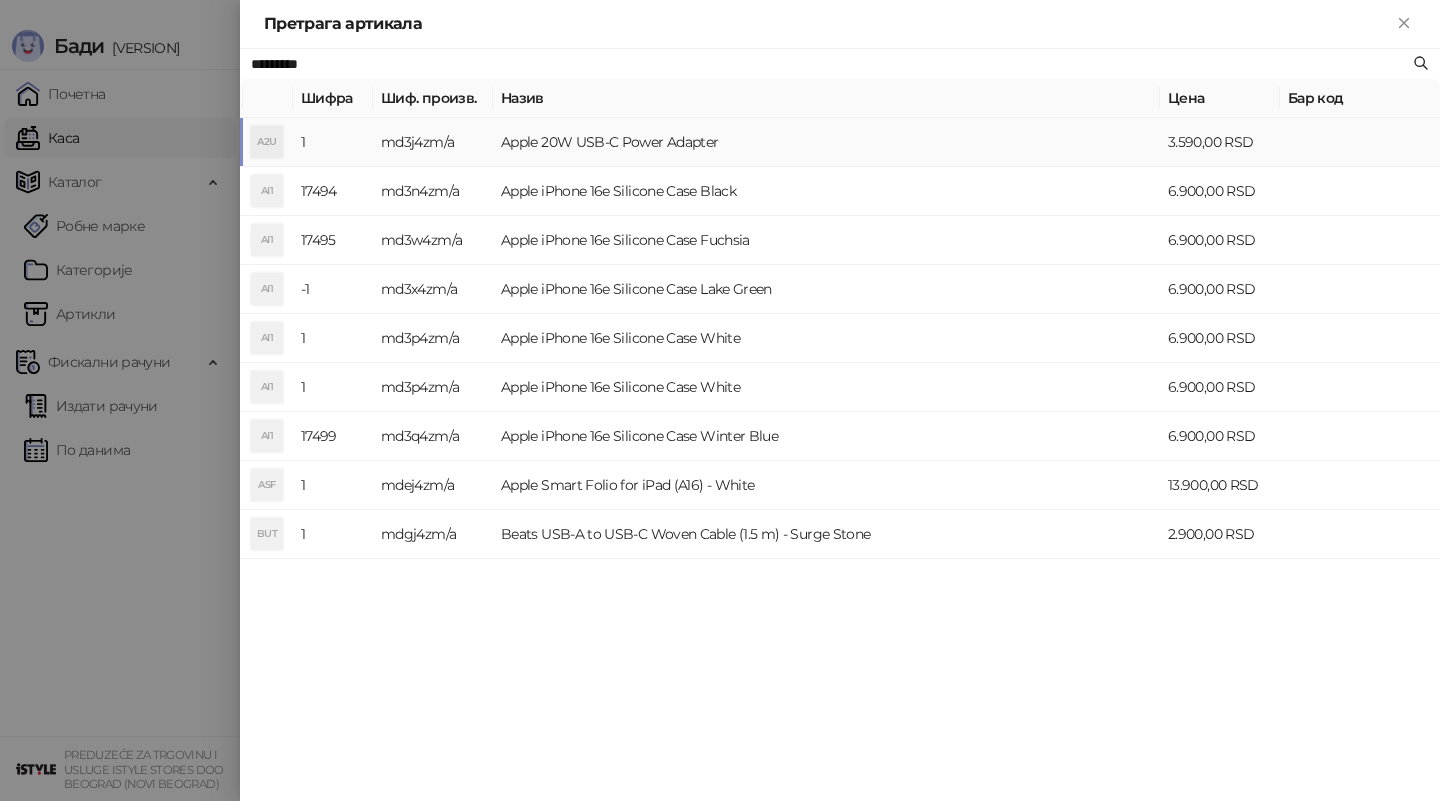 type on "*********" 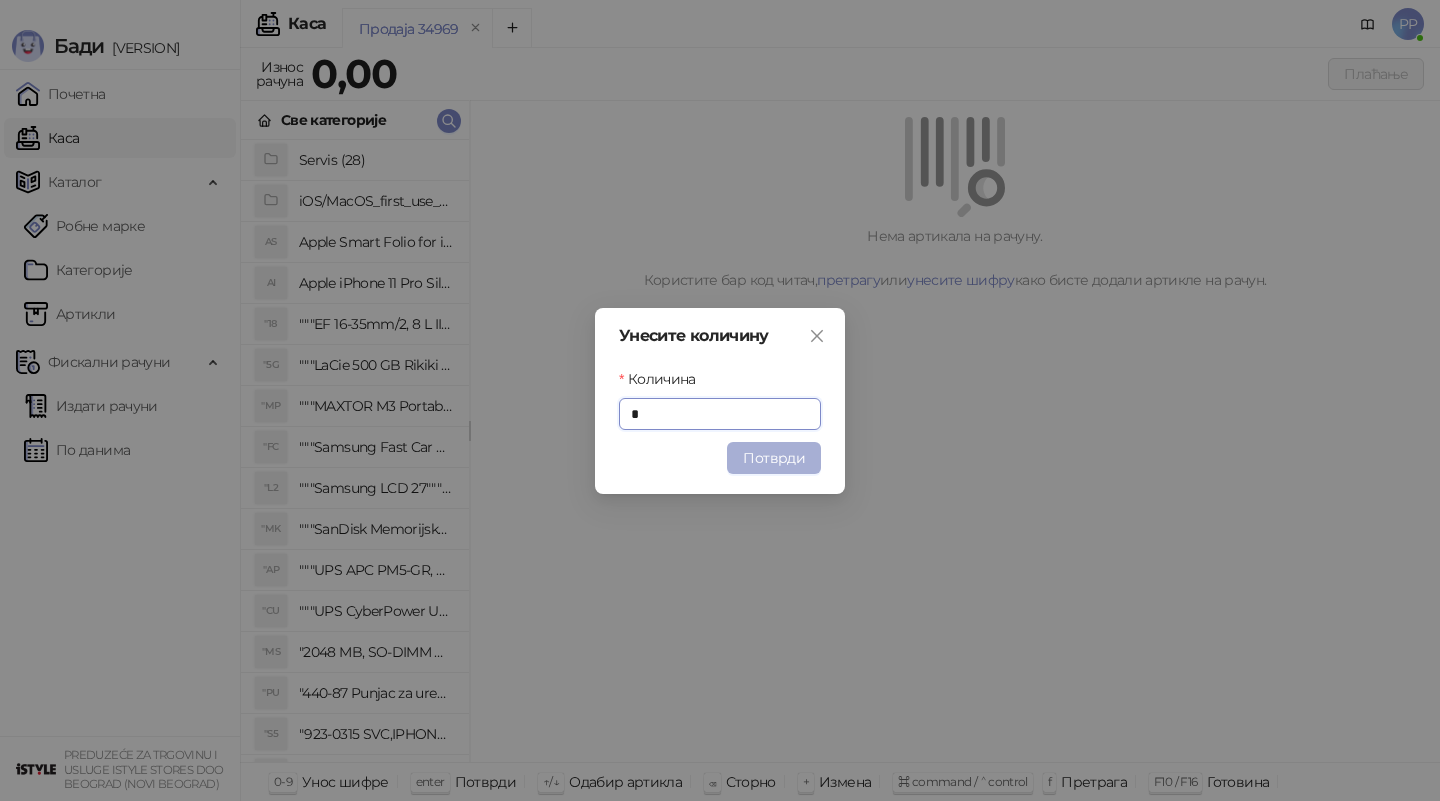 click on "Потврди" at bounding box center (774, 458) 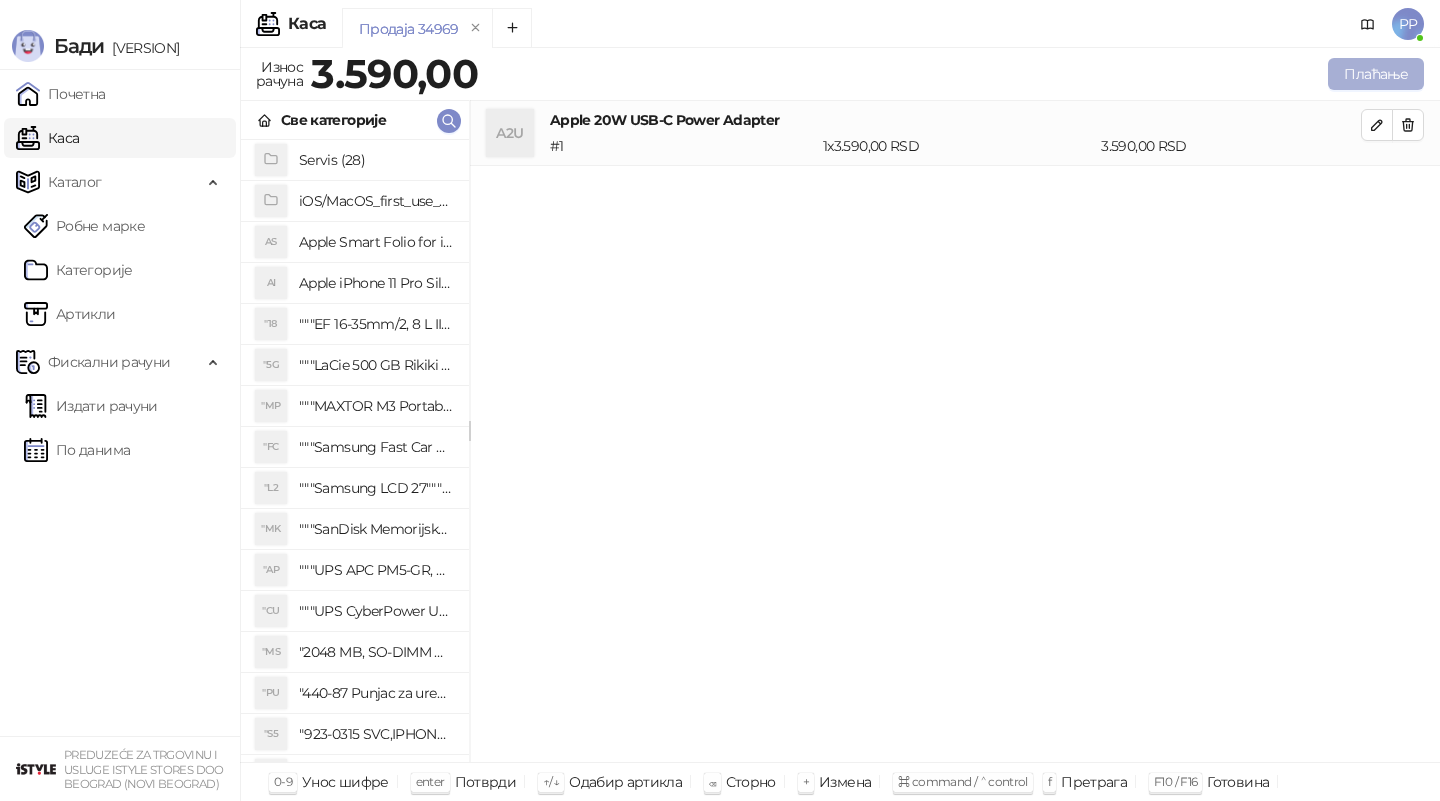 click on "Плаћање" at bounding box center (1376, 74) 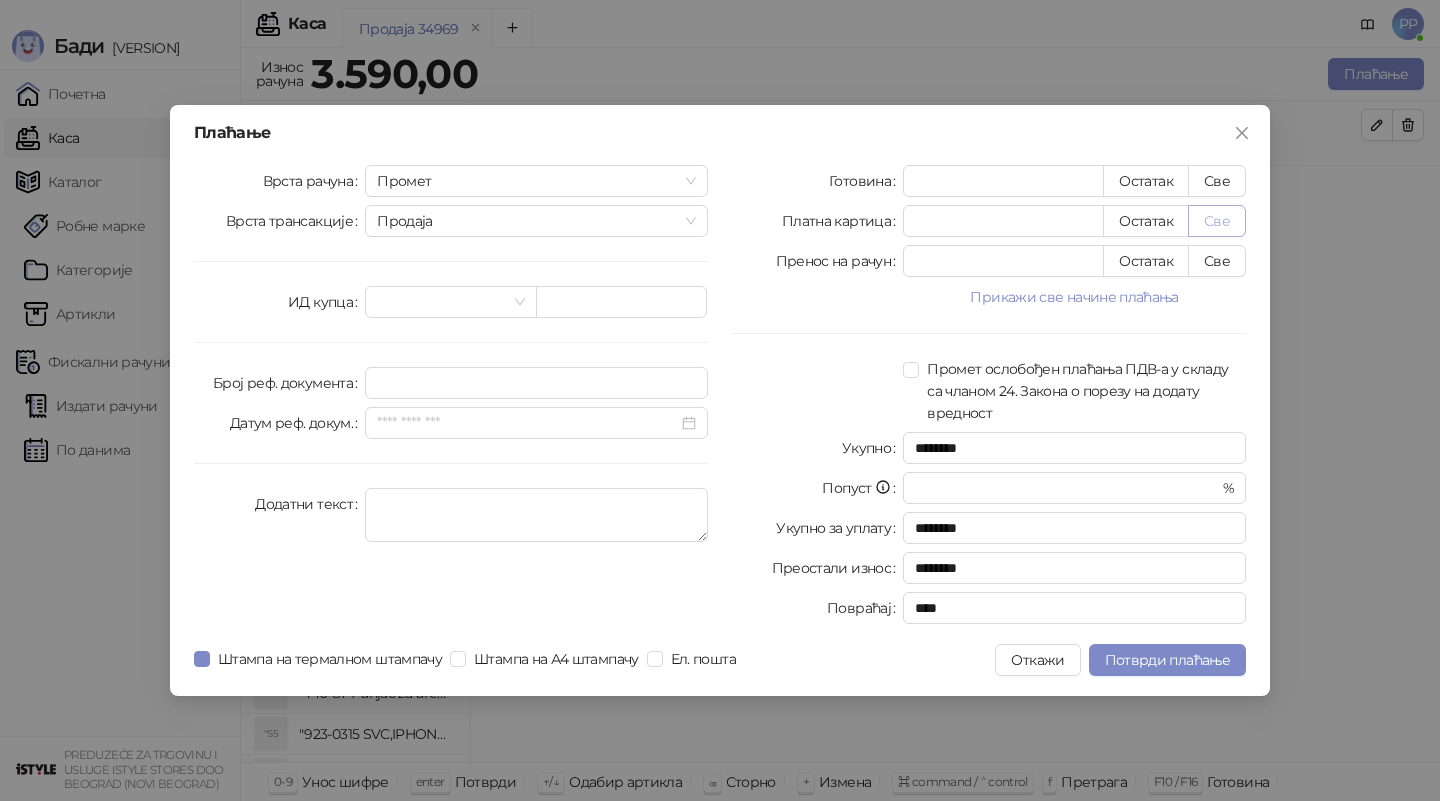 click on "Све" at bounding box center [1217, 221] 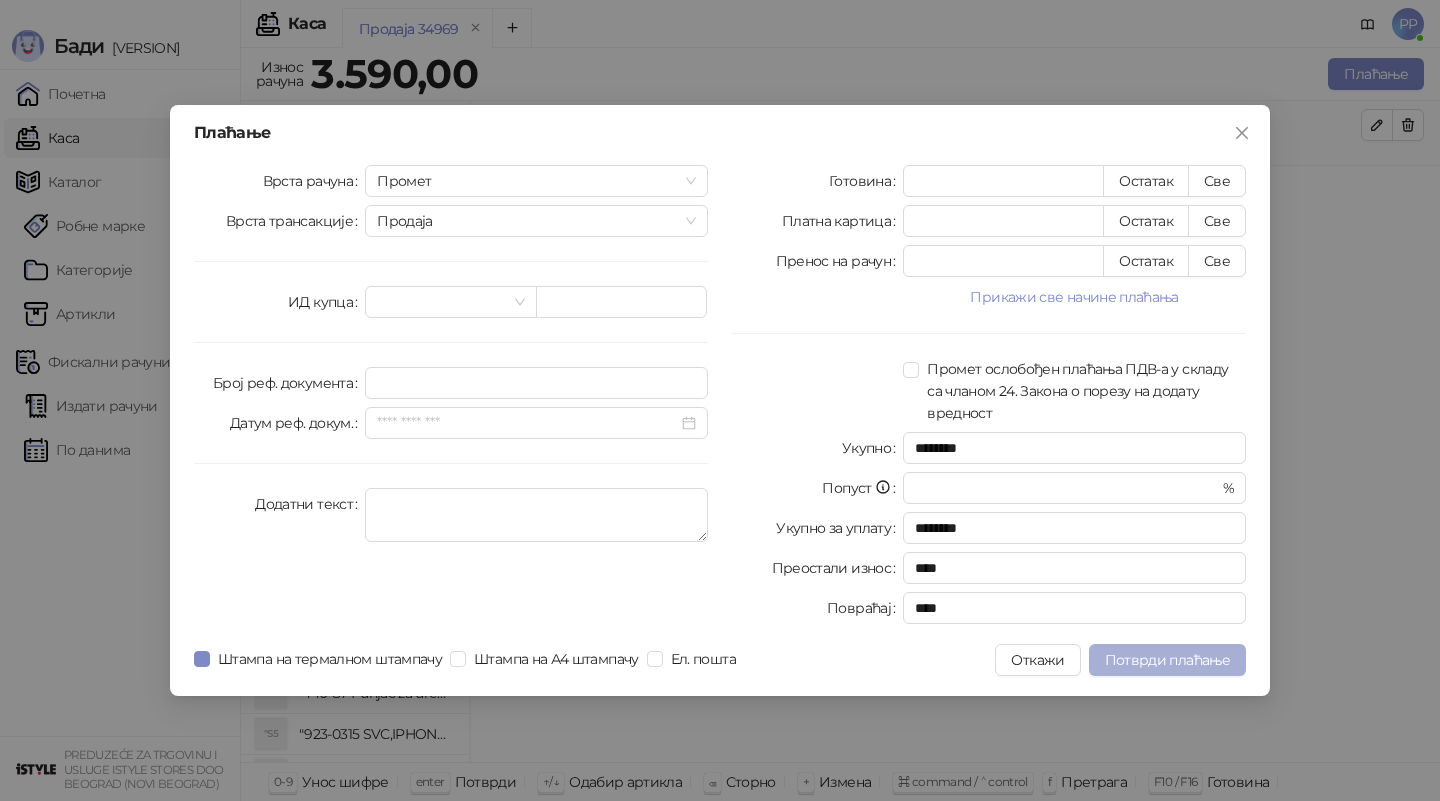 click on "Потврди плаћање" at bounding box center [1167, 660] 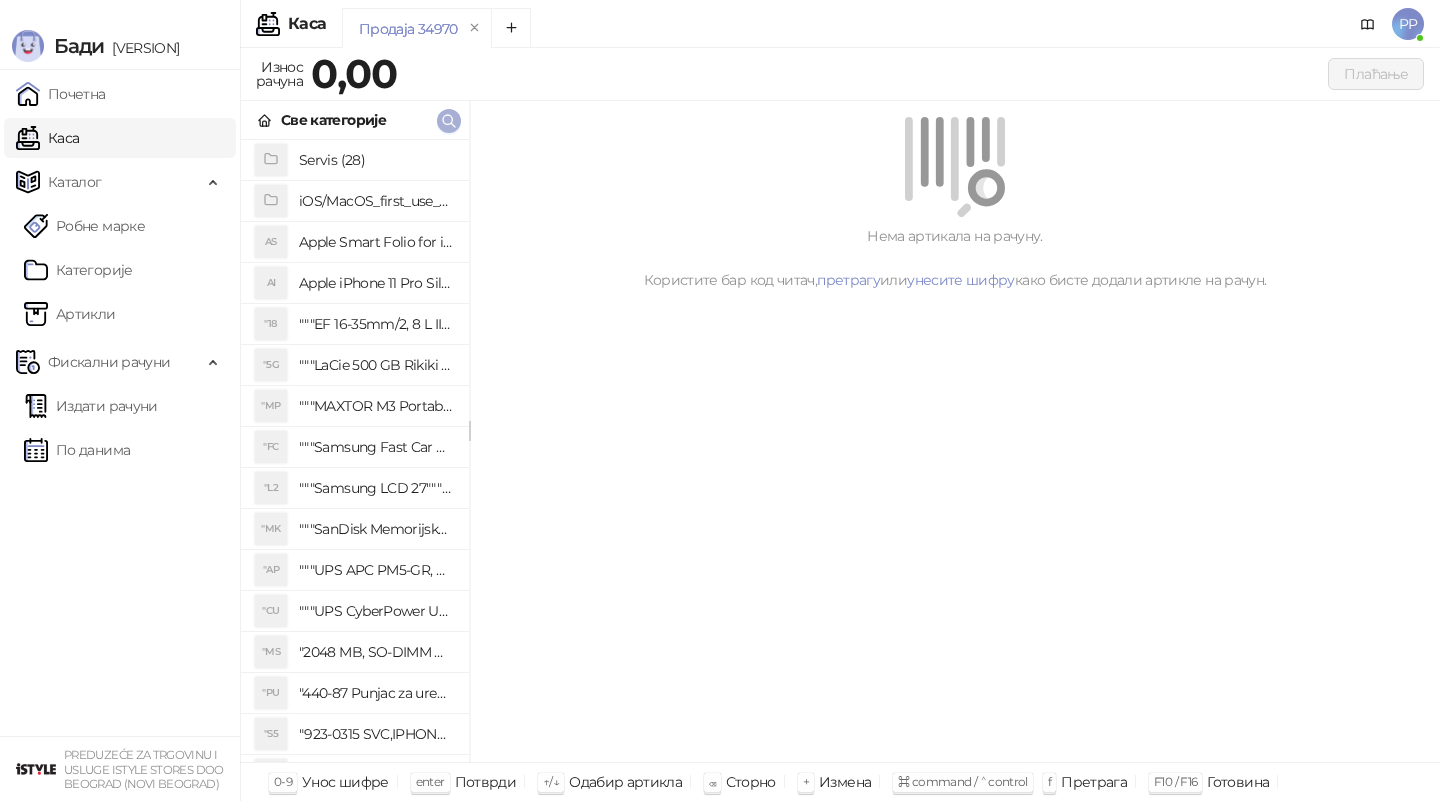 click 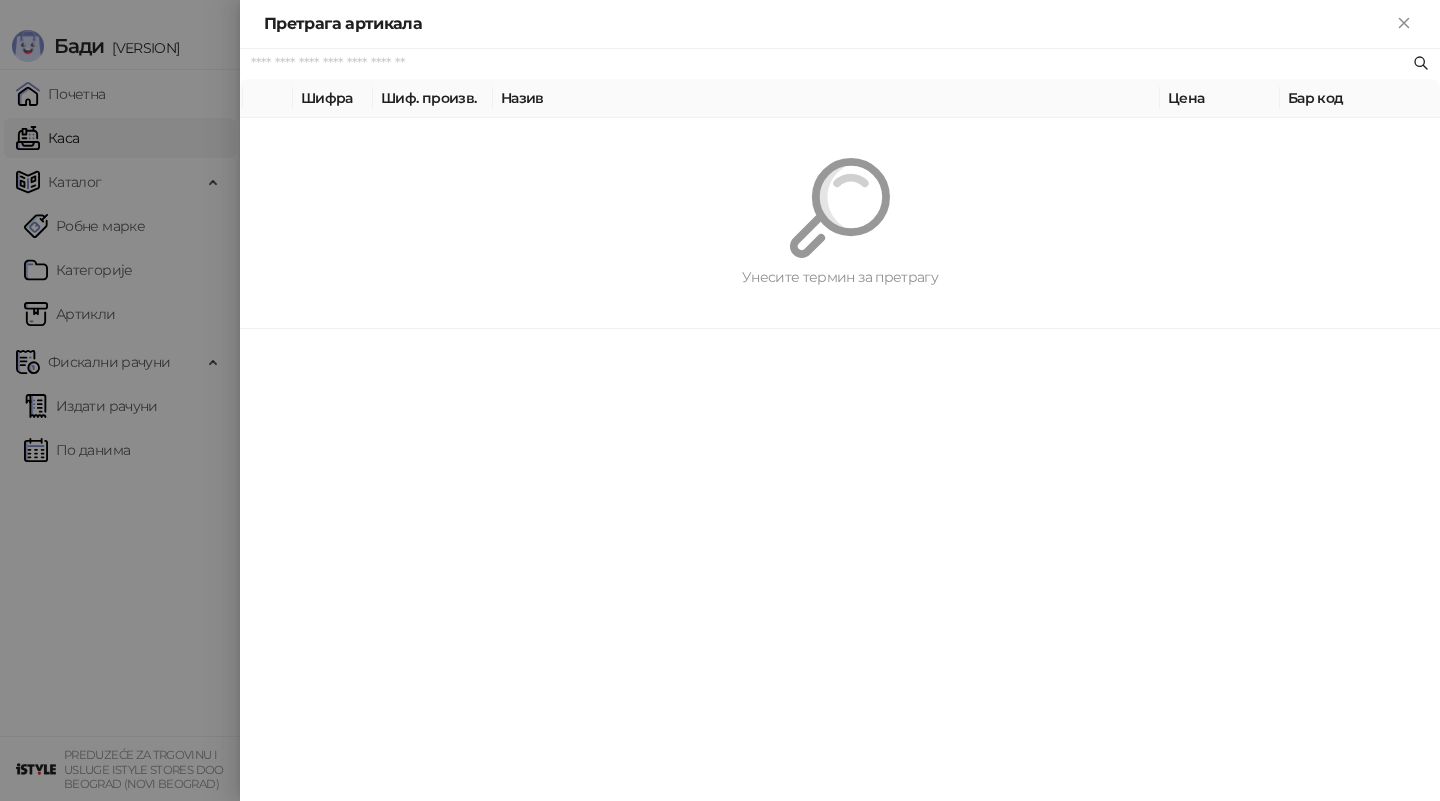 paste on "*********" 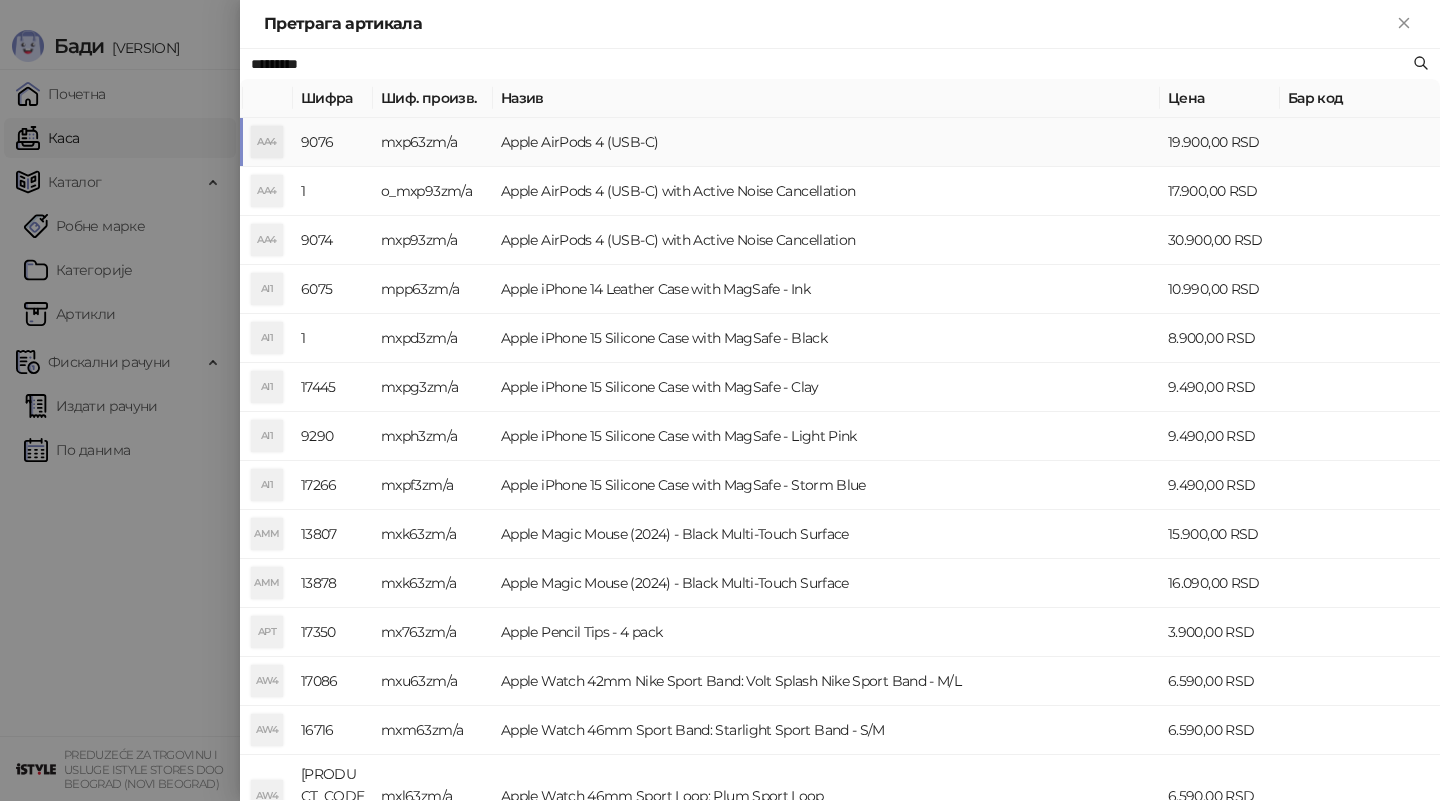 type on "*********" 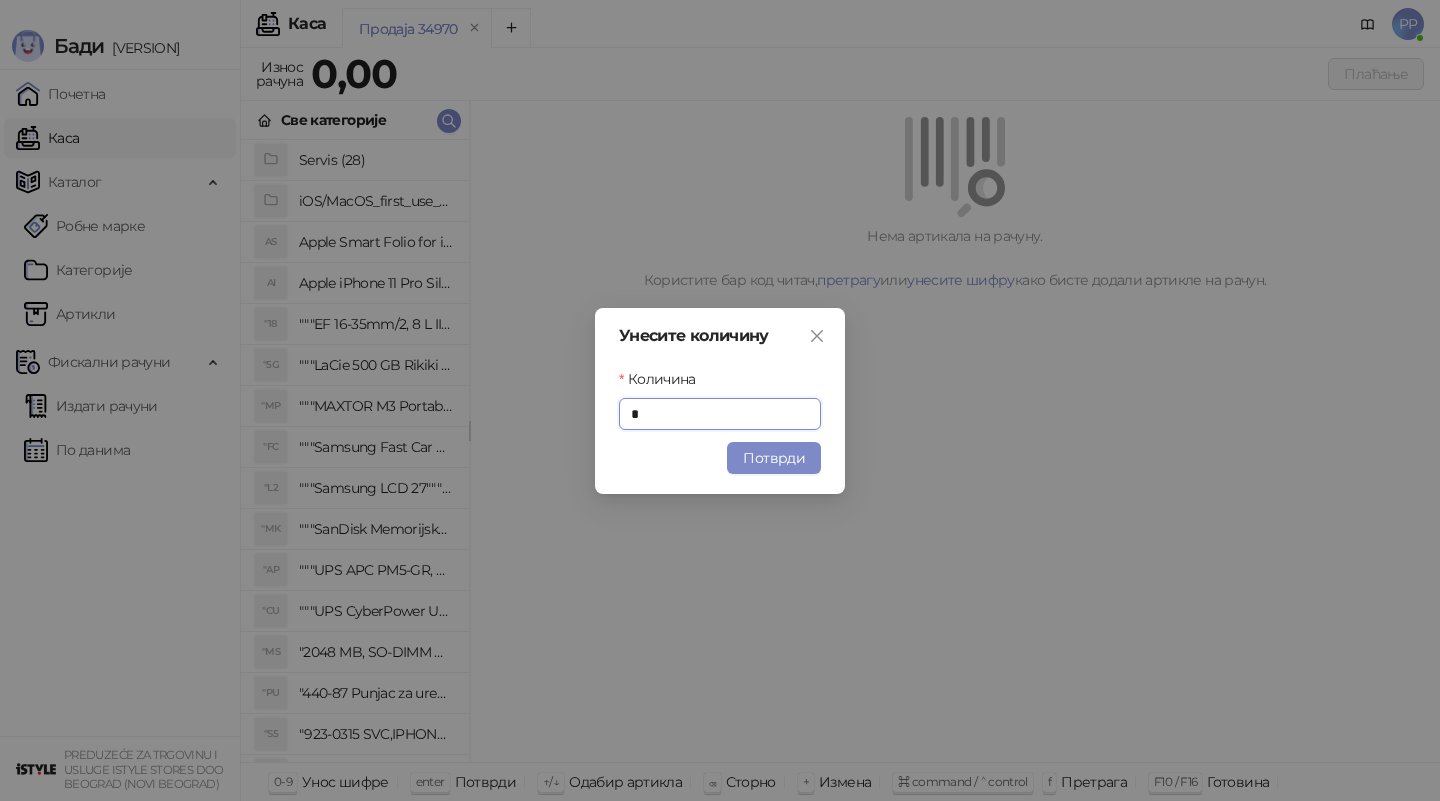 click on "Потврди" at bounding box center [774, 458] 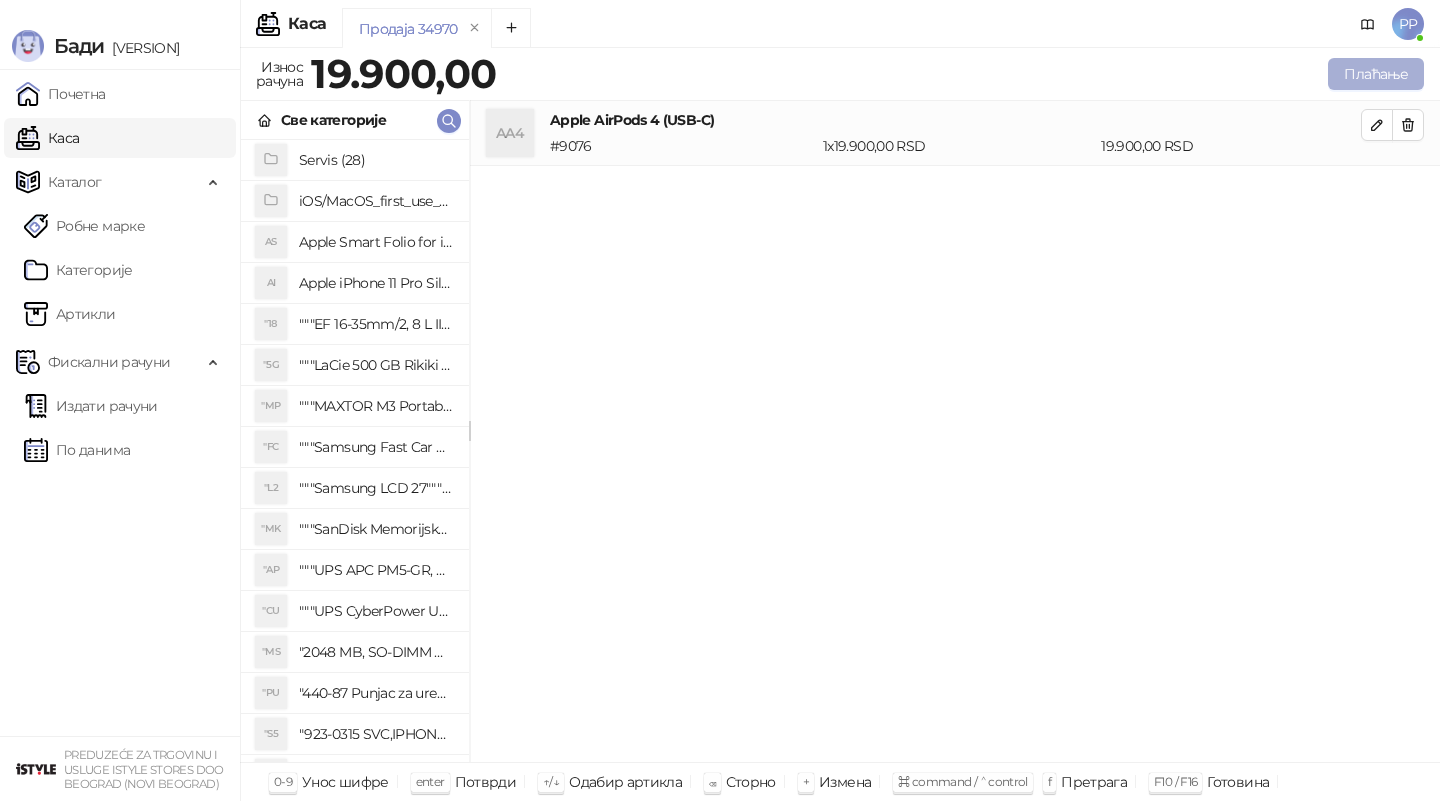 click on "Плаћање" at bounding box center (1376, 74) 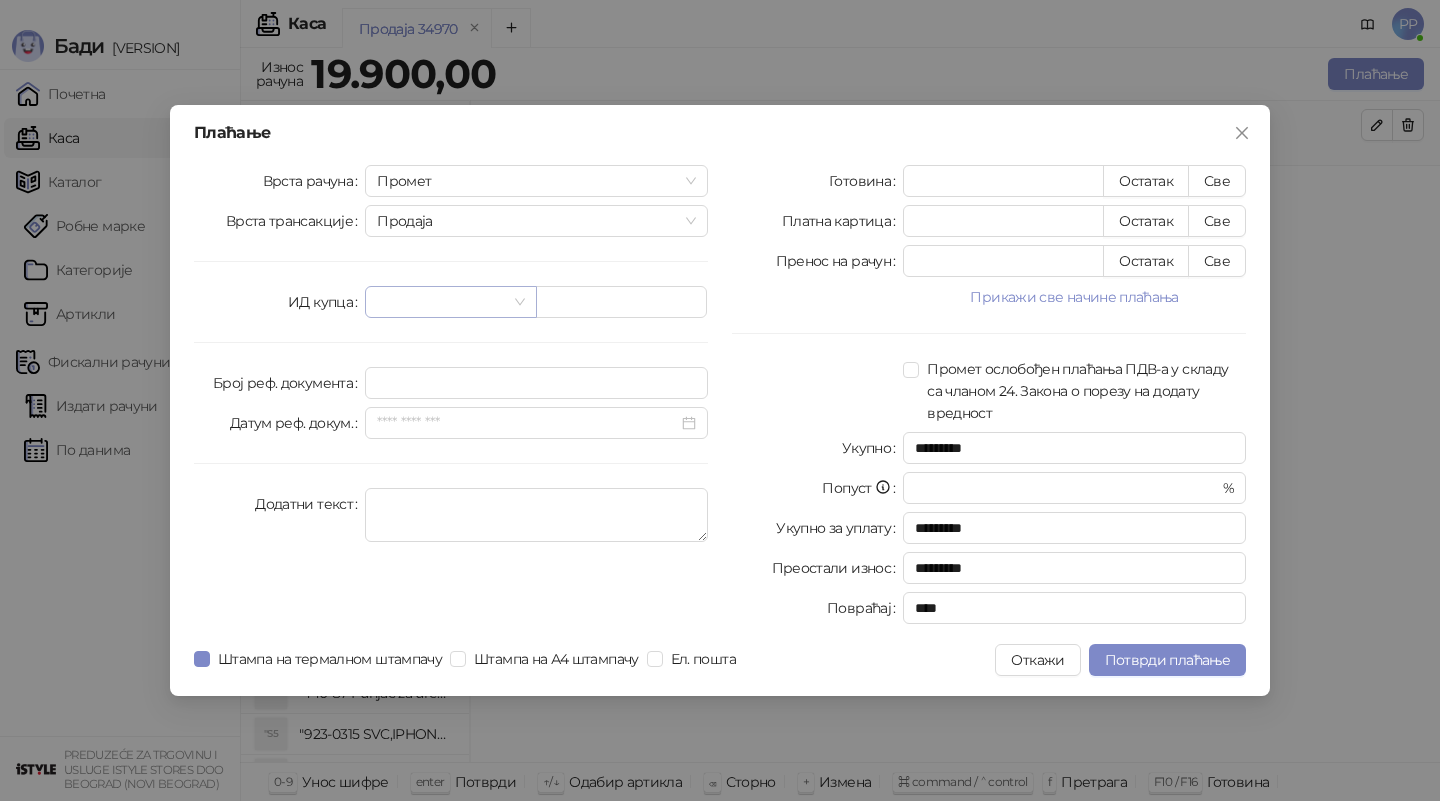 click at bounding box center (441, 302) 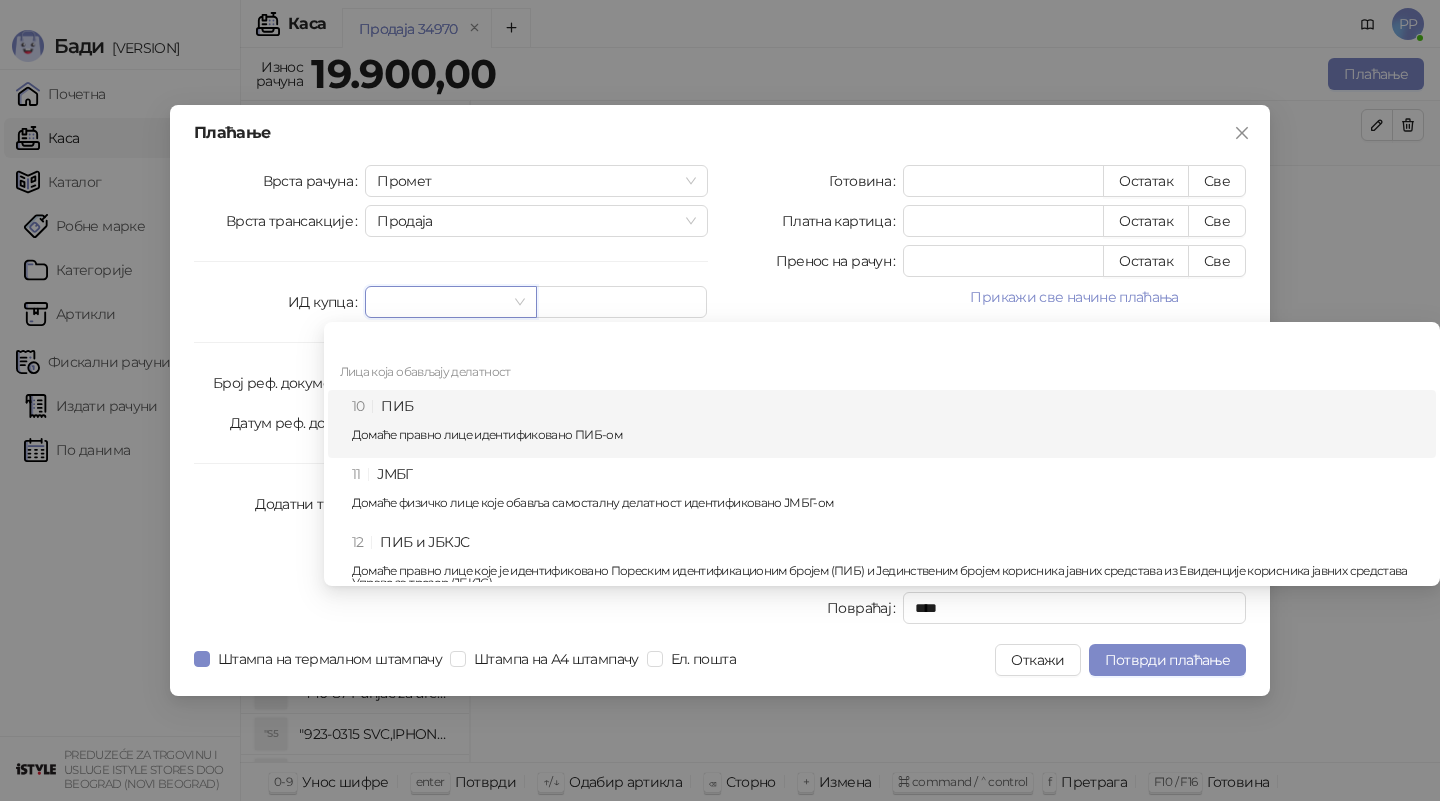 click on "10 ПИБ Домаће правно лице идентификовано ПИБ-ом" at bounding box center [888, 424] 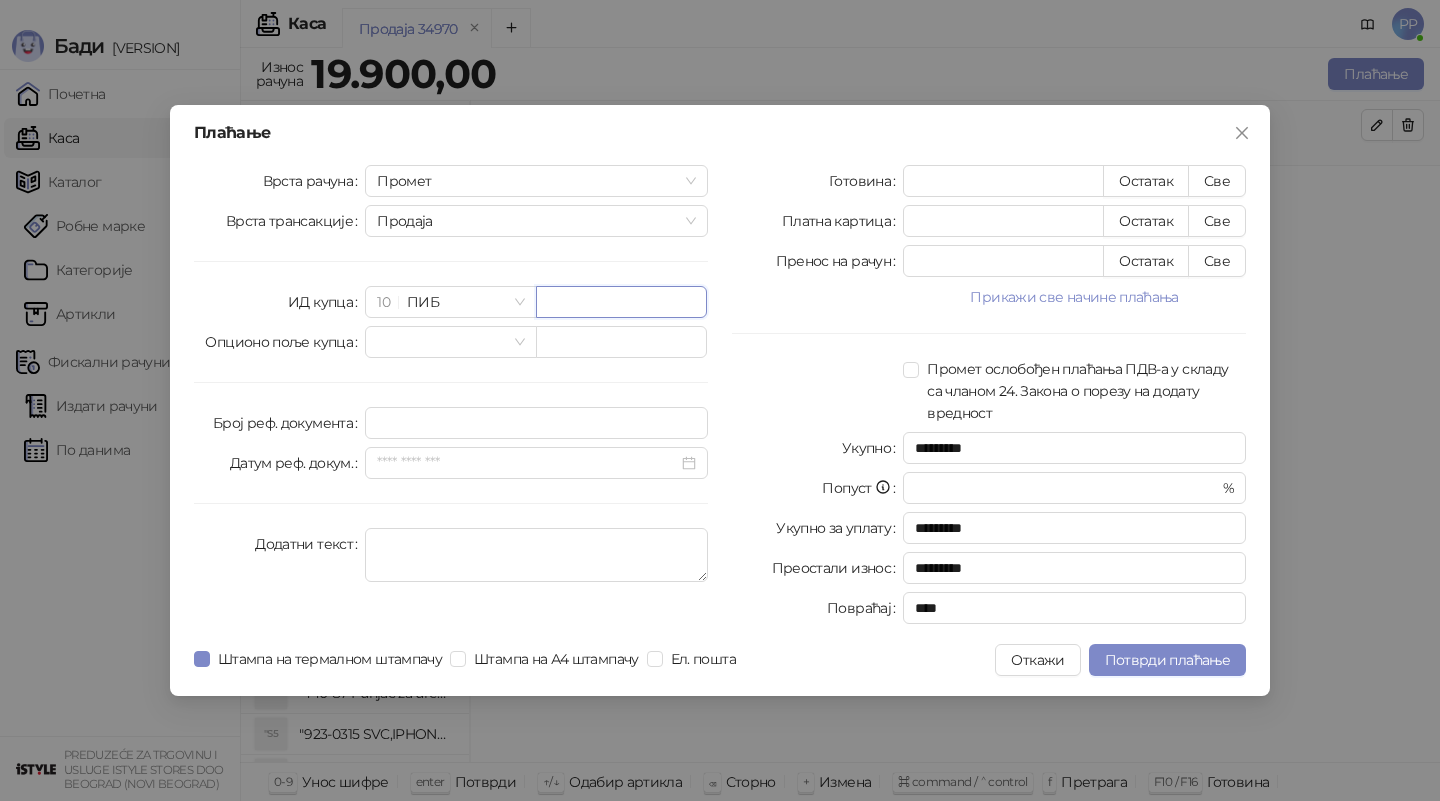 click at bounding box center [621, 302] 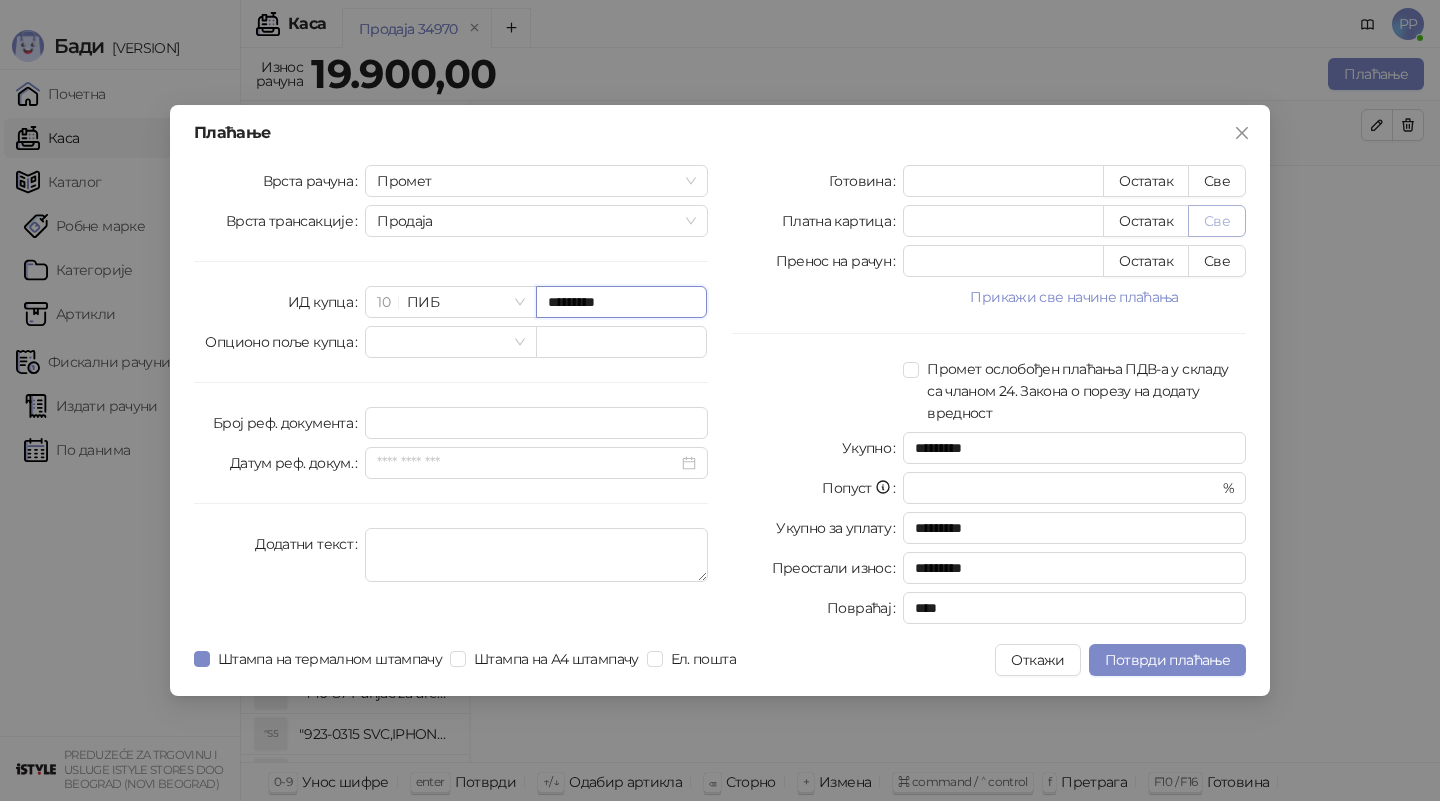 type on "*********" 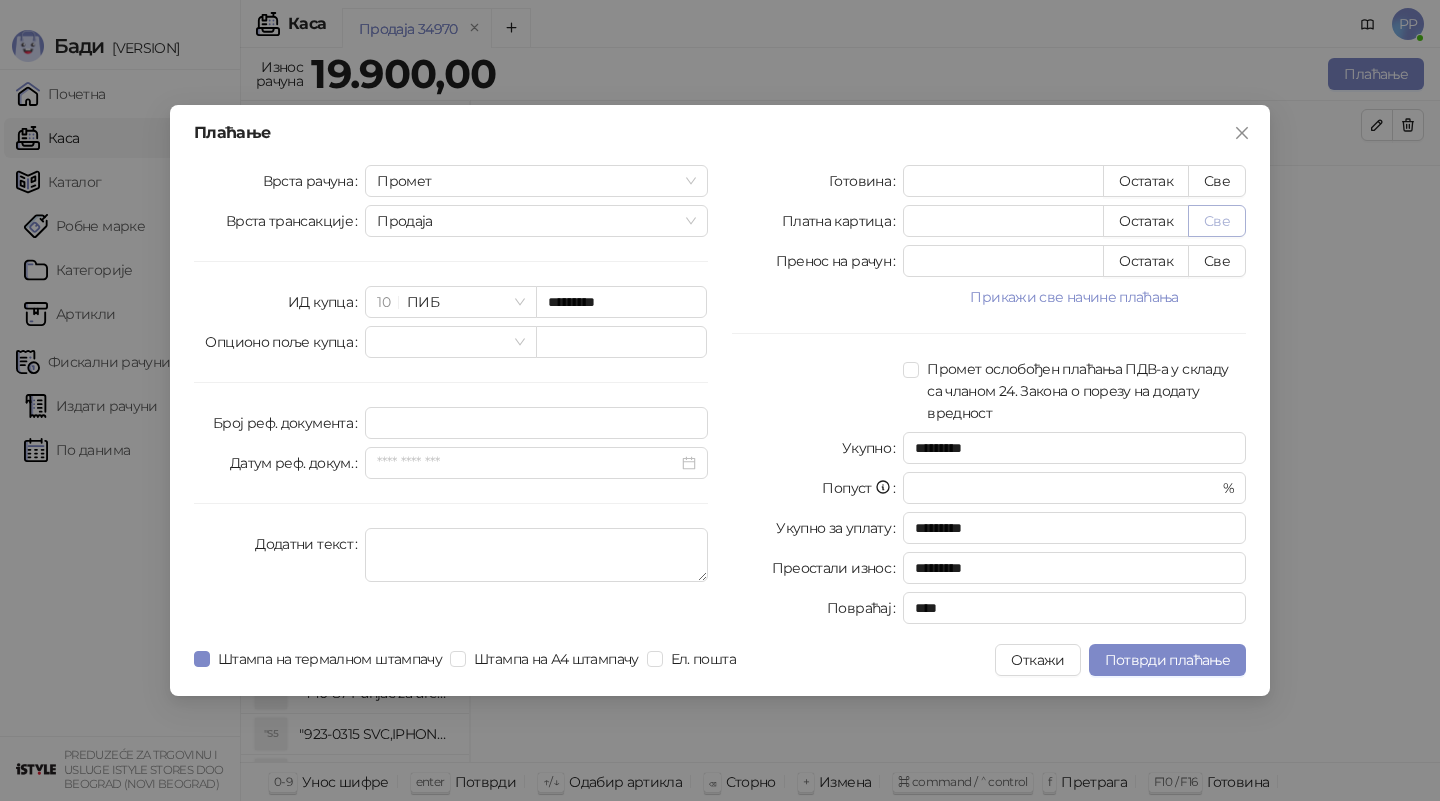 click on "Све" at bounding box center (1217, 221) 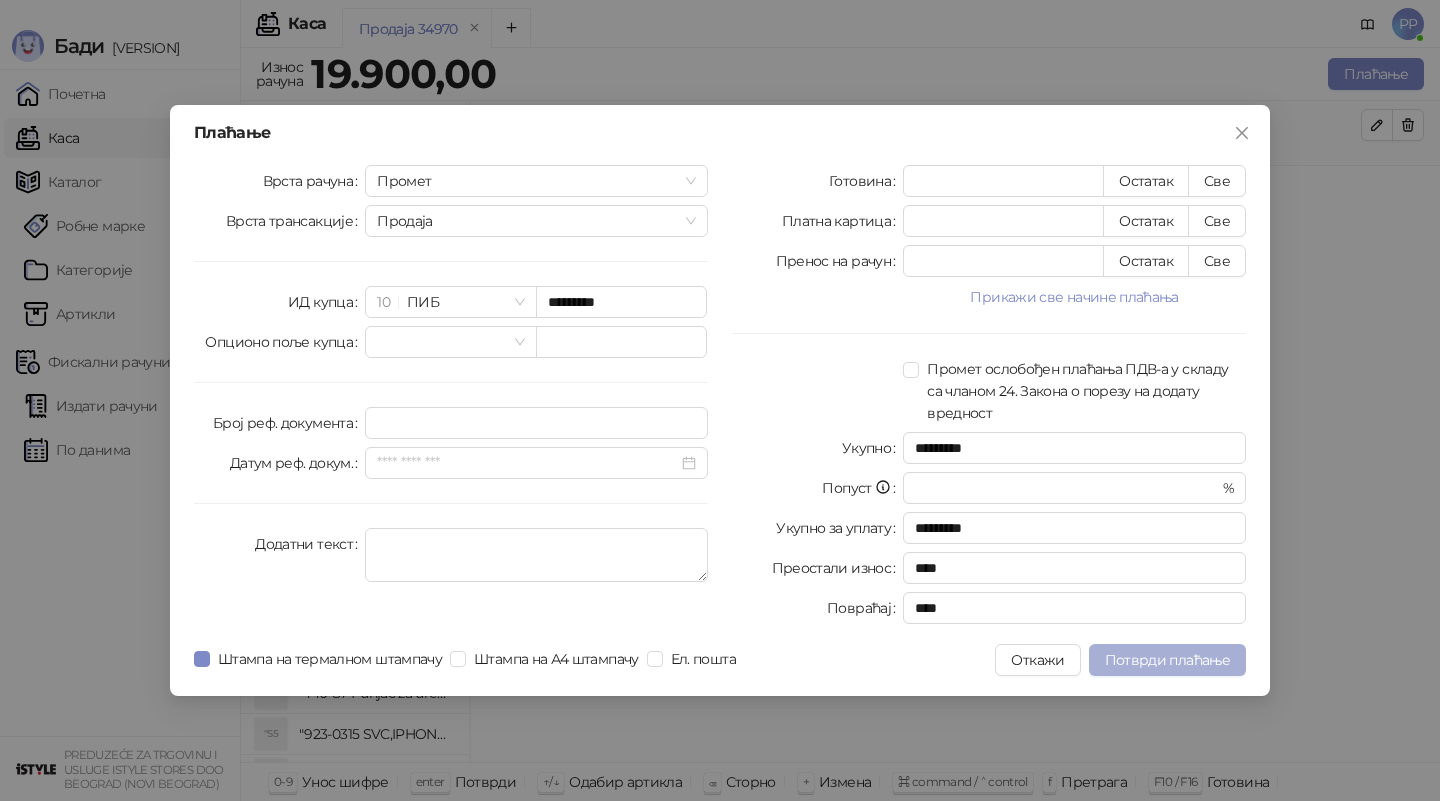 click on "Потврди плаћање" at bounding box center (1167, 660) 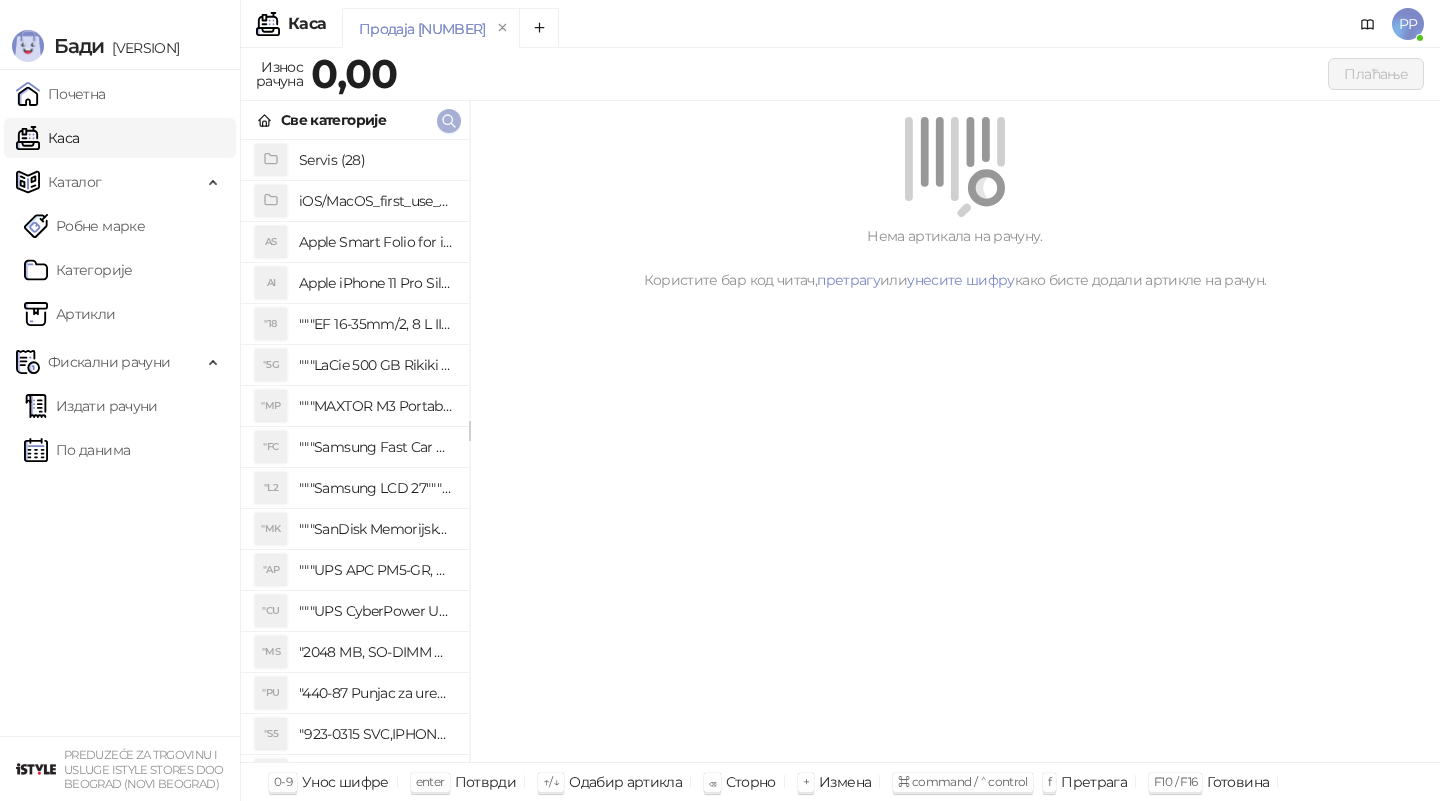 click 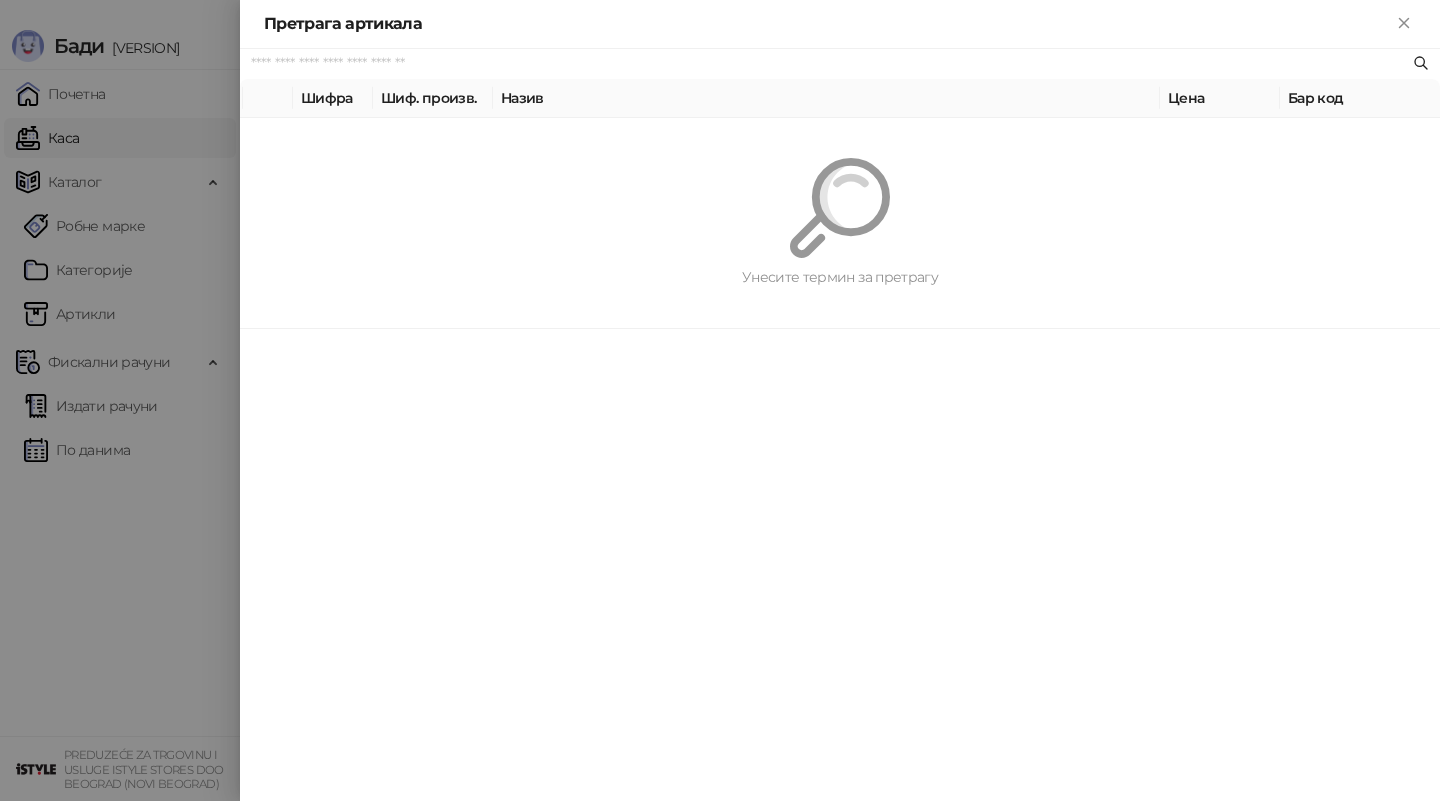 paste on "*********" 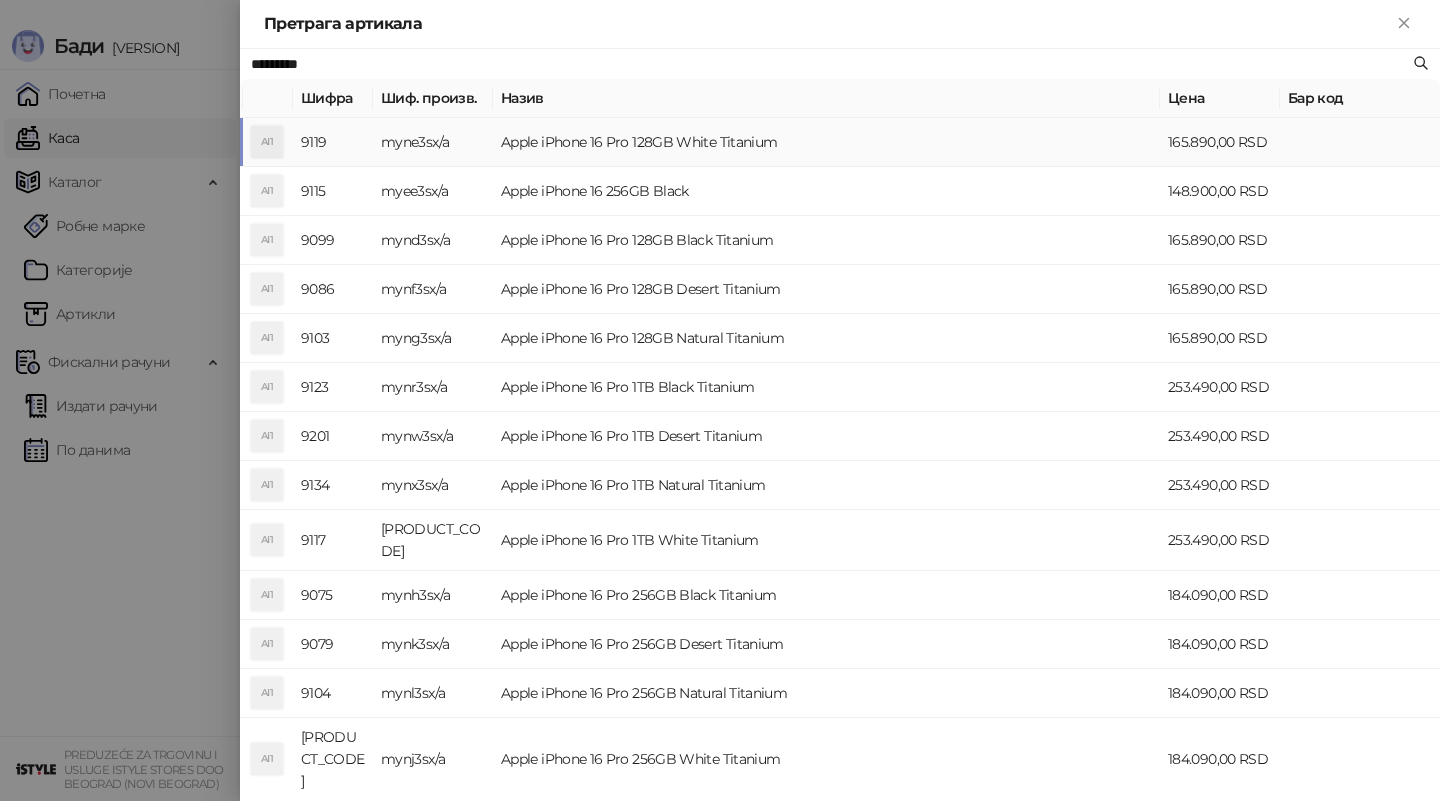 type on "*********" 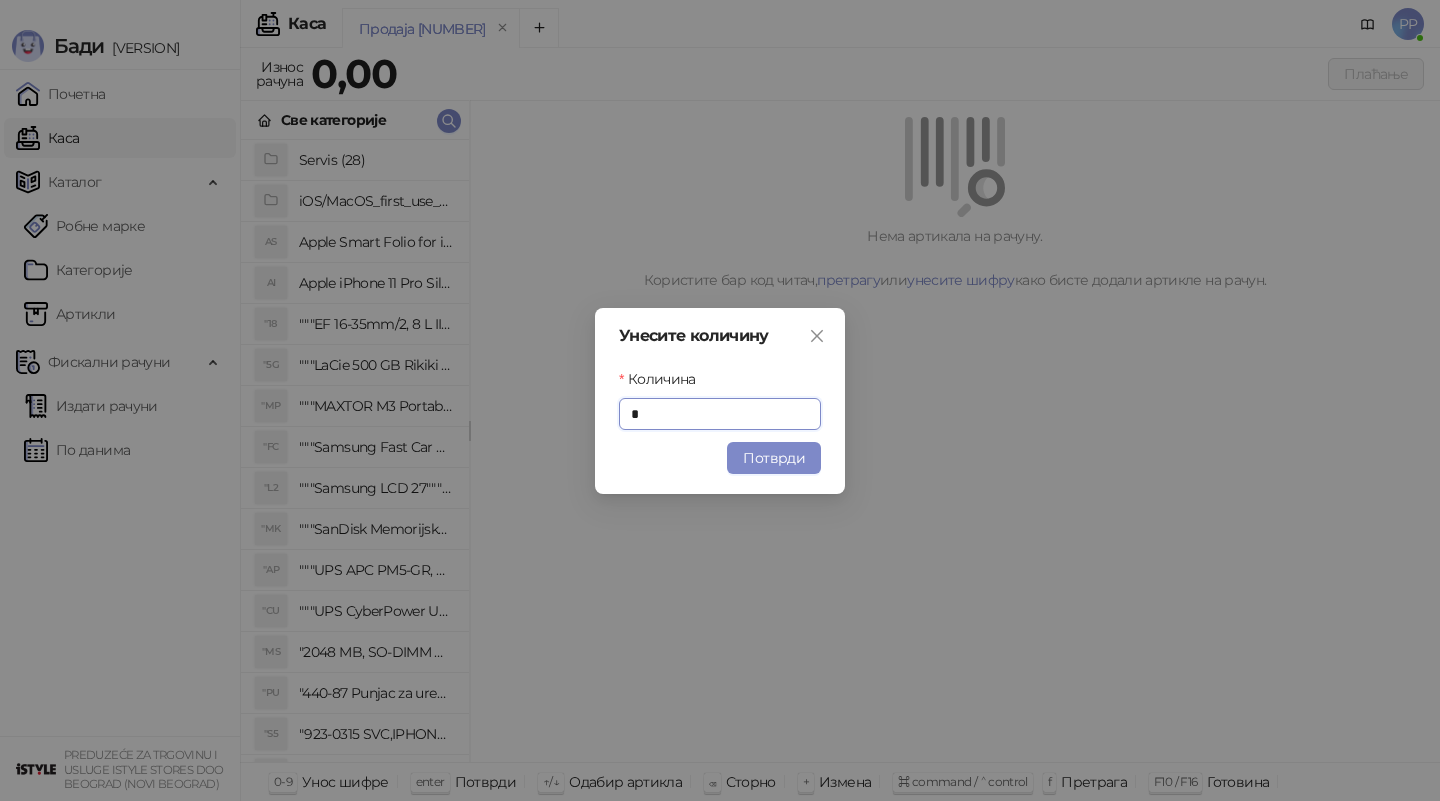 click on "Потврди" at bounding box center (774, 458) 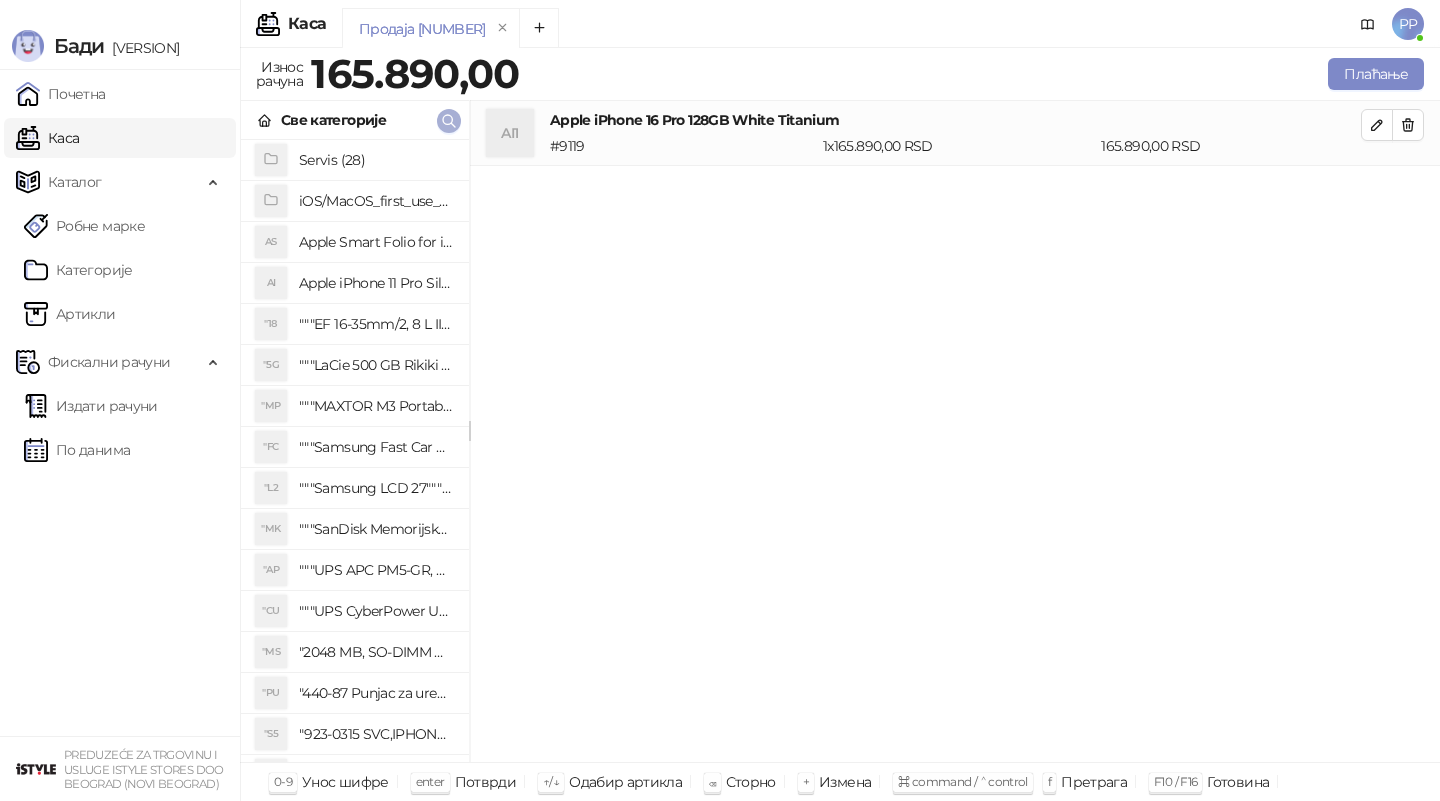 click 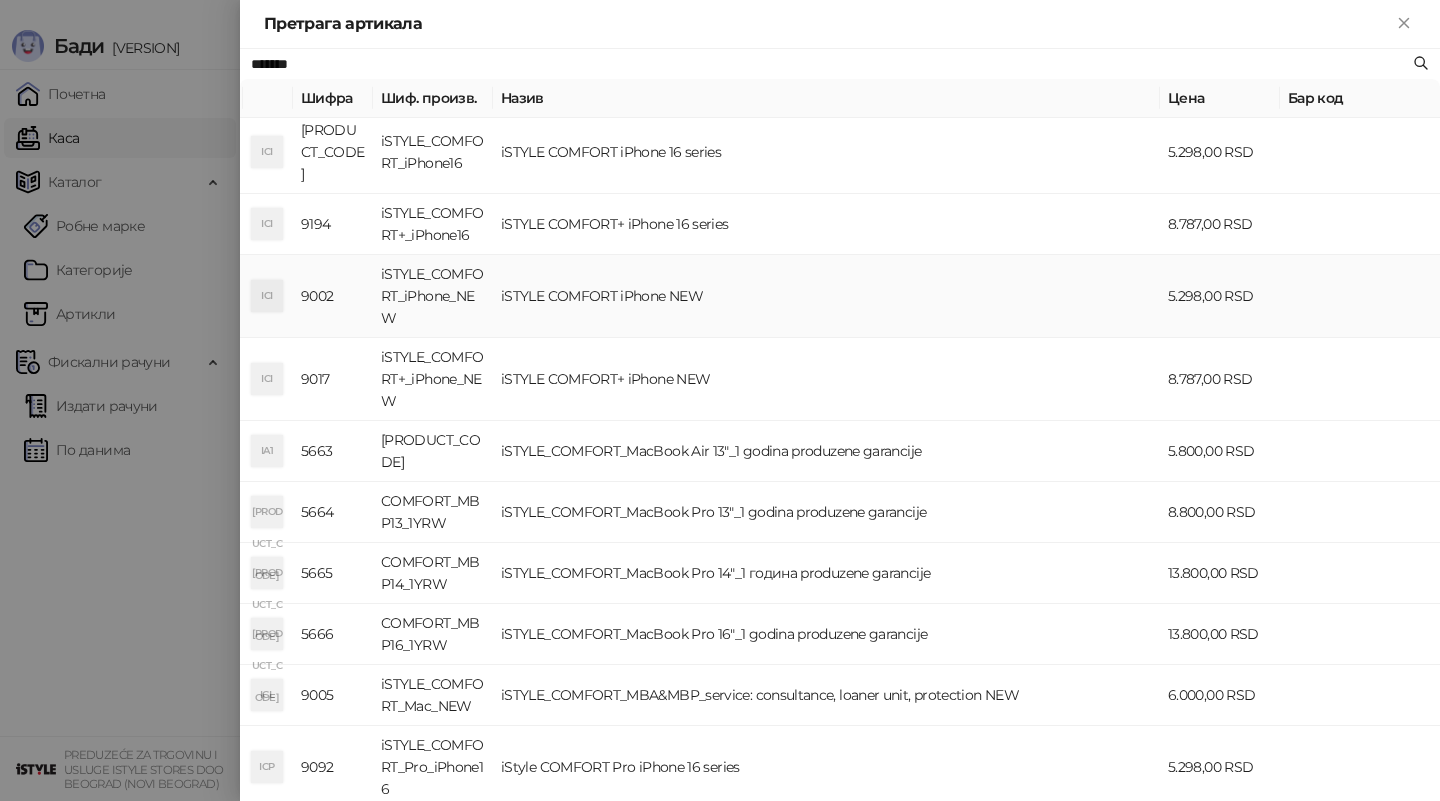 scroll, scrollTop: 282, scrollLeft: 0, axis: vertical 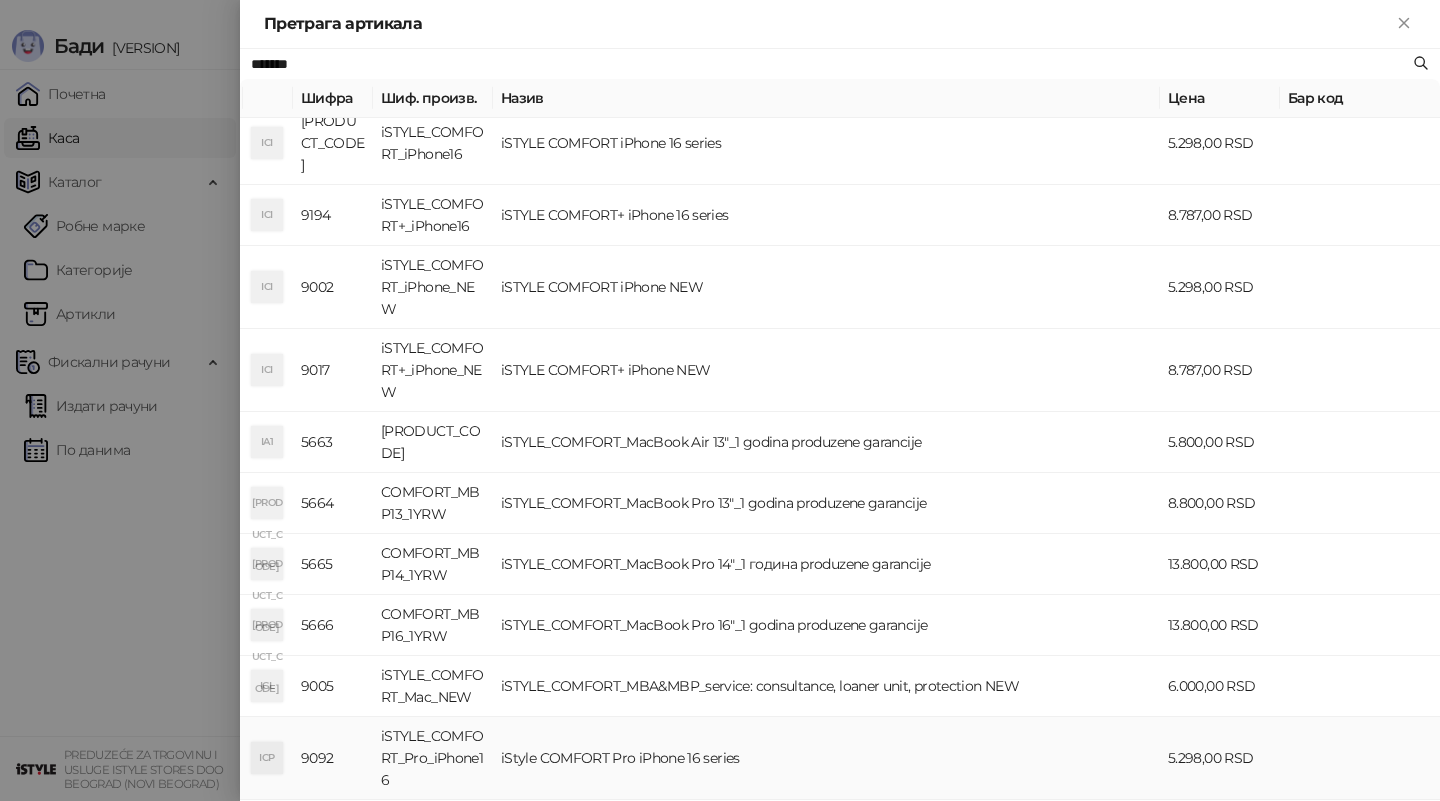 type on "*******" 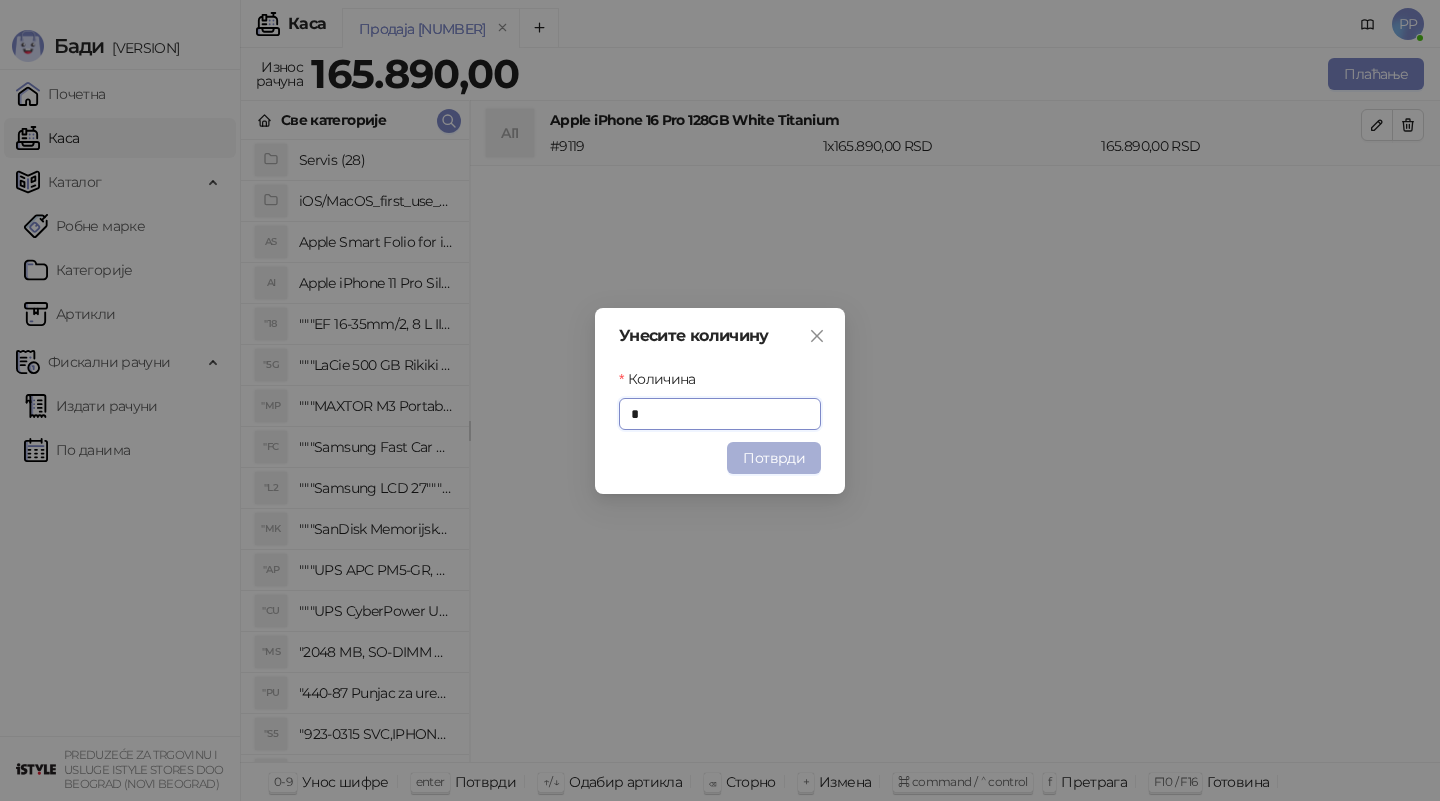 click on "Потврди" at bounding box center (774, 458) 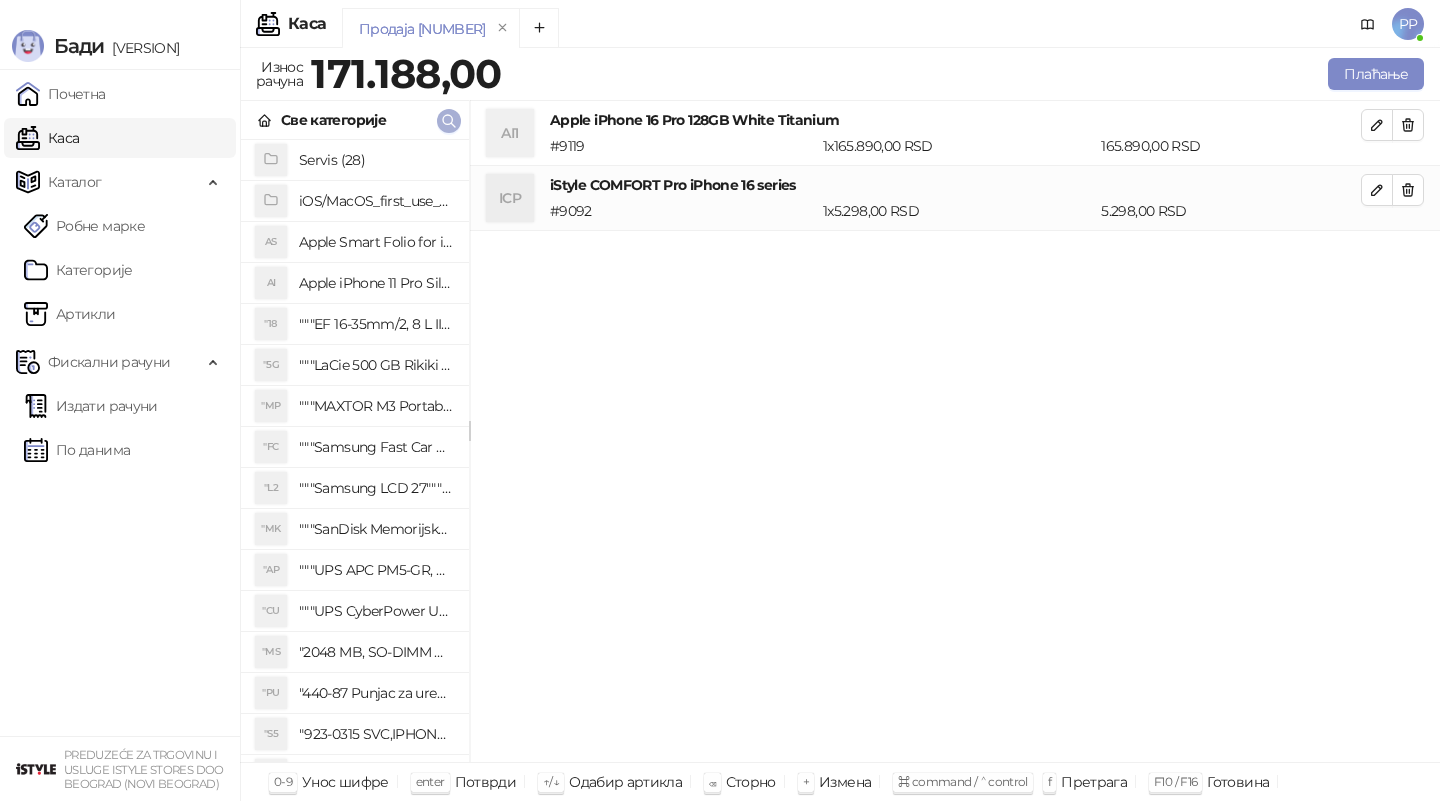 click 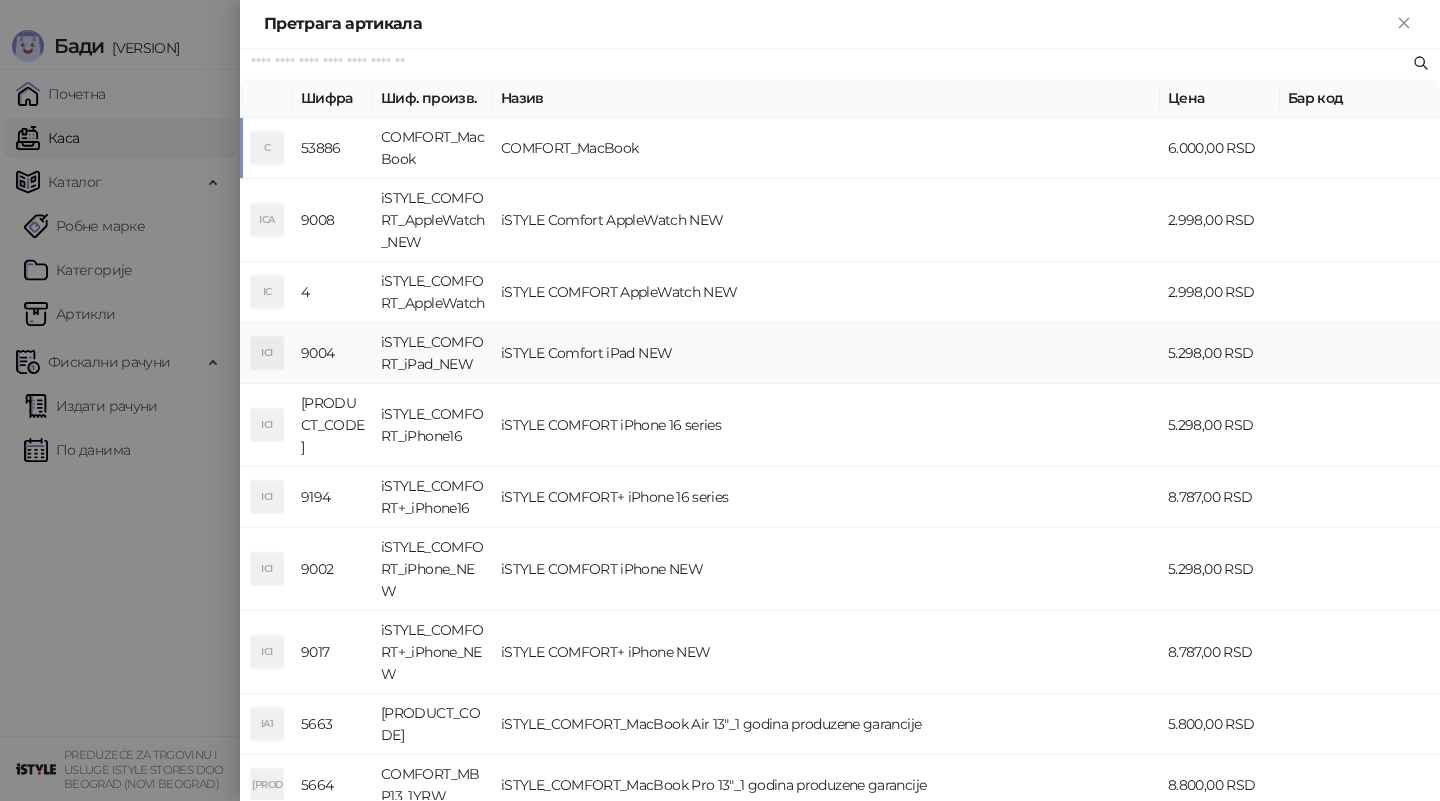 paste on "**********" 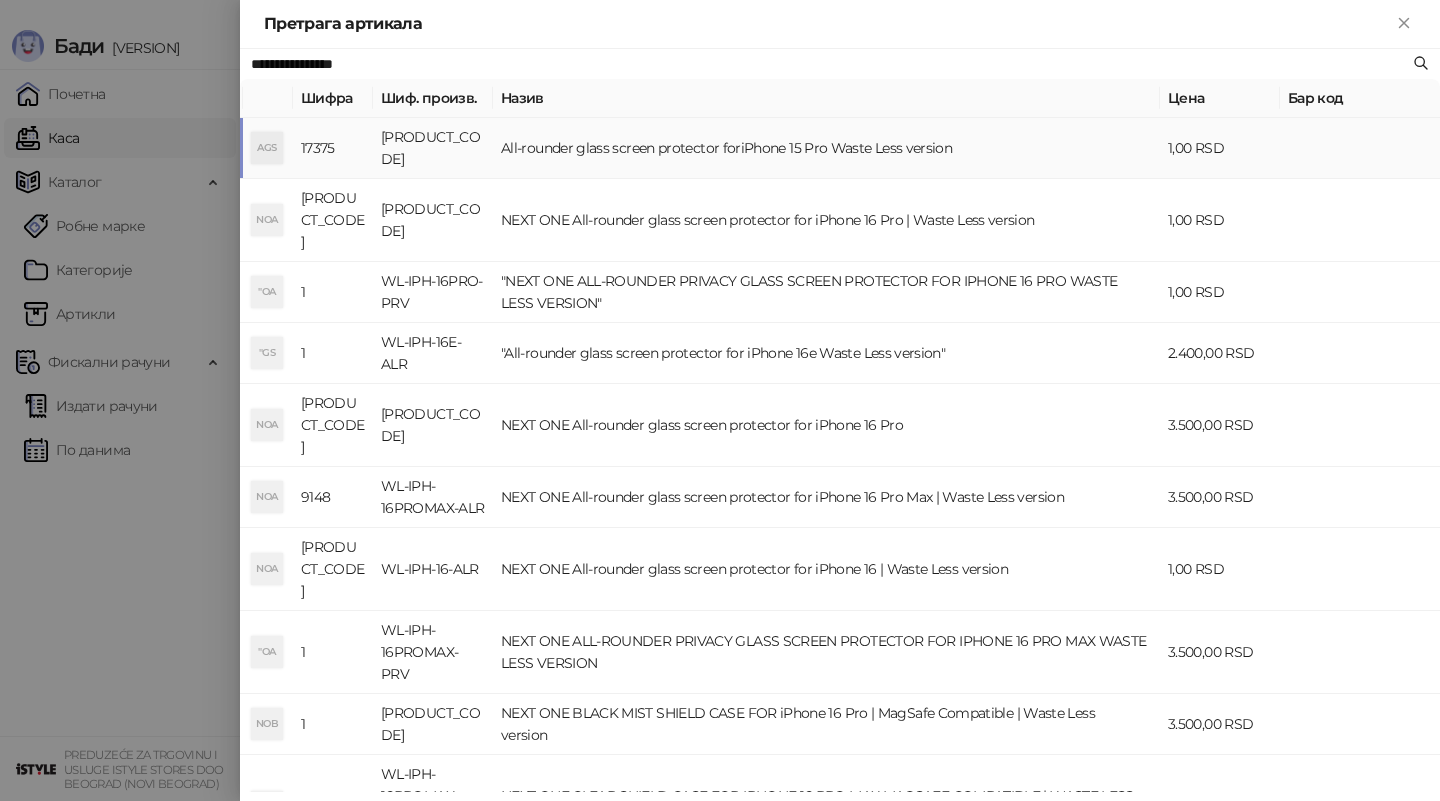 type on "**********" 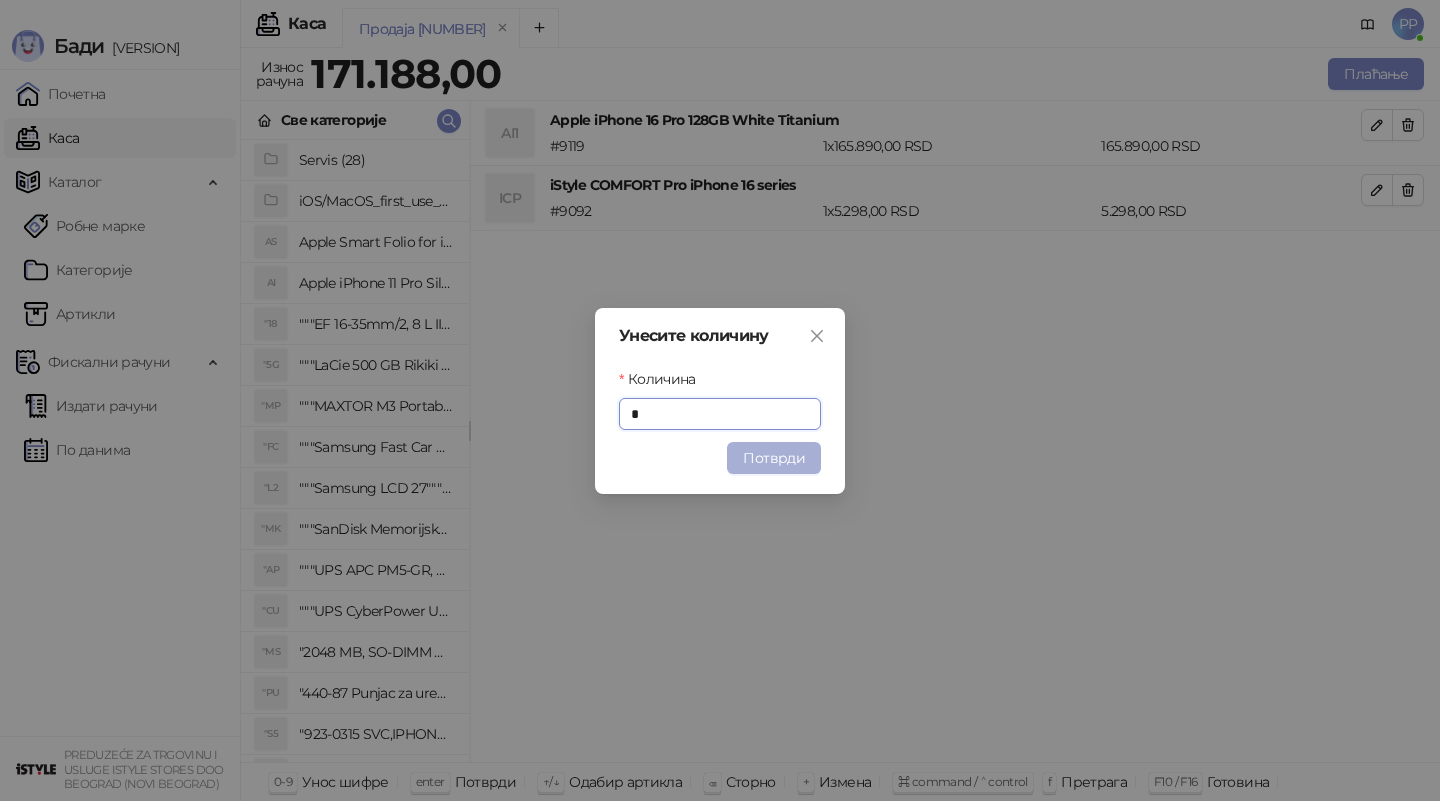 click on "Потврди" at bounding box center (774, 458) 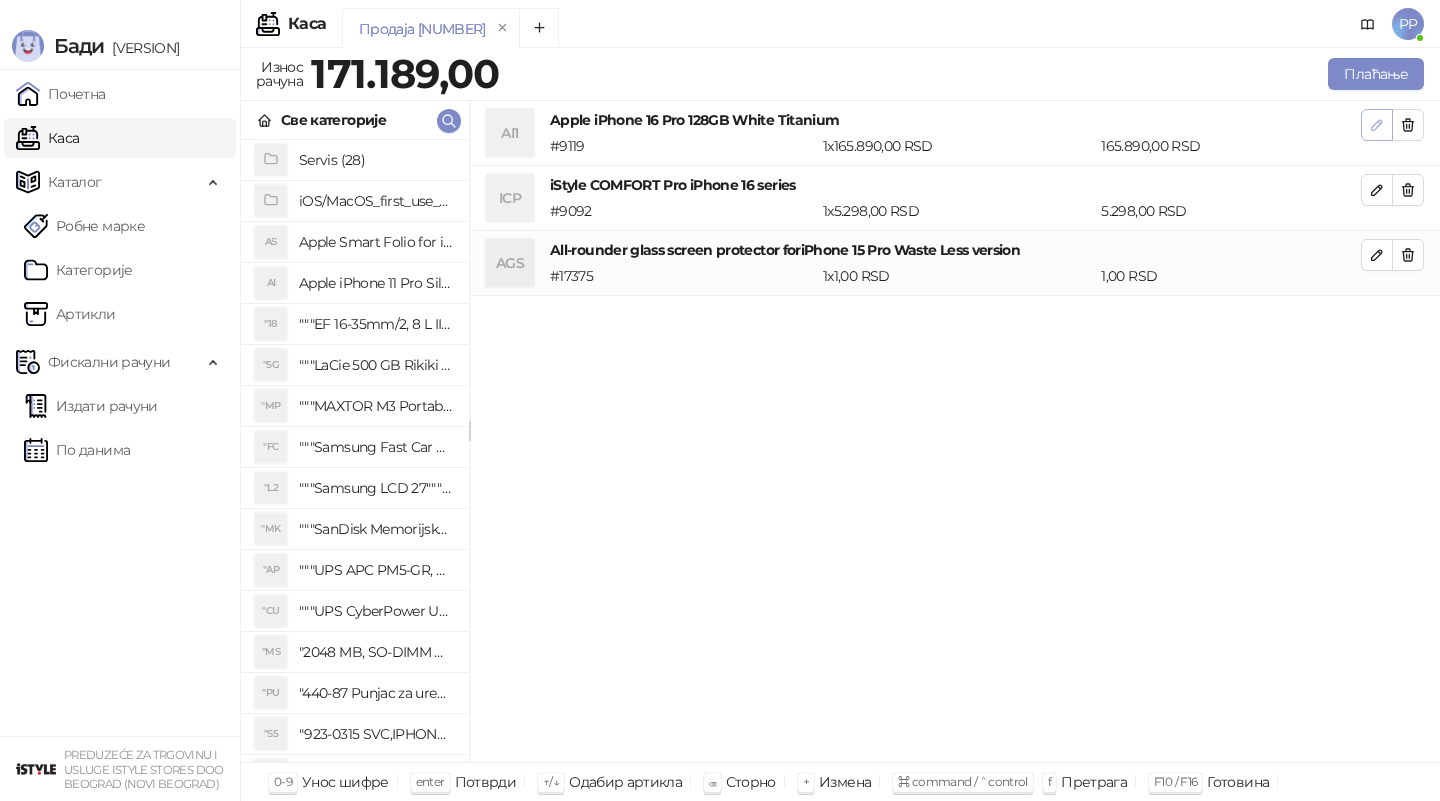 click 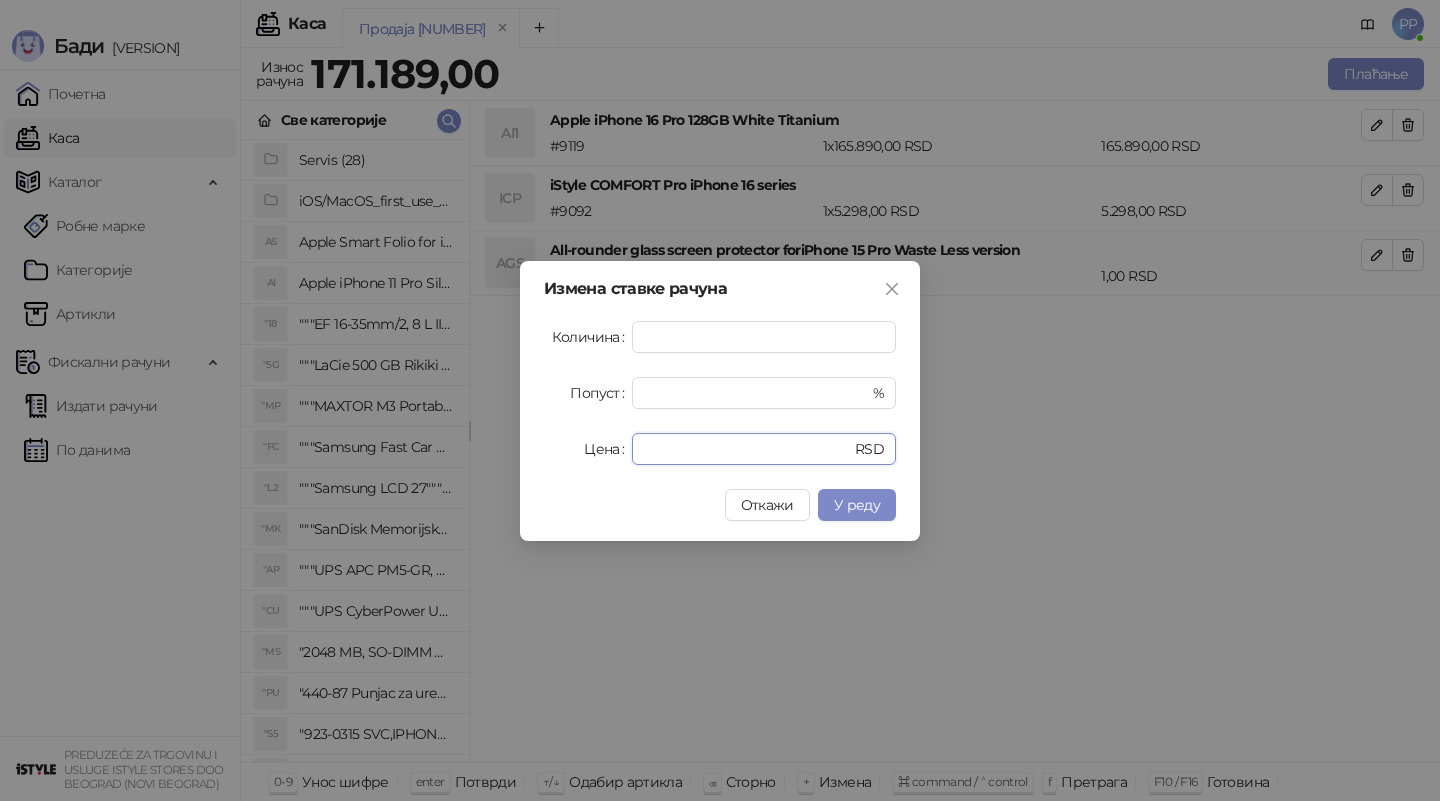 drag, startPoint x: 692, startPoint y: 450, endPoint x: 596, endPoint y: 445, distance: 96.13012 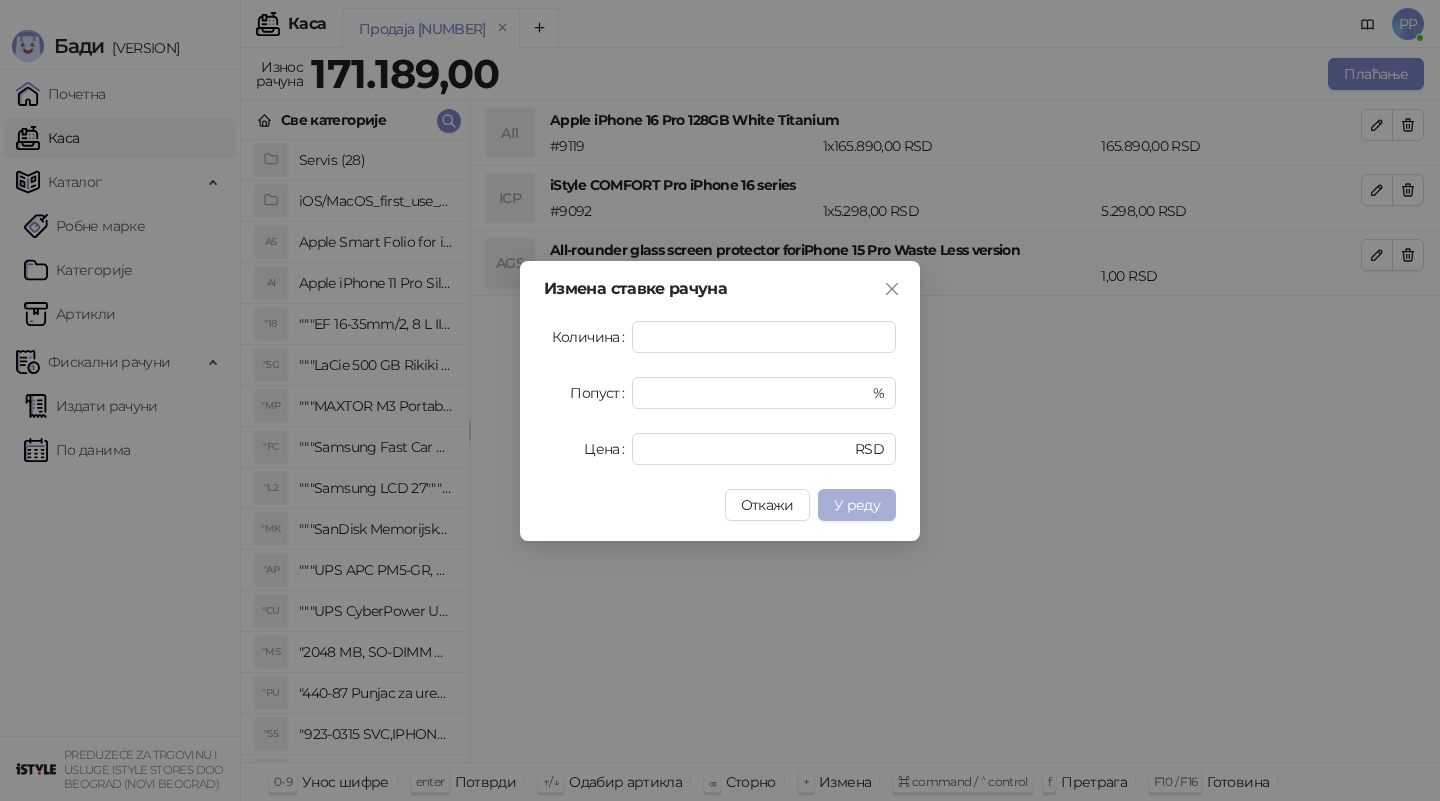 type on "******" 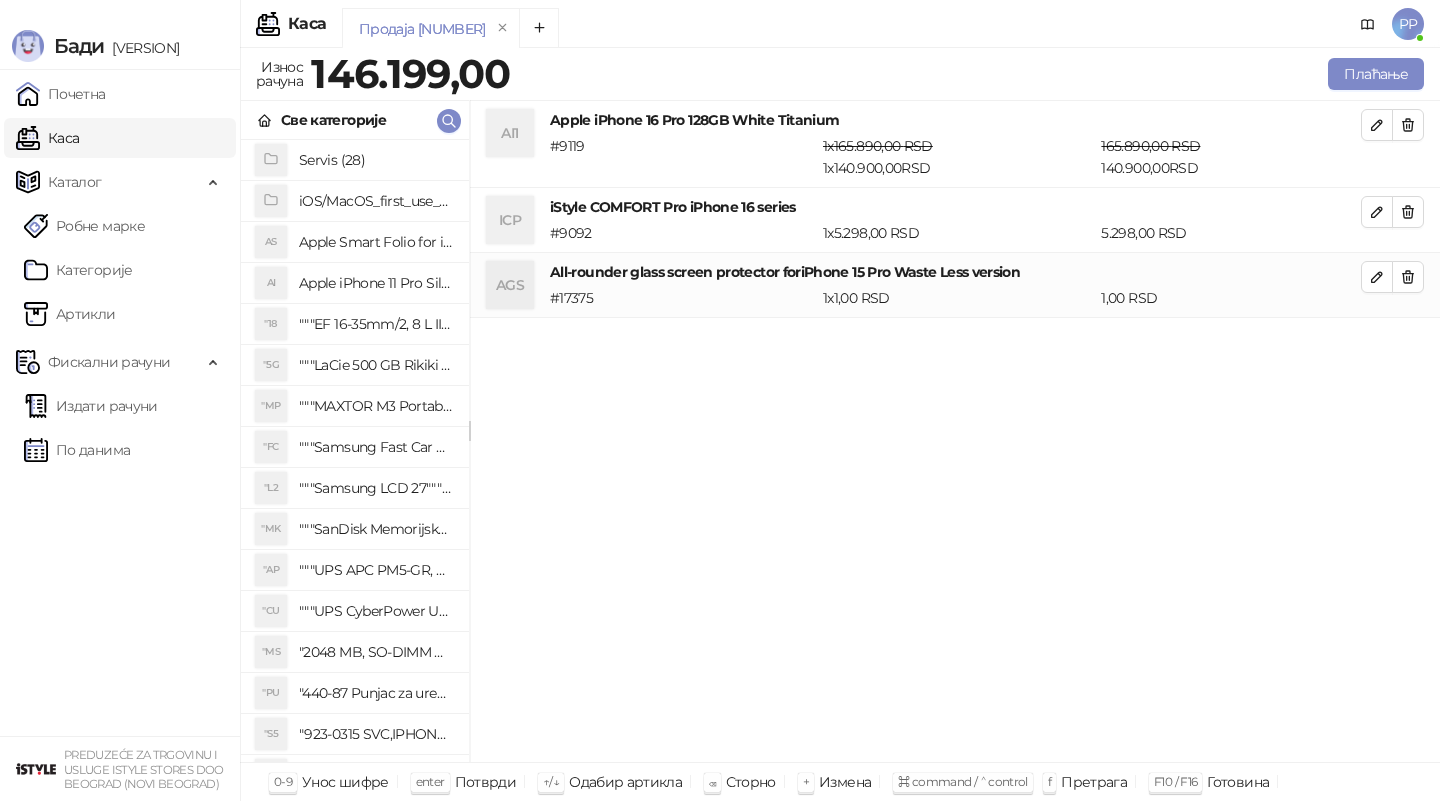click on "AI1 Apple iPhone 16 Pro 128GB White Titanium    # 9119 1  x  165.890,00   RSD 1  x  140.900,00  RSD  165.890,00   RSD 140.900,00  RSD  ICP iStyle COMFORT Pro iPhone 16 series    # 9092 1  x  5.298,00 RSD 5.298,00 RSD AGS All-rounder glass screen protector foriPhone 15 Pro Waste Less version    # 17375 1  x  1,00 RSD 1,00 RSD" at bounding box center [955, 432] 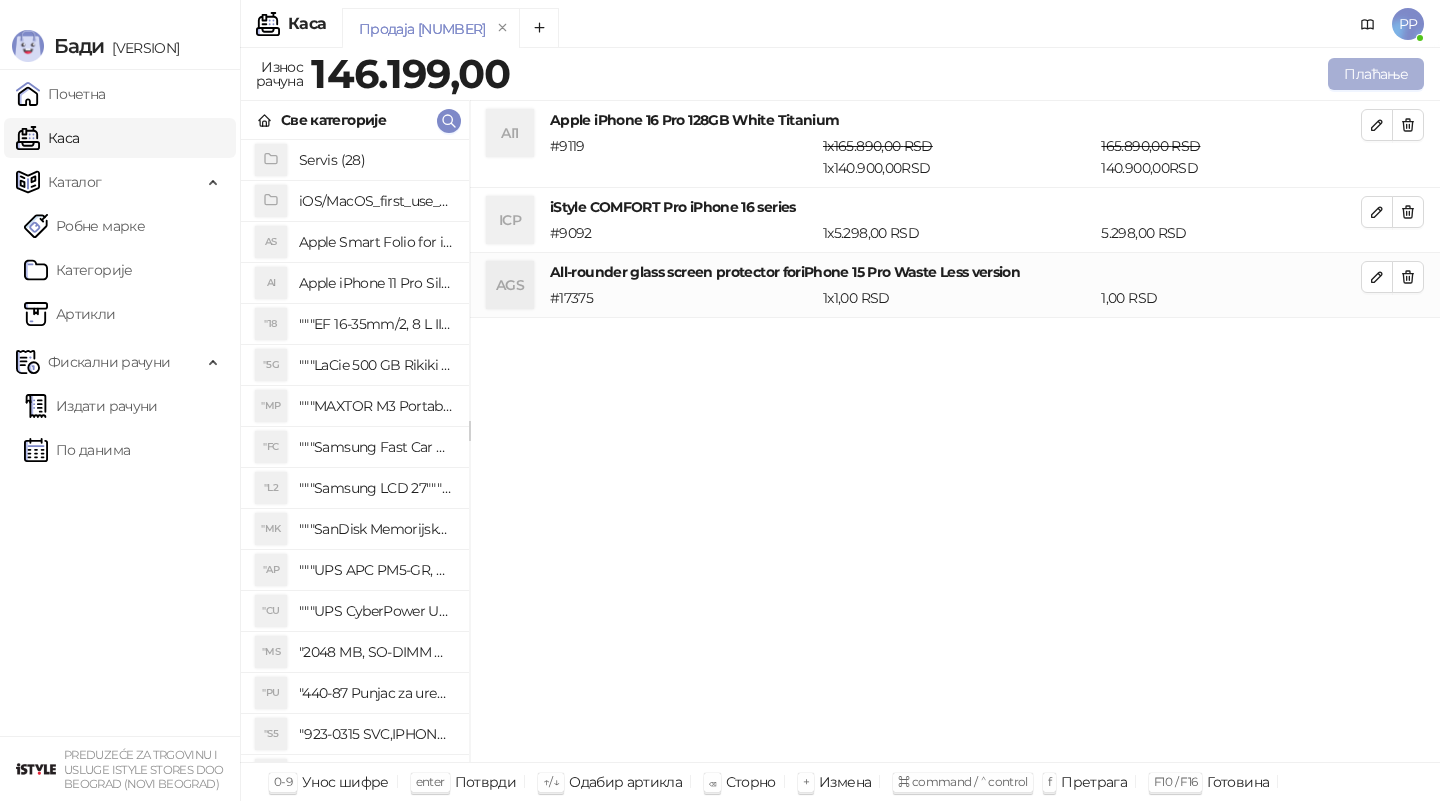 click on "Плаћање" at bounding box center [1376, 74] 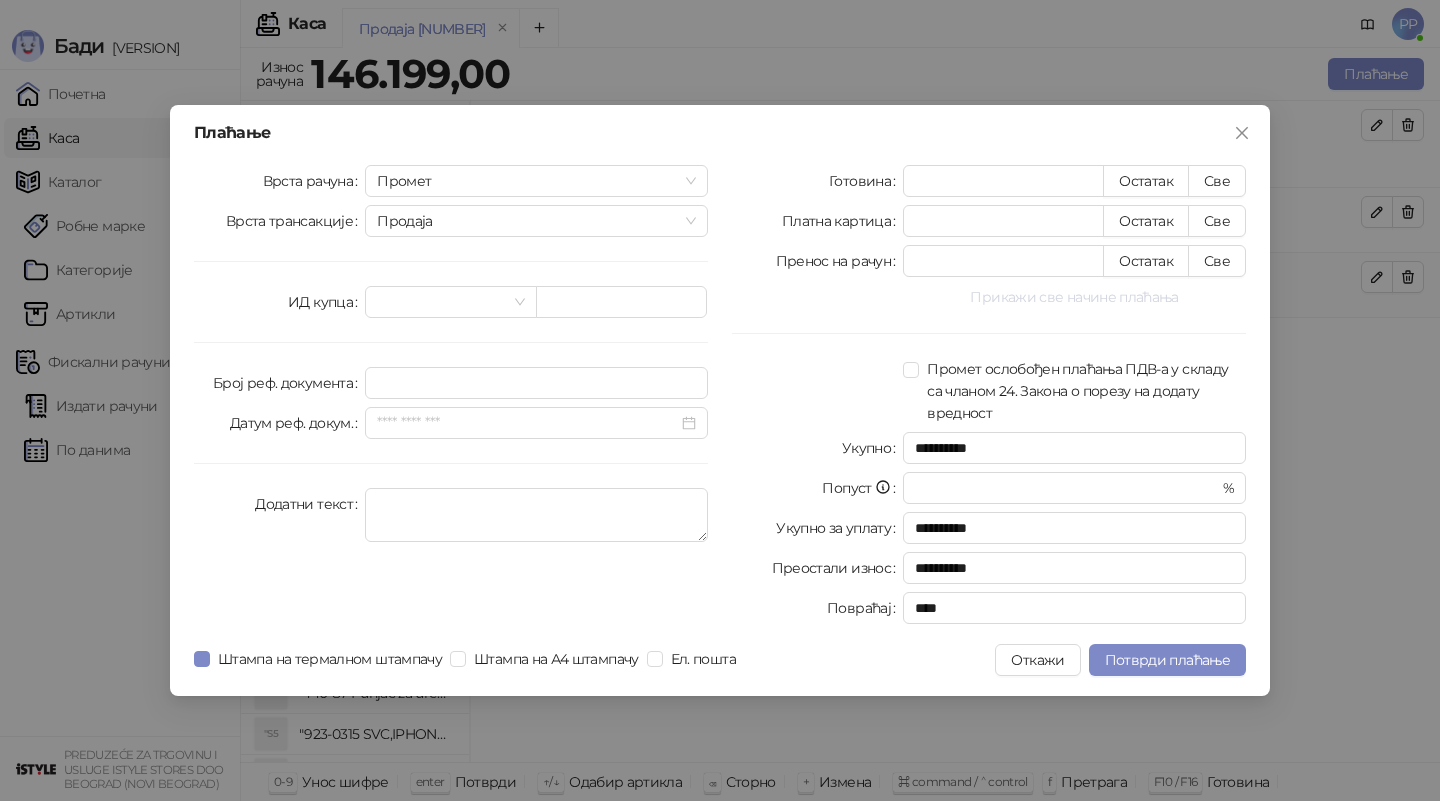 click on "Прикажи све начине плаћања" at bounding box center (1074, 297) 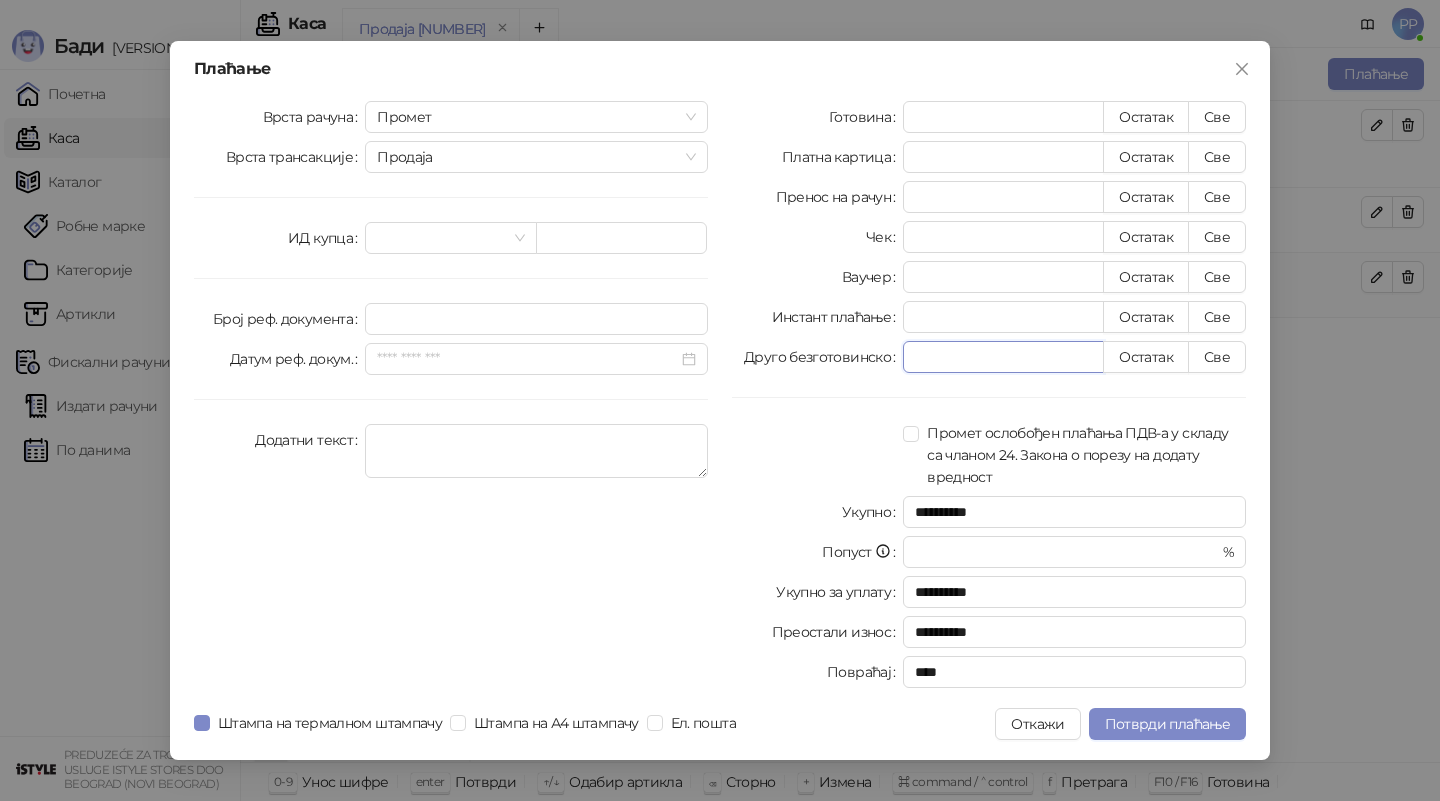 drag, startPoint x: 932, startPoint y: 356, endPoint x: 878, endPoint y: 351, distance: 54.230988 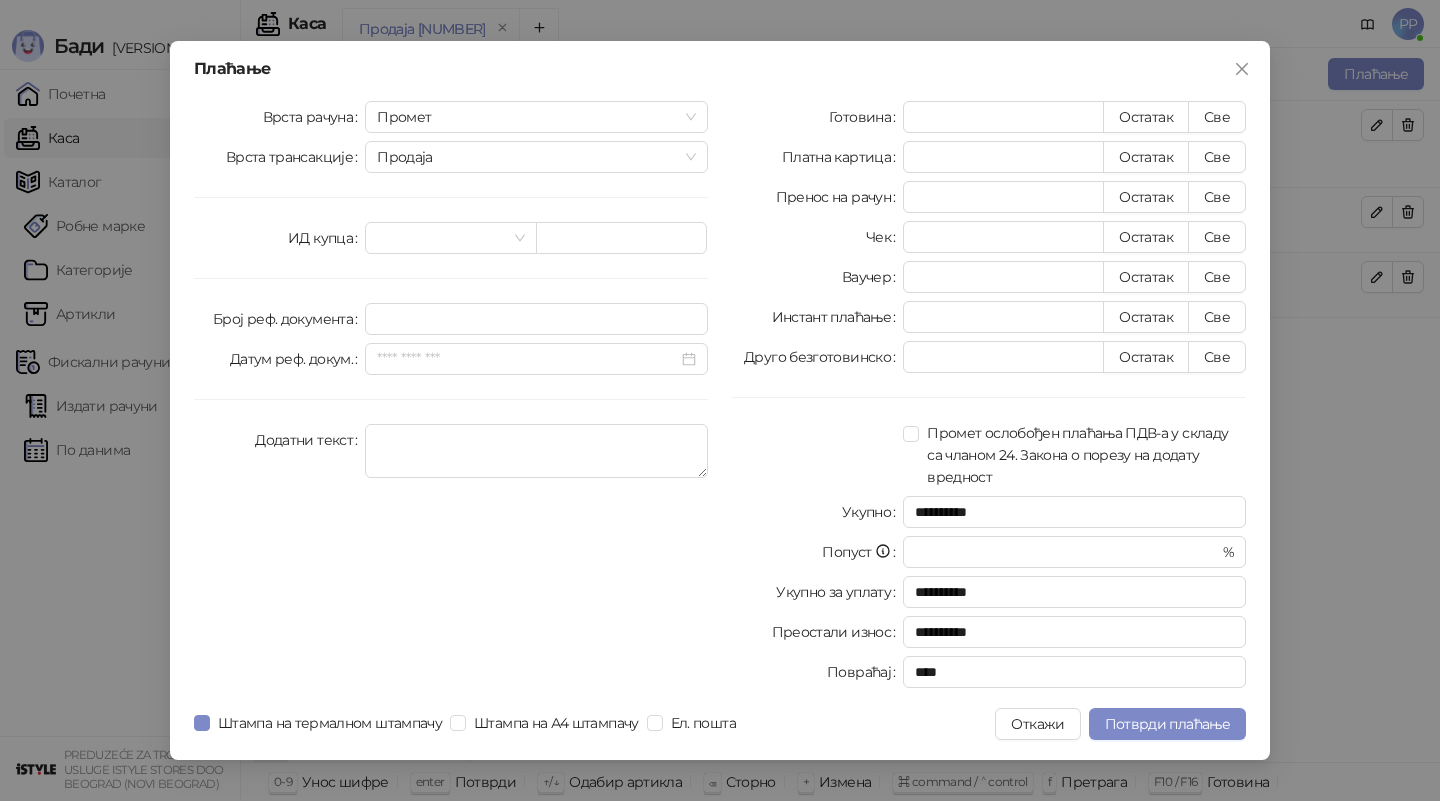 click on "**********" at bounding box center [989, 398] 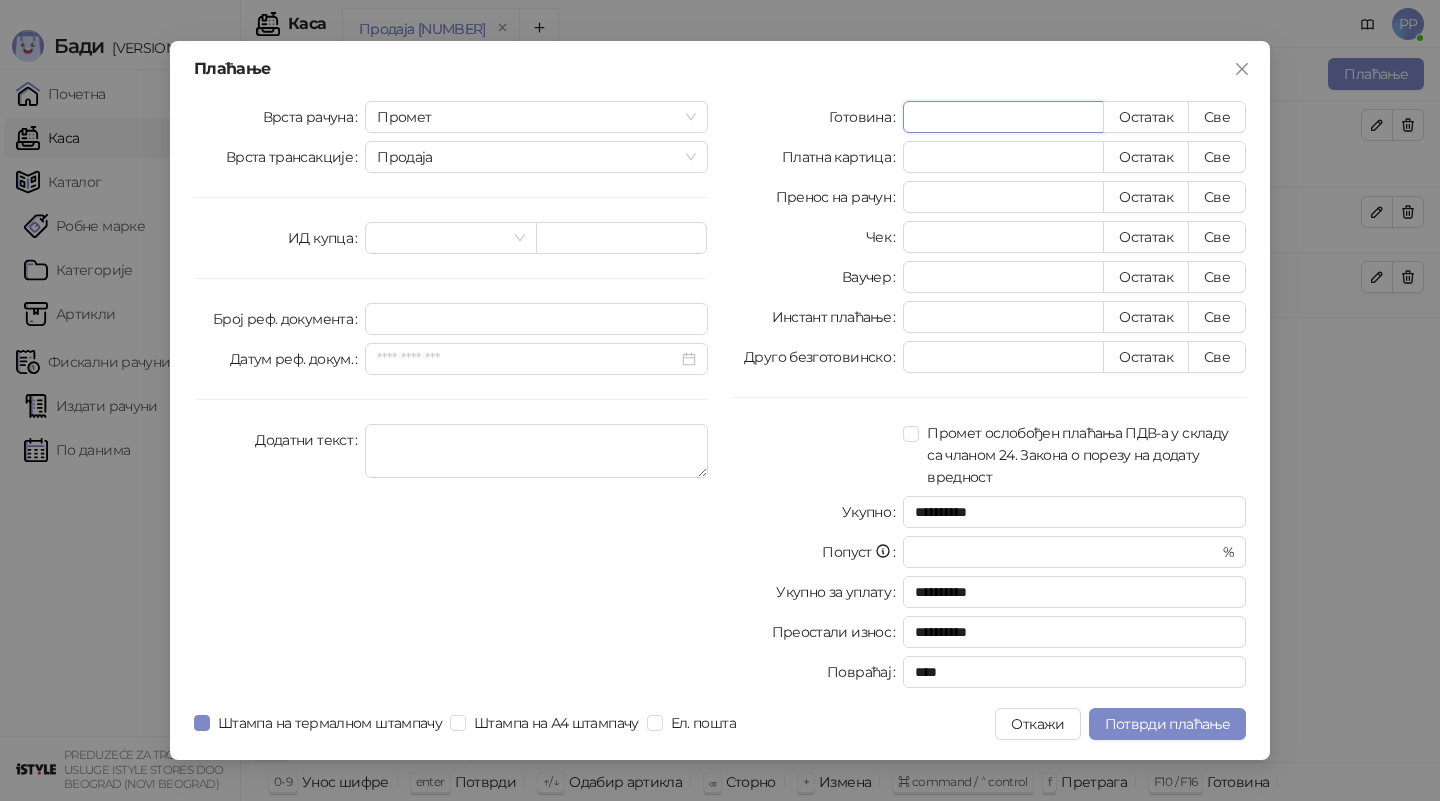 drag, startPoint x: 955, startPoint y: 119, endPoint x: 803, endPoint y: 106, distance: 152.5549 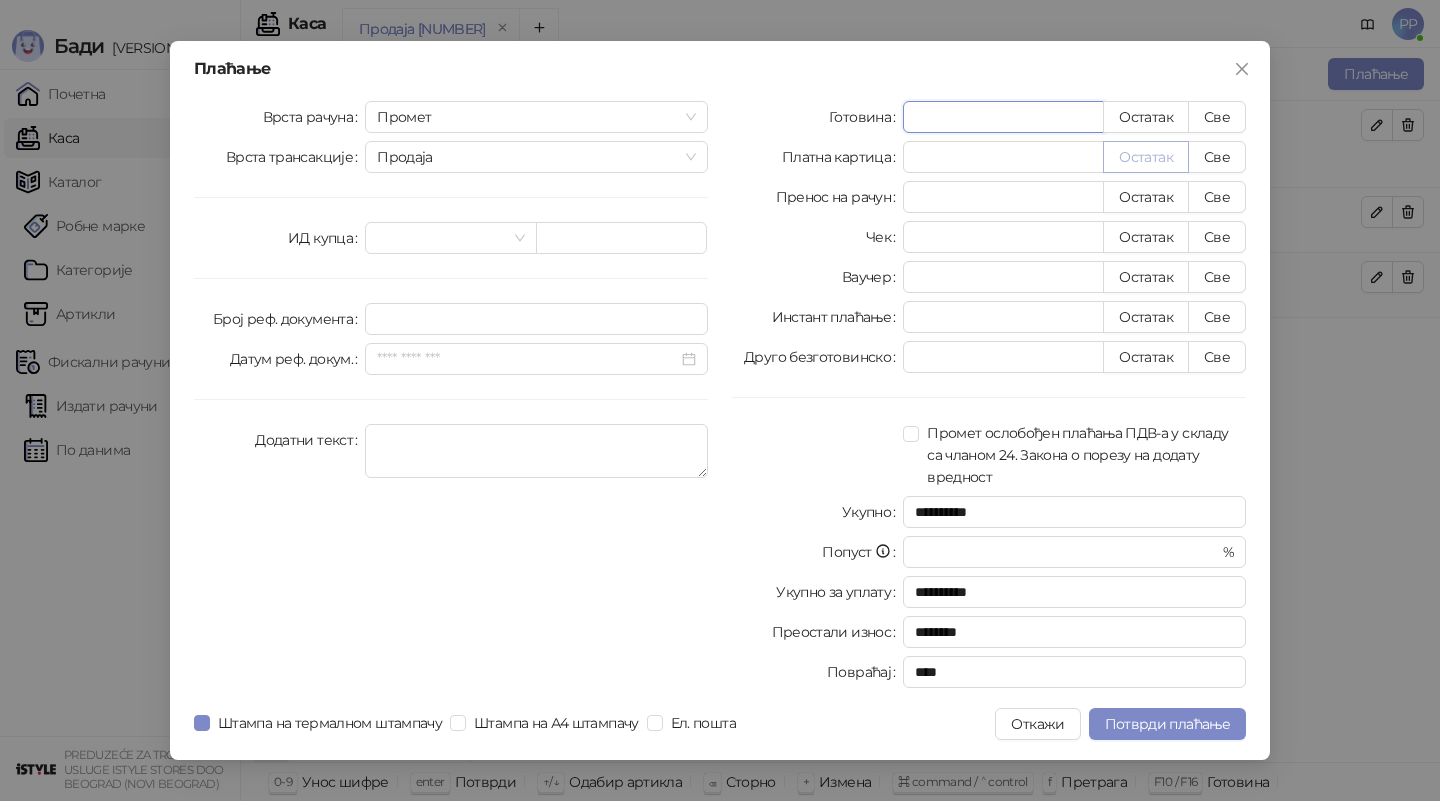 type on "******" 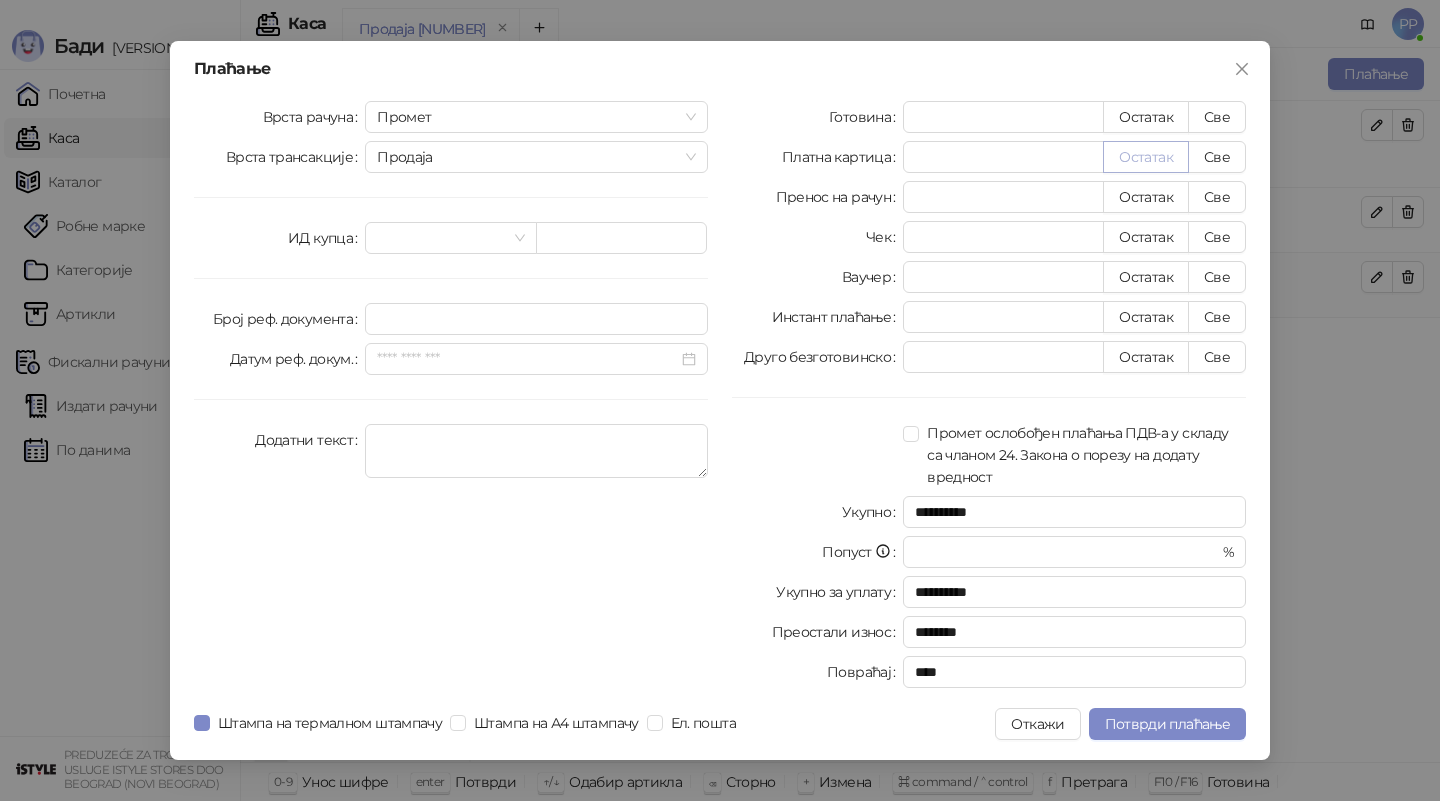 click on "Остатак" at bounding box center [1146, 157] 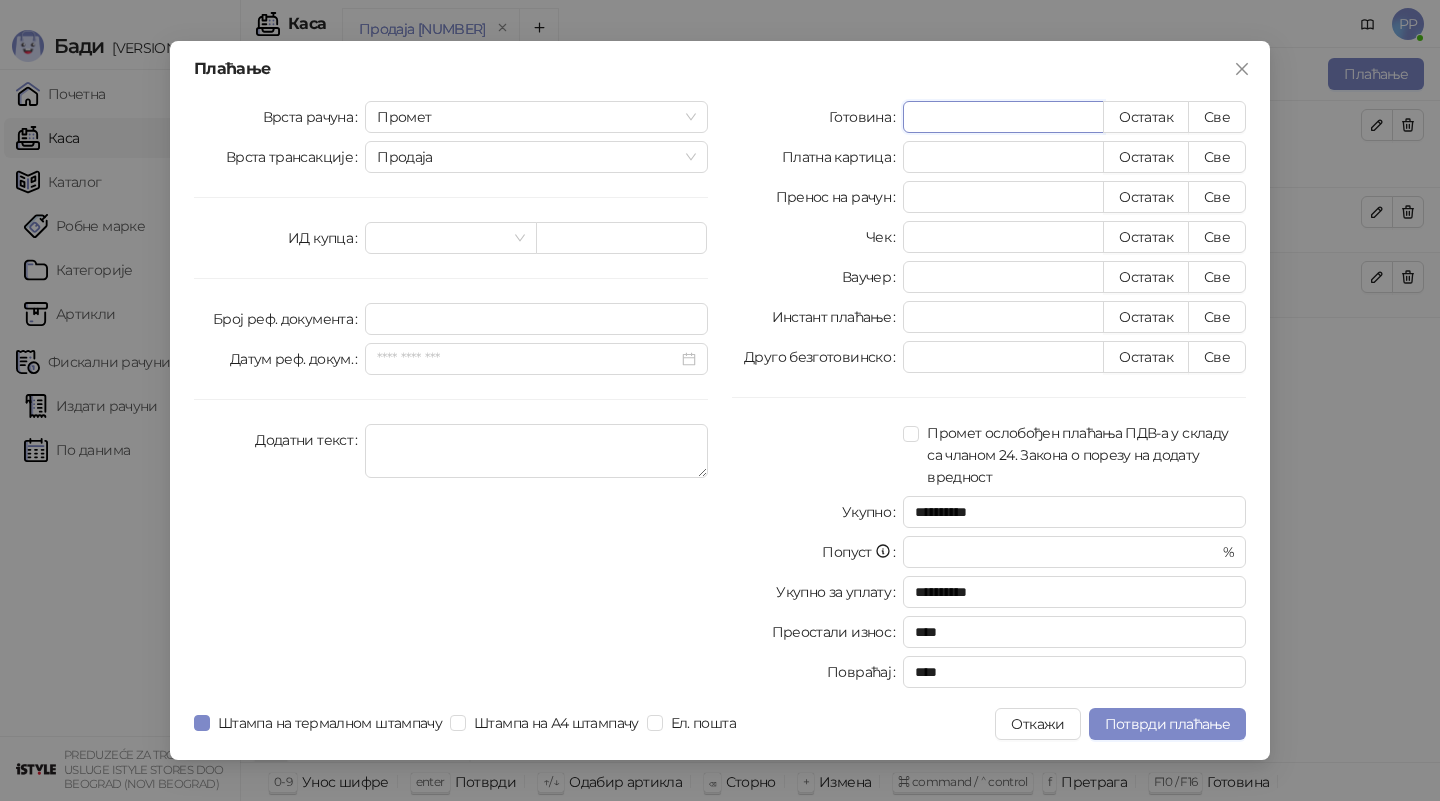 drag, startPoint x: 976, startPoint y: 112, endPoint x: 761, endPoint y: 95, distance: 215.67105 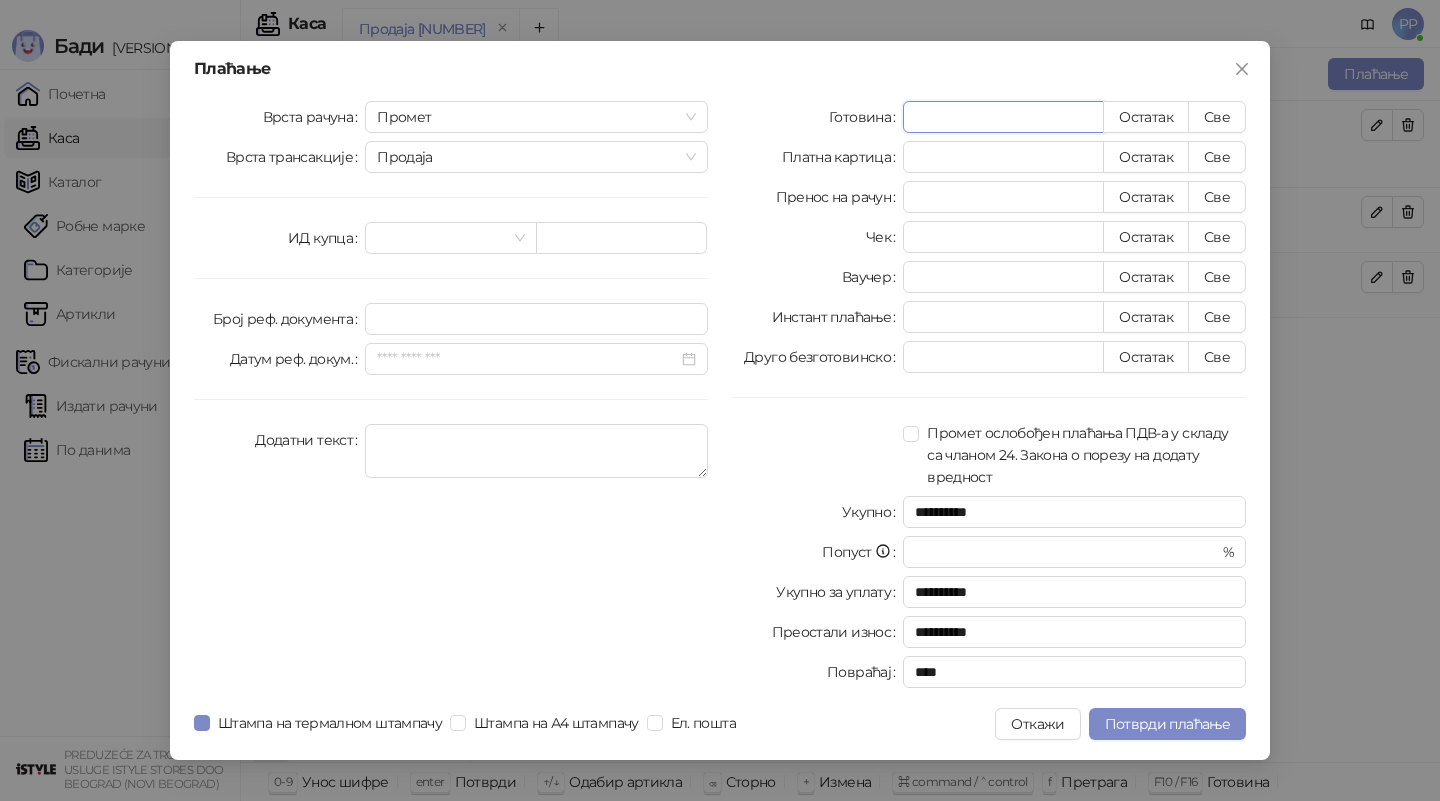 type on "**" 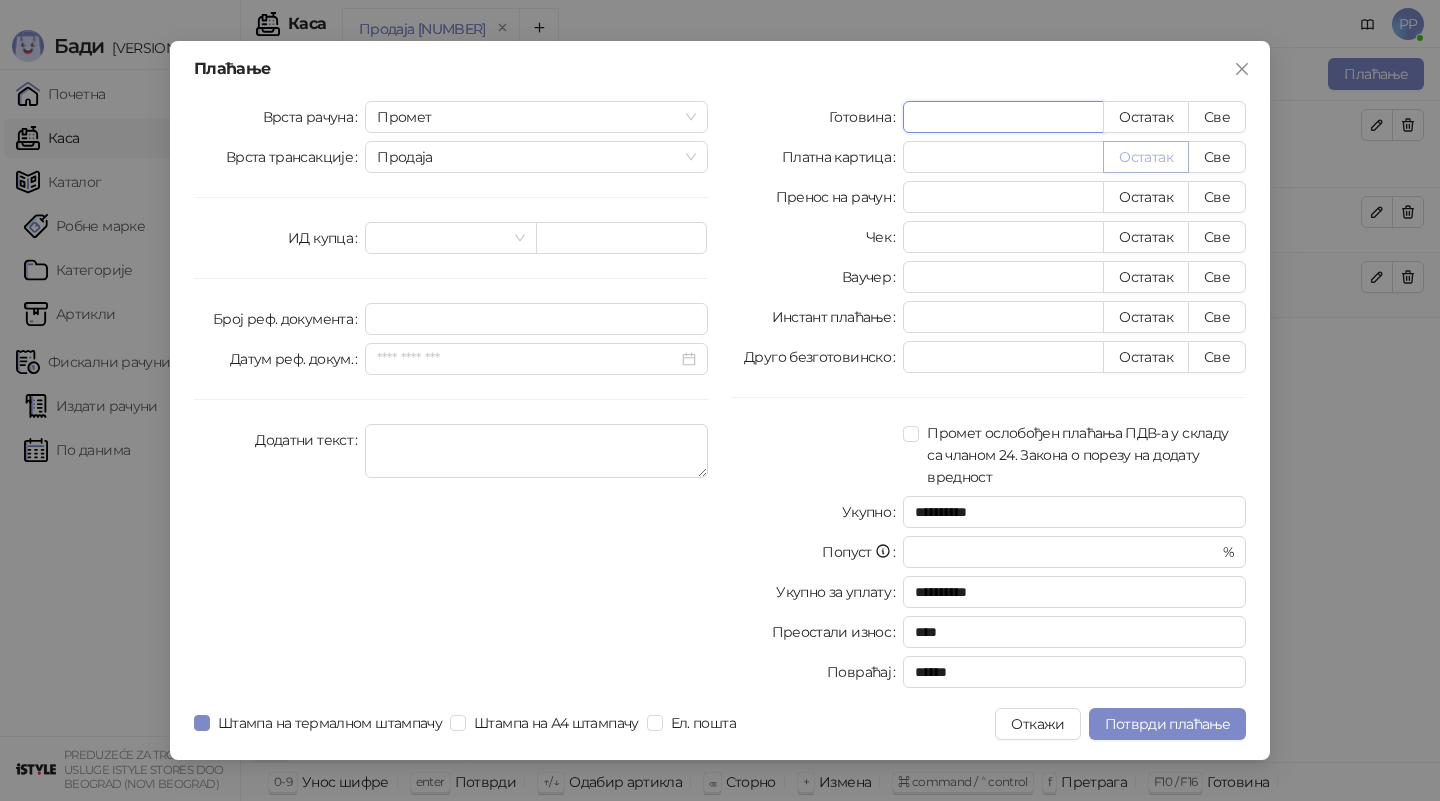 type on "******" 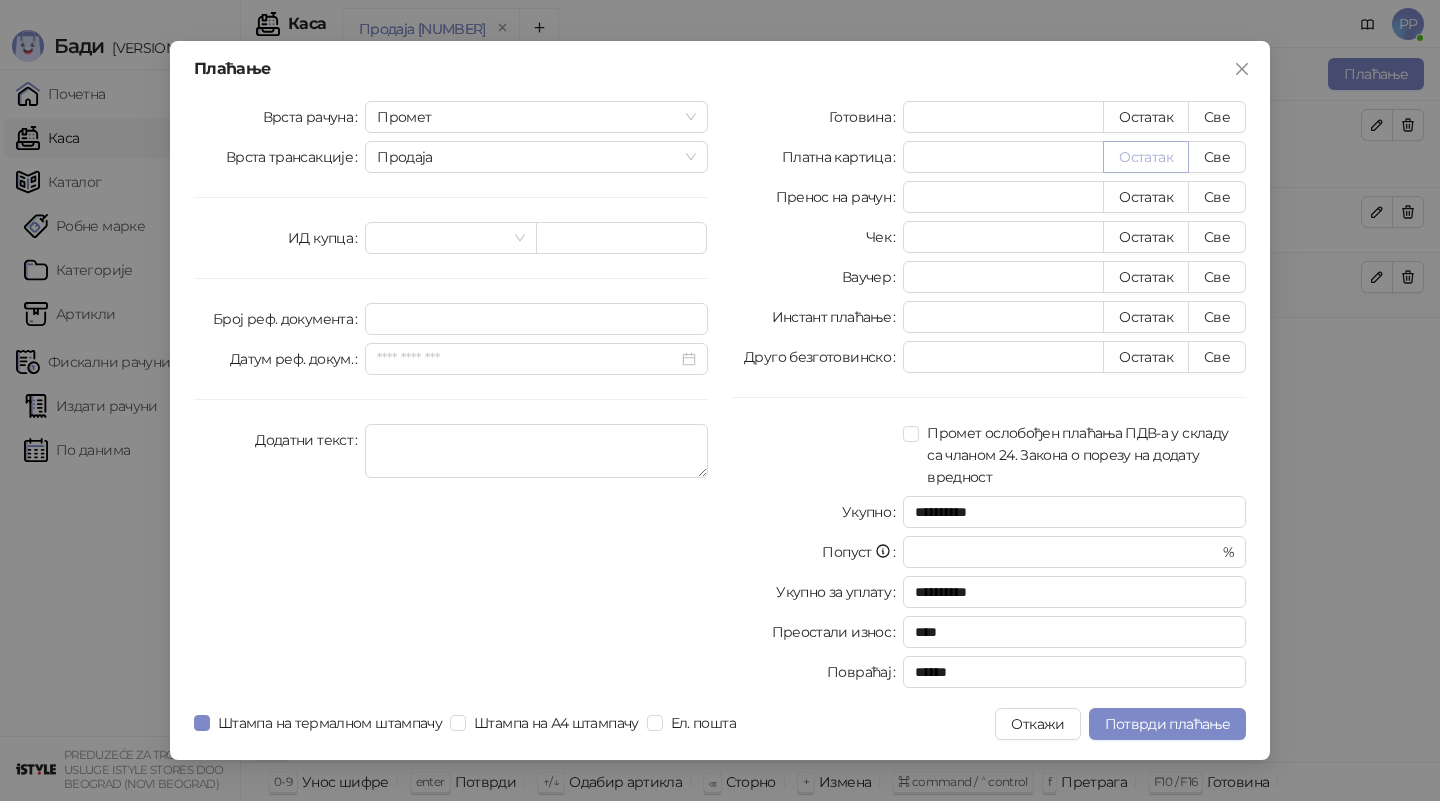 click on "Остатак" at bounding box center (1146, 157) 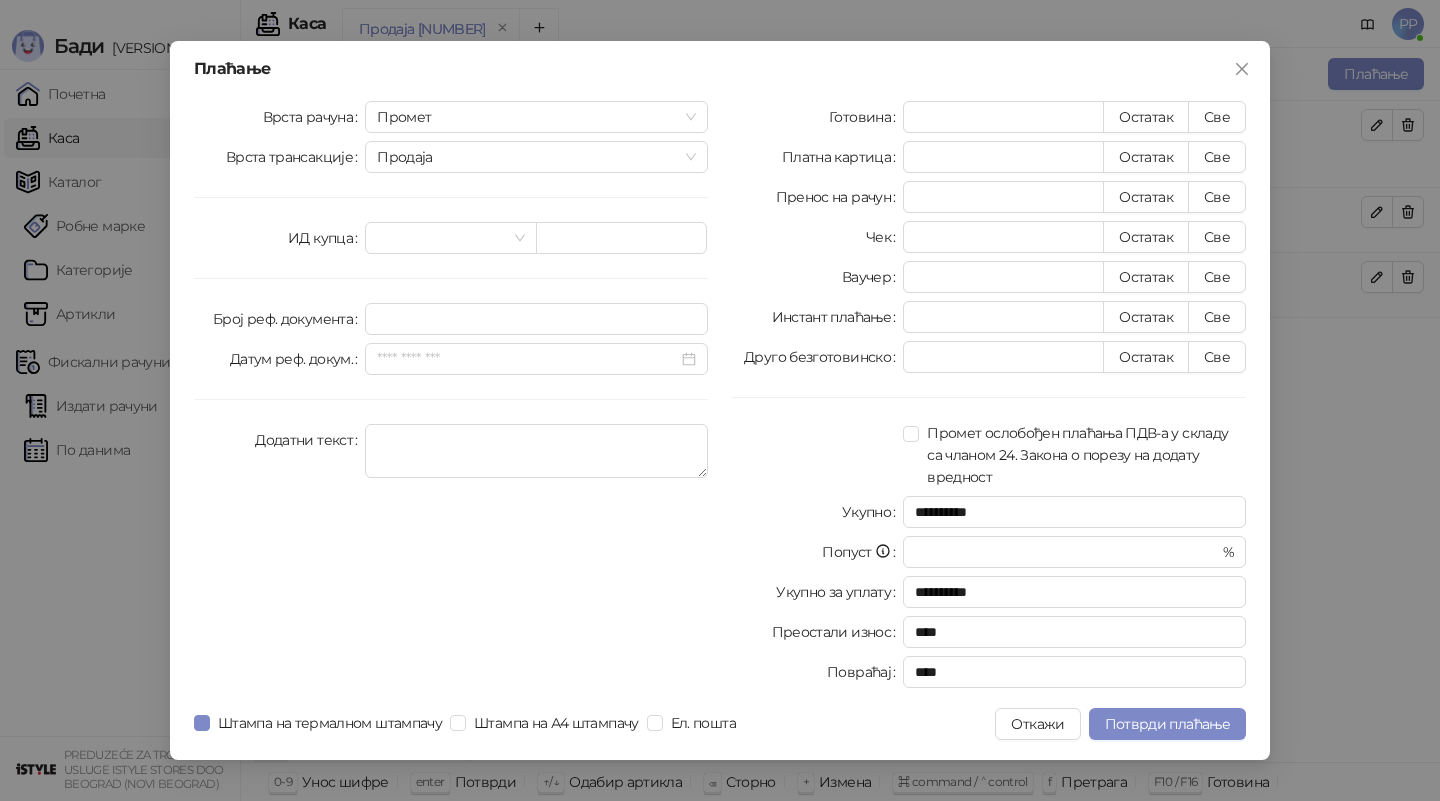 click on "**********" at bounding box center [720, 400] 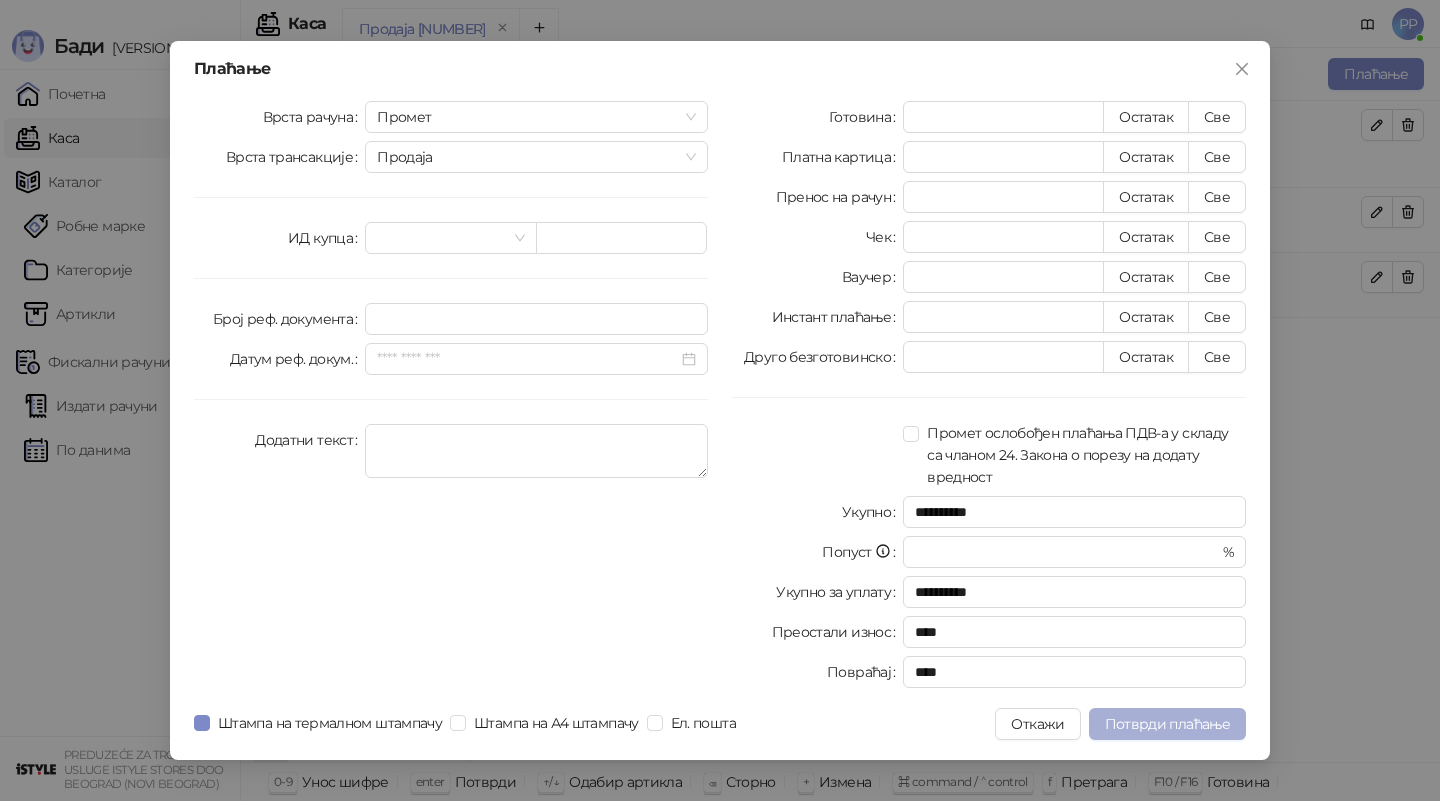 click on "Потврди плаћање" at bounding box center (1167, 724) 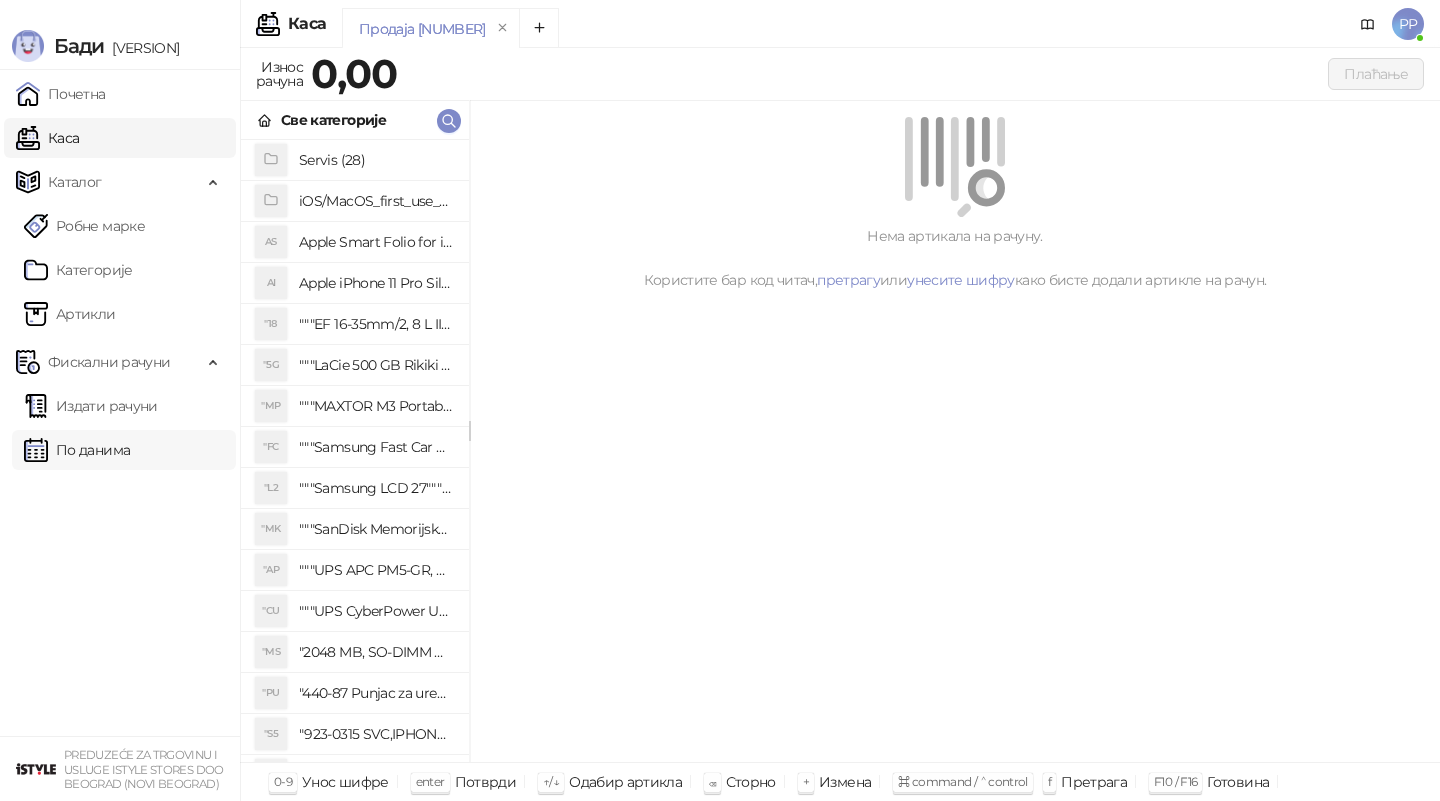 click on "По данима" at bounding box center [77, 450] 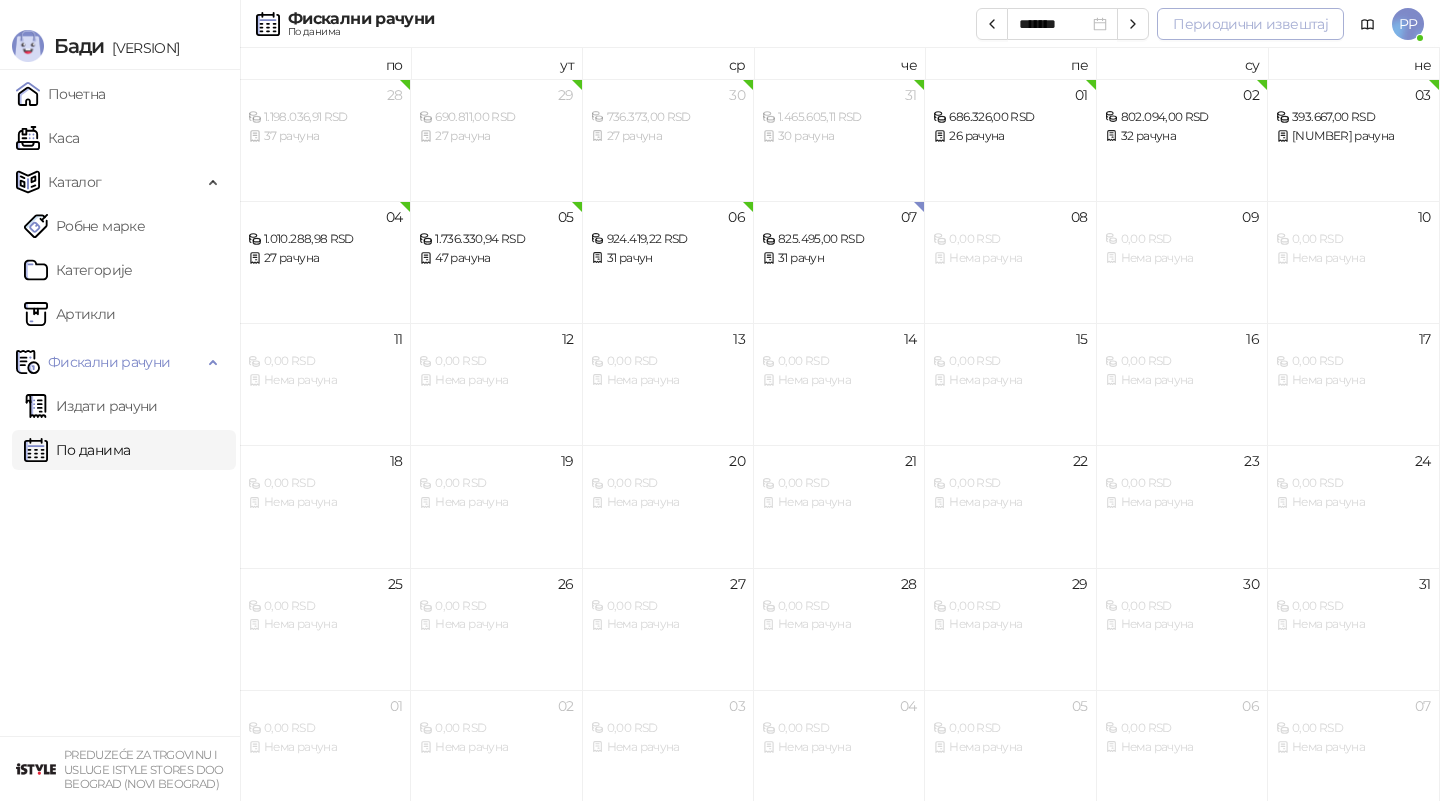 click on "Периодични извештај" at bounding box center [1250, 24] 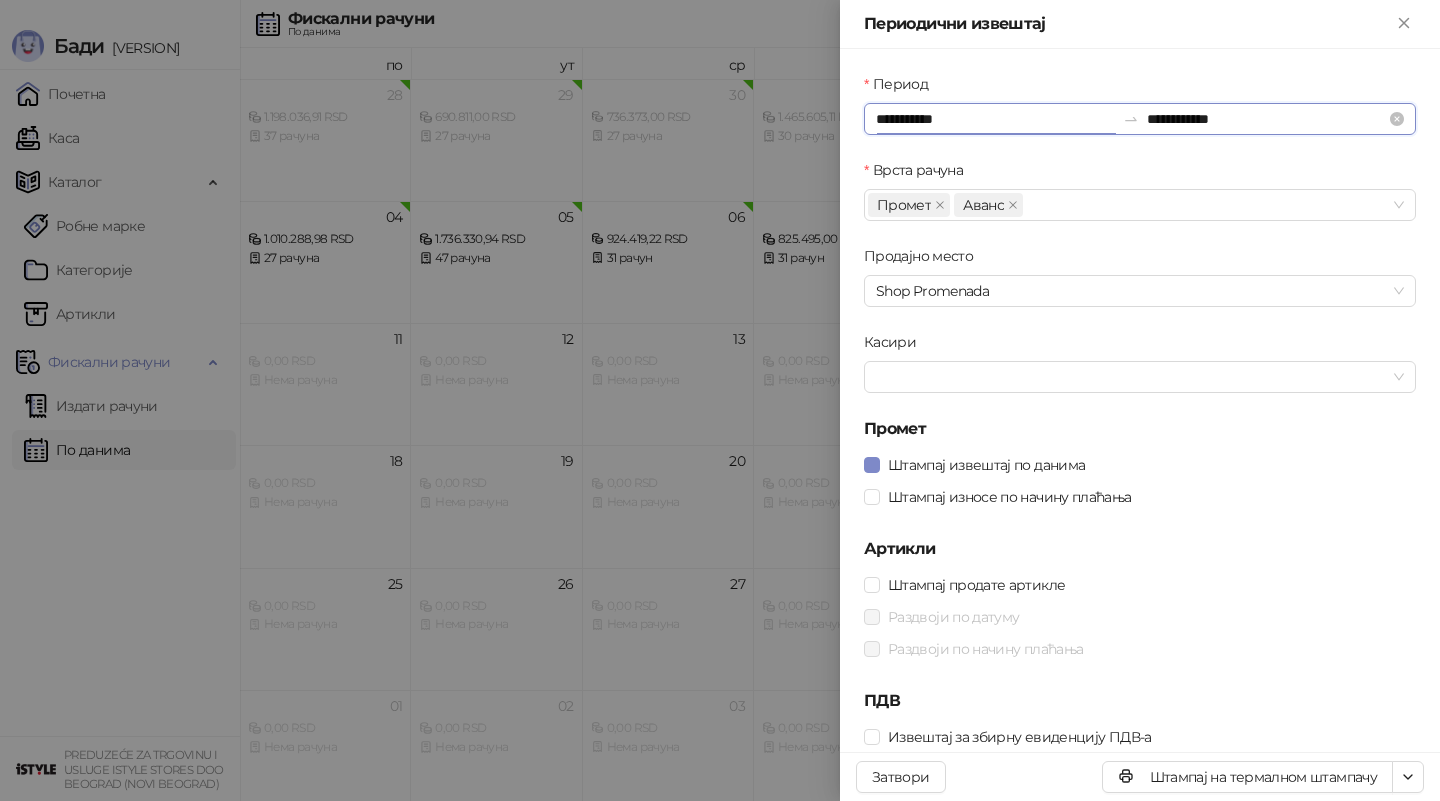 click on "**********" at bounding box center (995, 119) 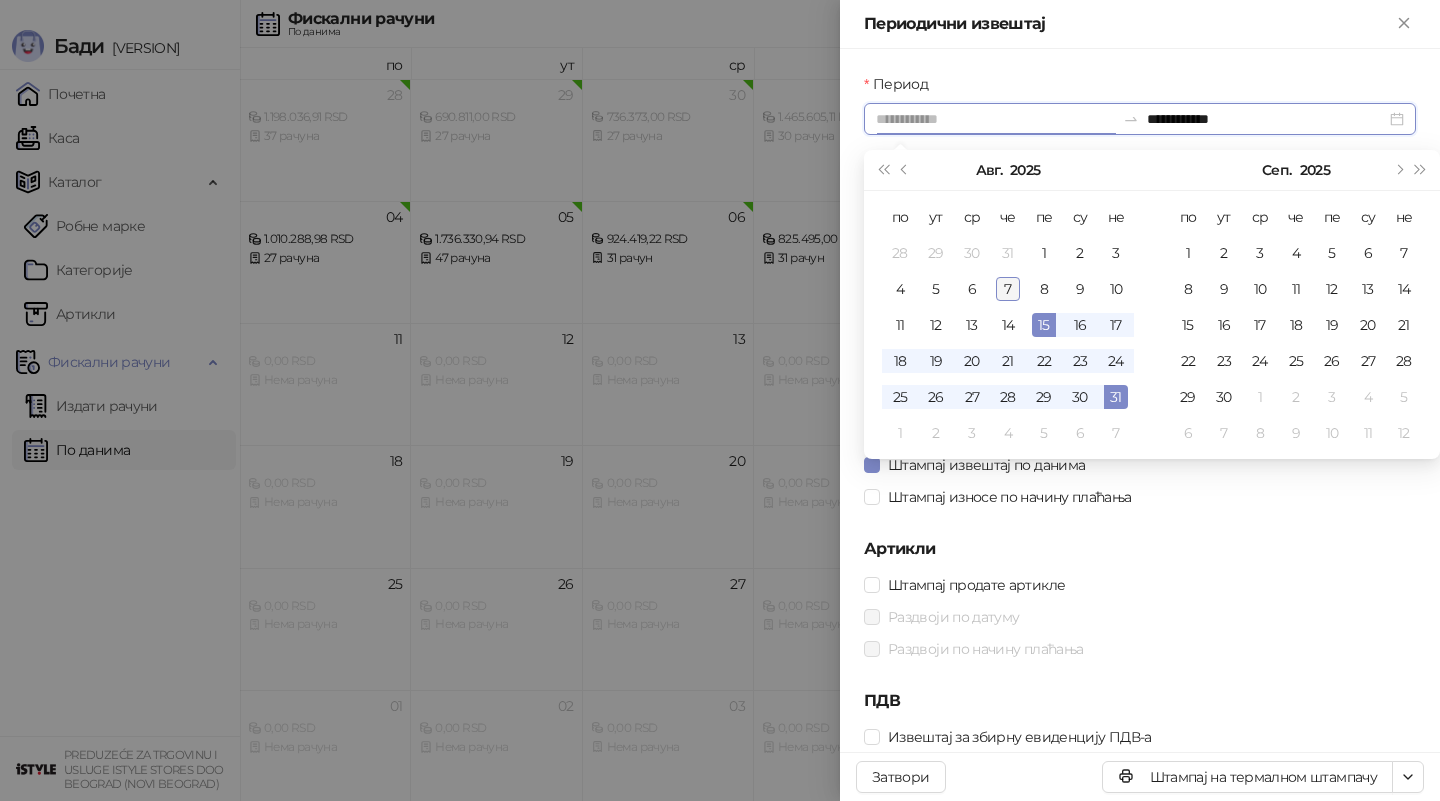 type on "**********" 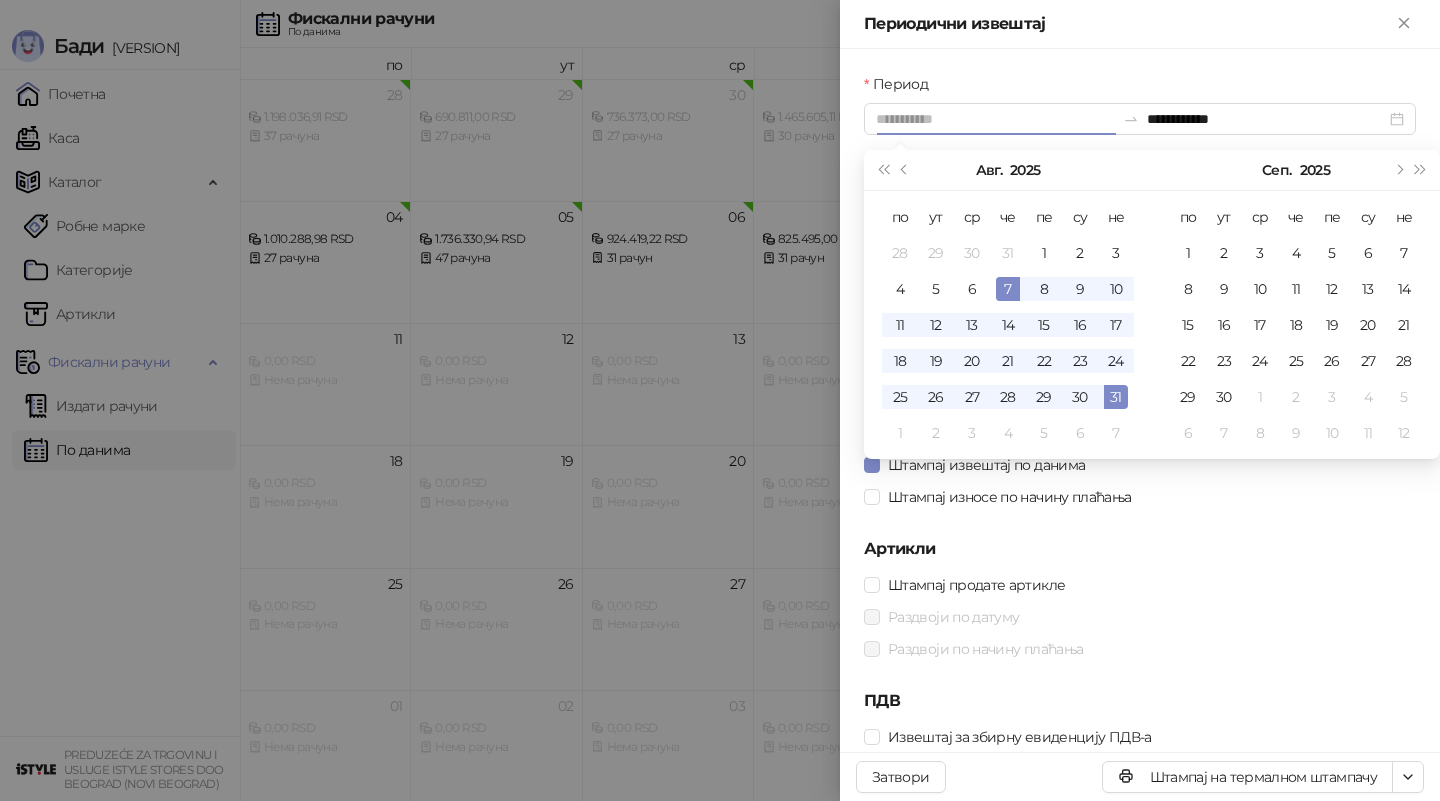 click on "7" at bounding box center (1008, 289) 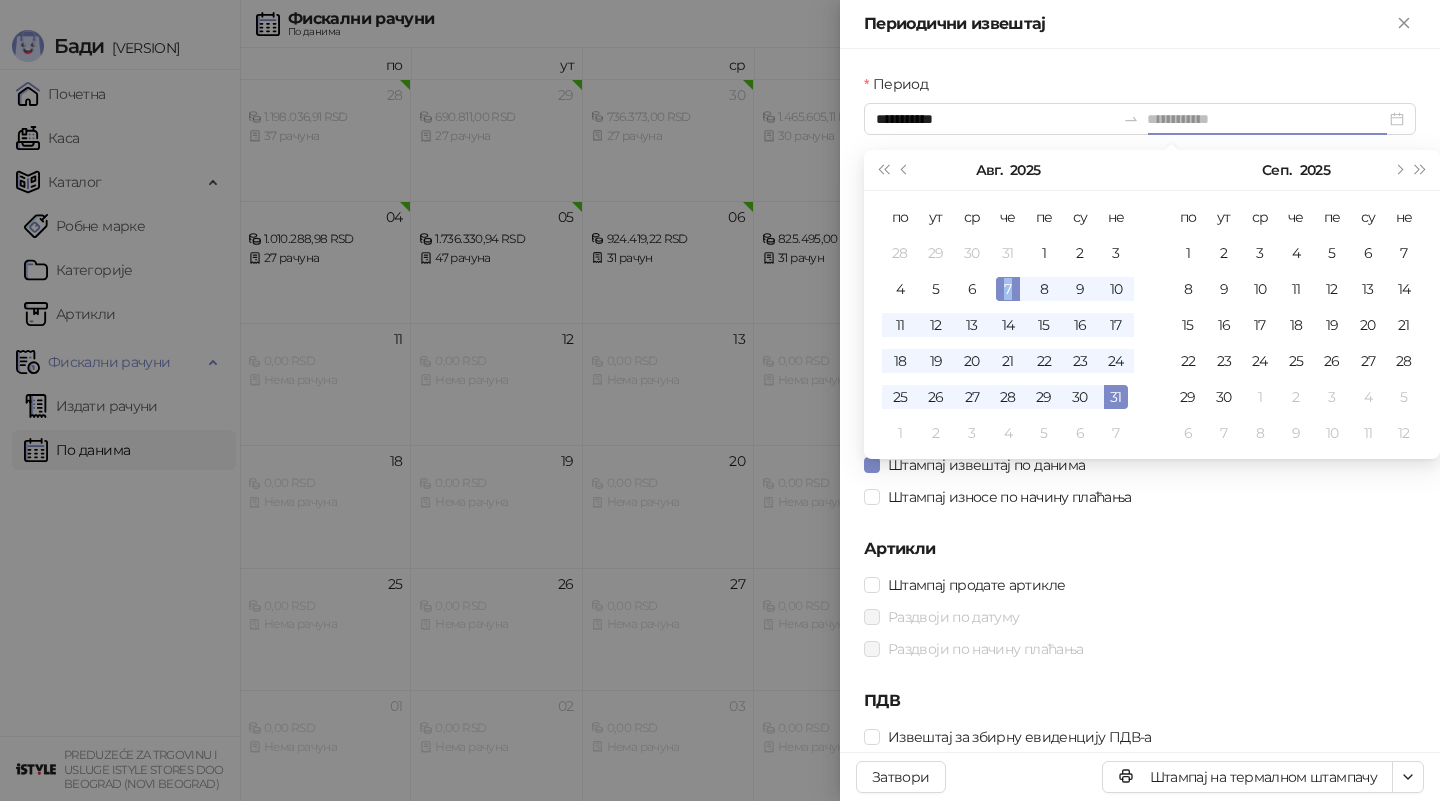 click on "7" at bounding box center (1008, 289) 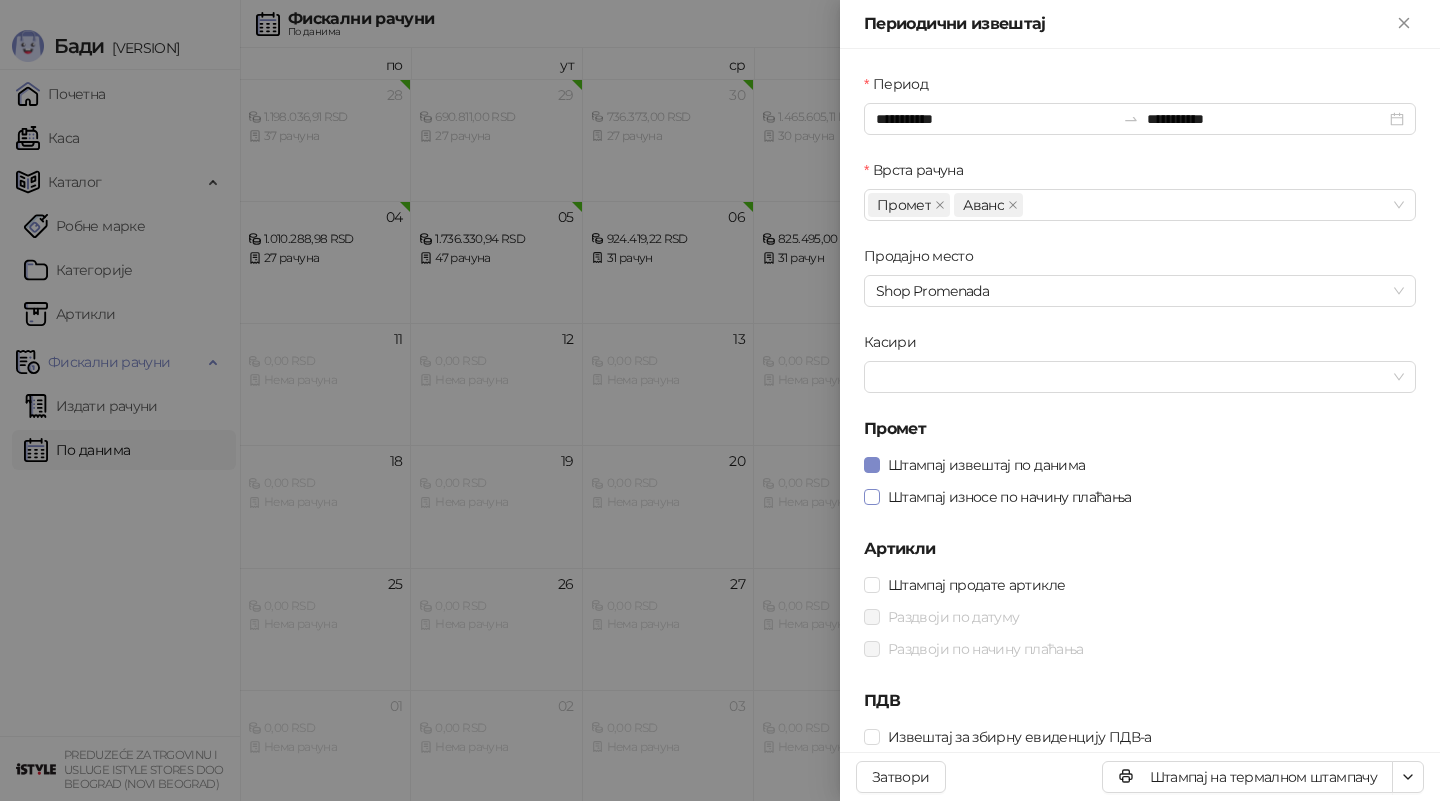 click on "Штампај износе по начину плаћања" at bounding box center (1010, 497) 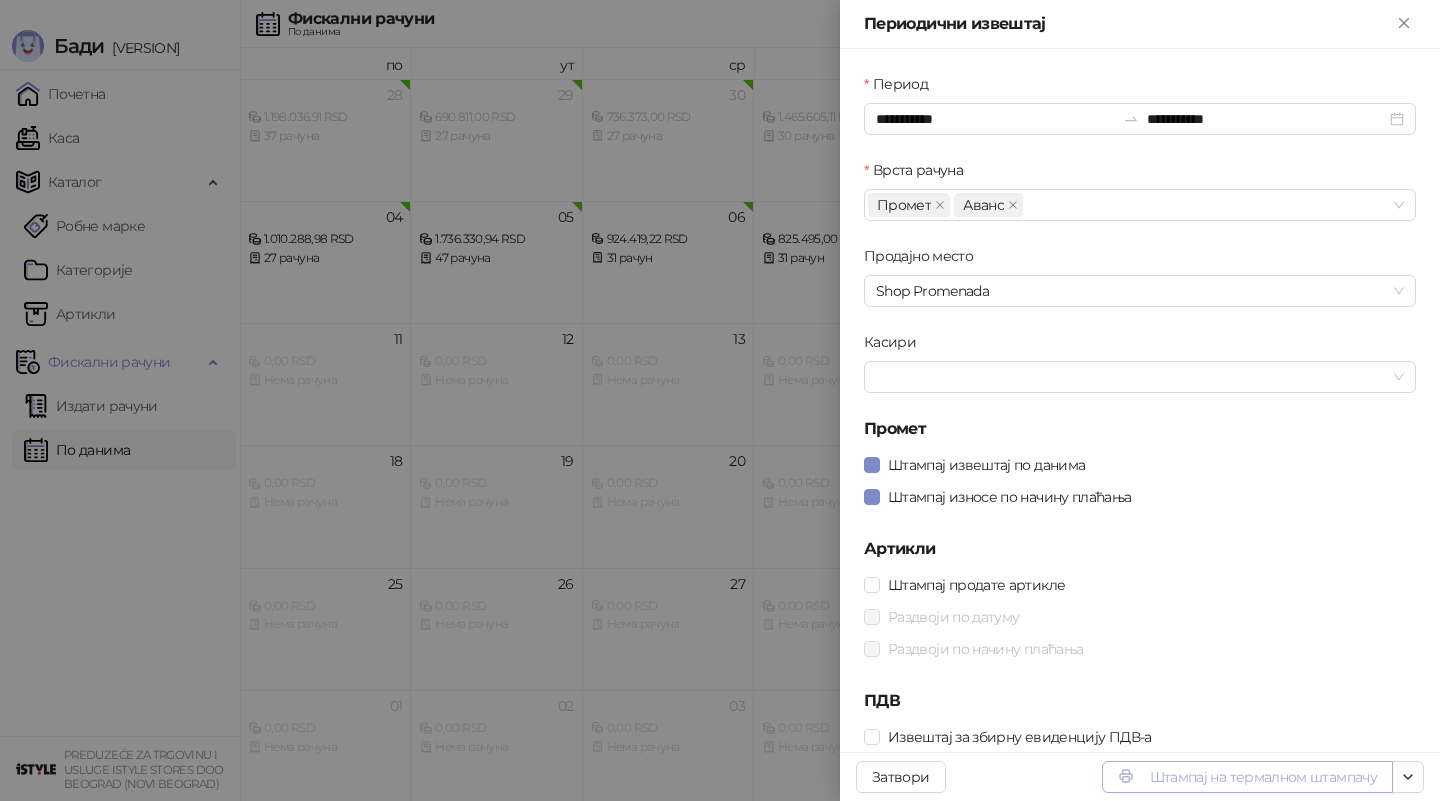 click on "Штампај на термалном штампачу" at bounding box center [1247, 777] 